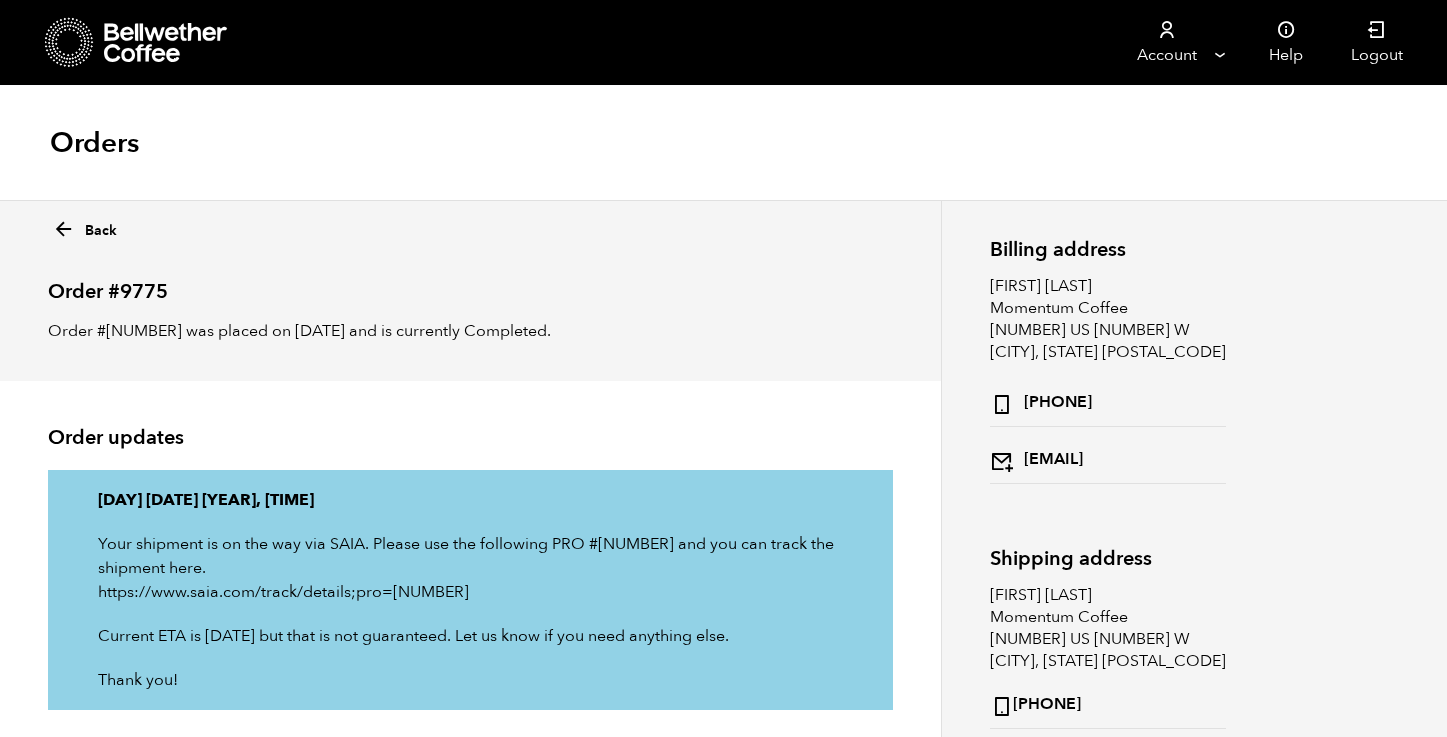 scroll, scrollTop: 508, scrollLeft: 0, axis: vertical 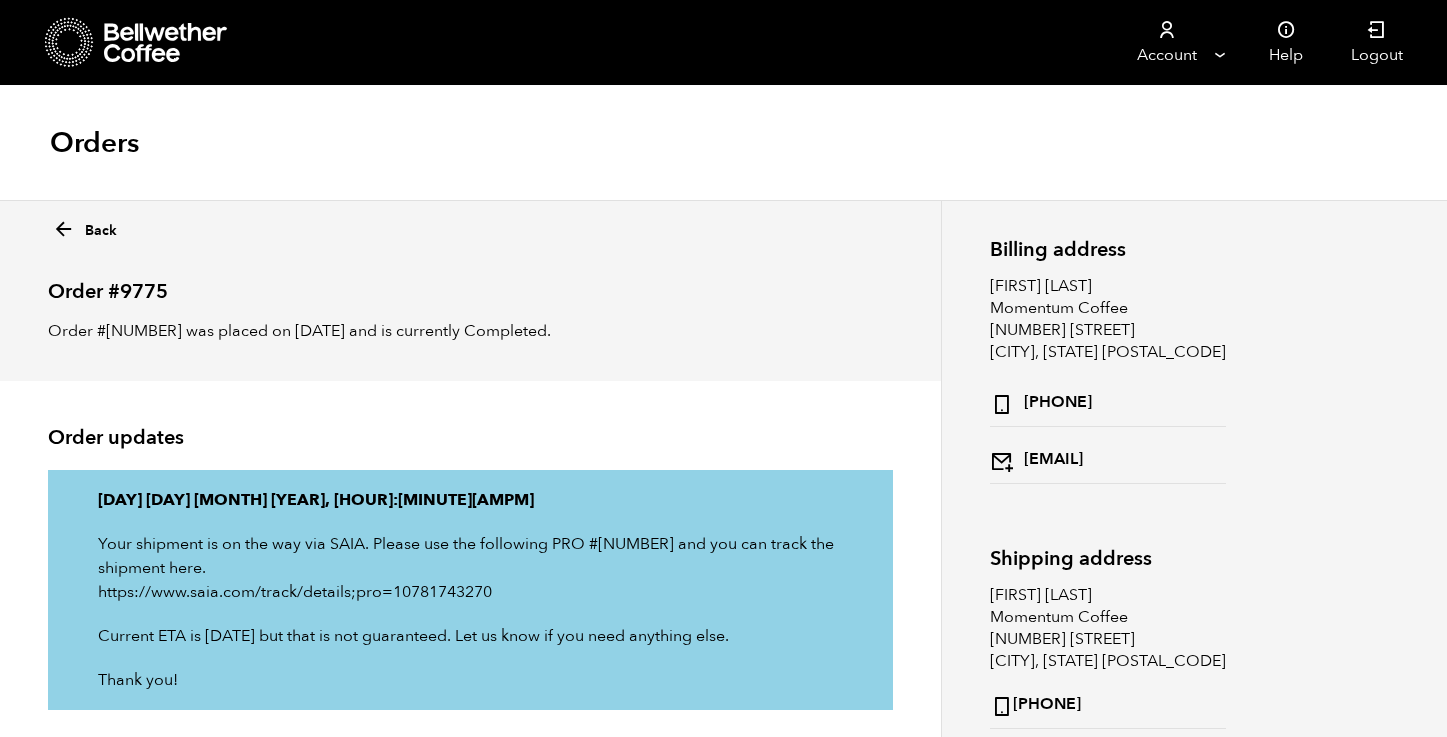 click on "Back" at bounding box center [84, 226] 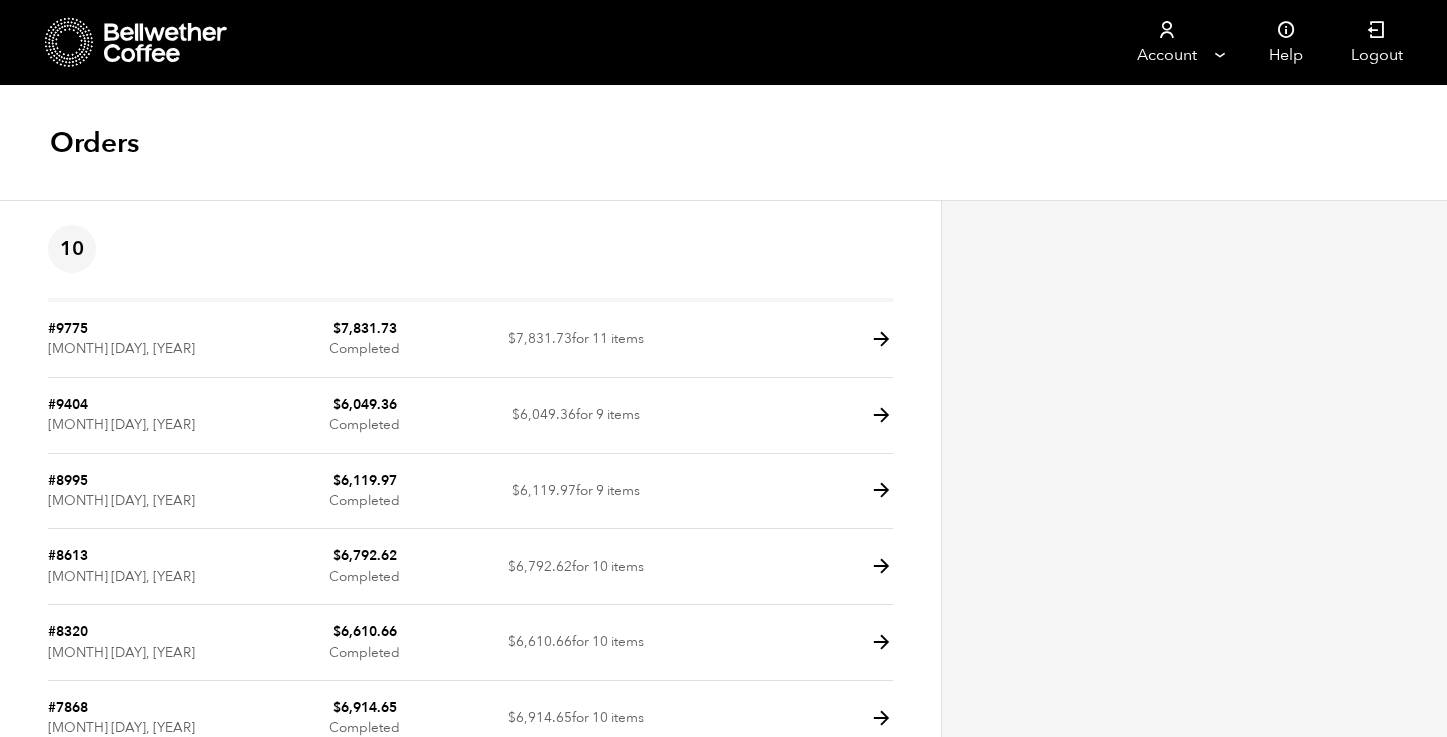 scroll, scrollTop: 0, scrollLeft: 0, axis: both 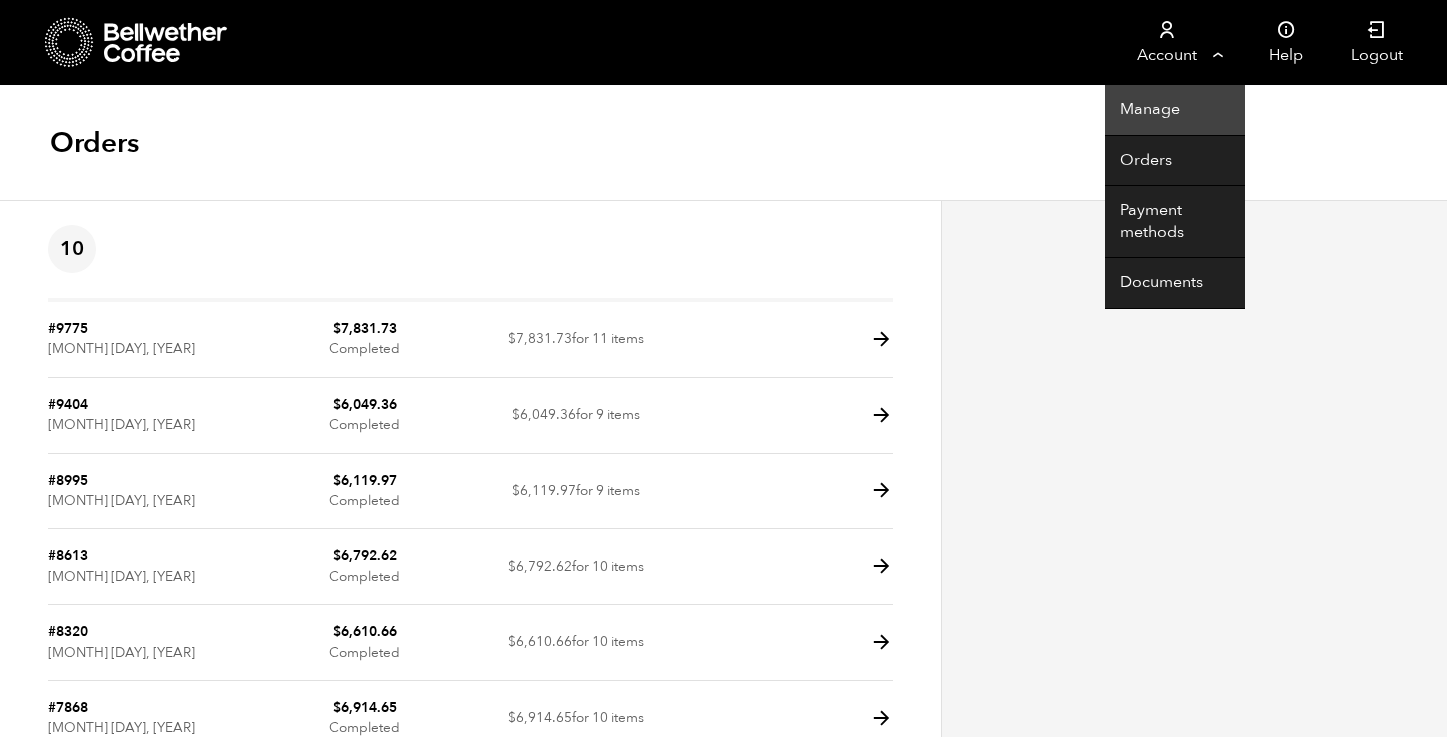 click on "Manage" at bounding box center (1175, 110) 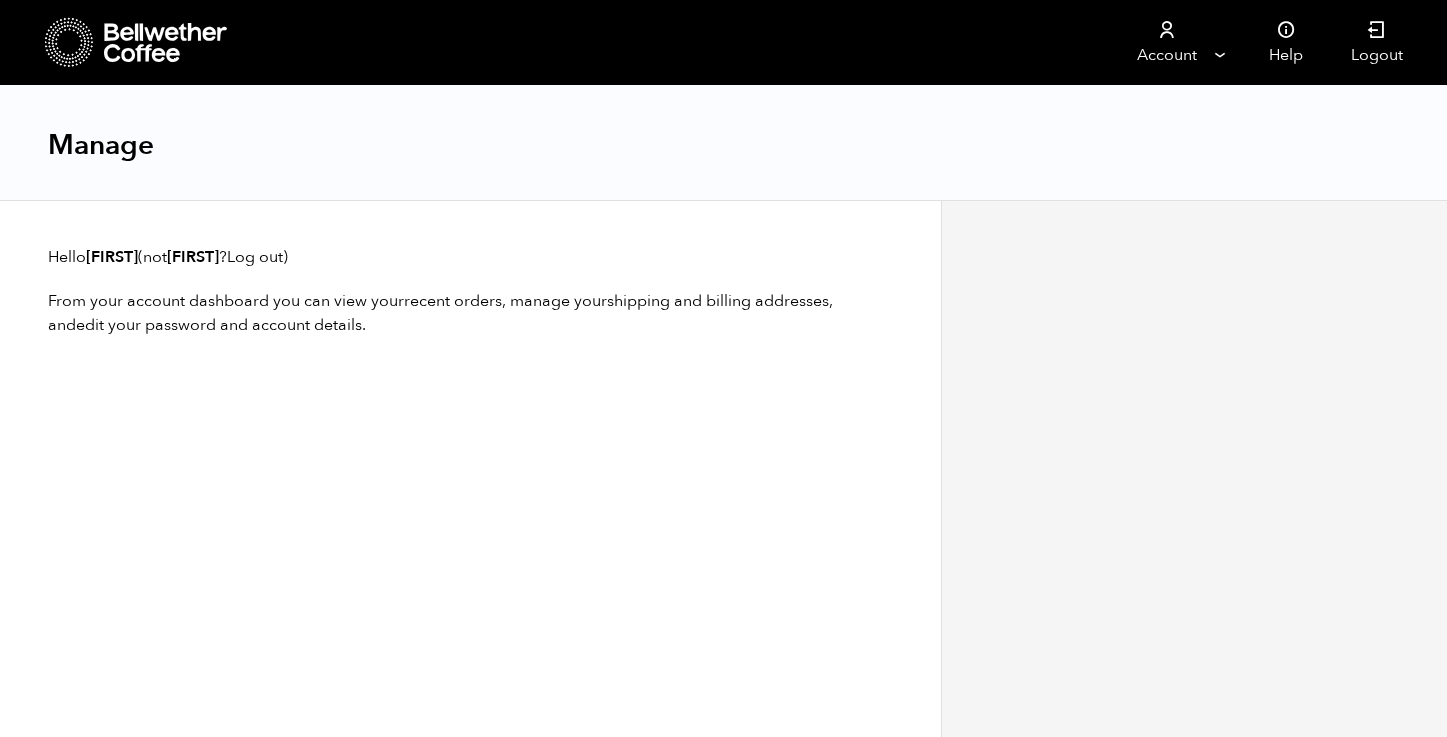 scroll, scrollTop: 0, scrollLeft: 0, axis: both 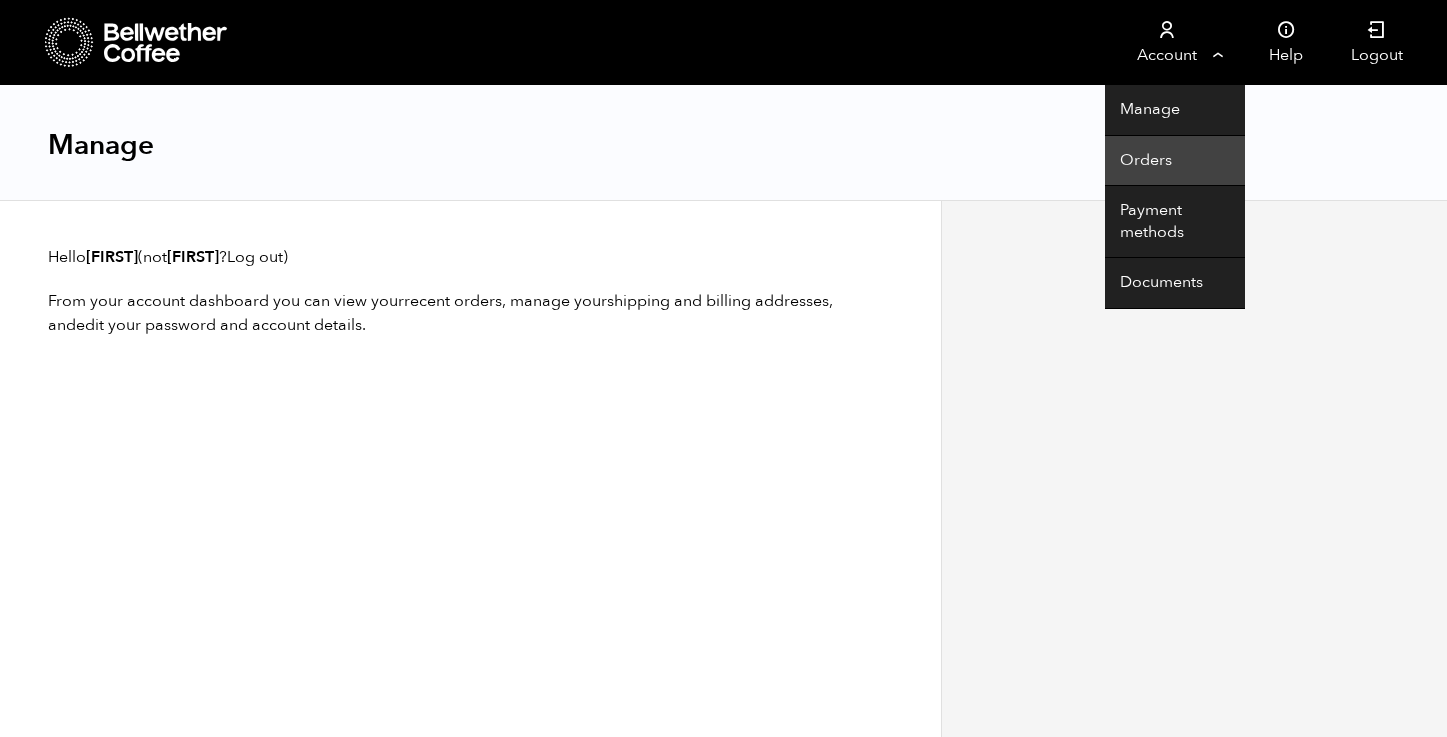 click on "Orders" at bounding box center [1175, 161] 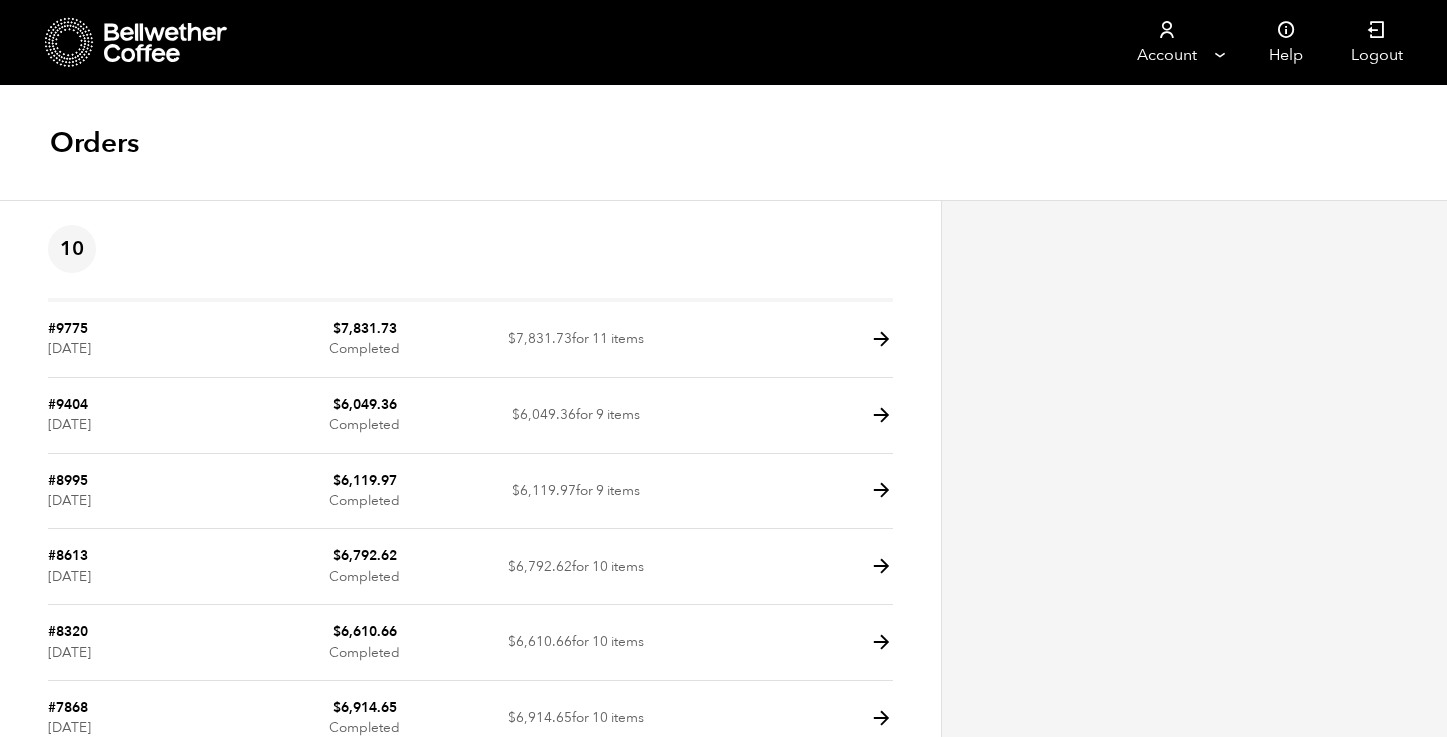 scroll, scrollTop: 0, scrollLeft: 0, axis: both 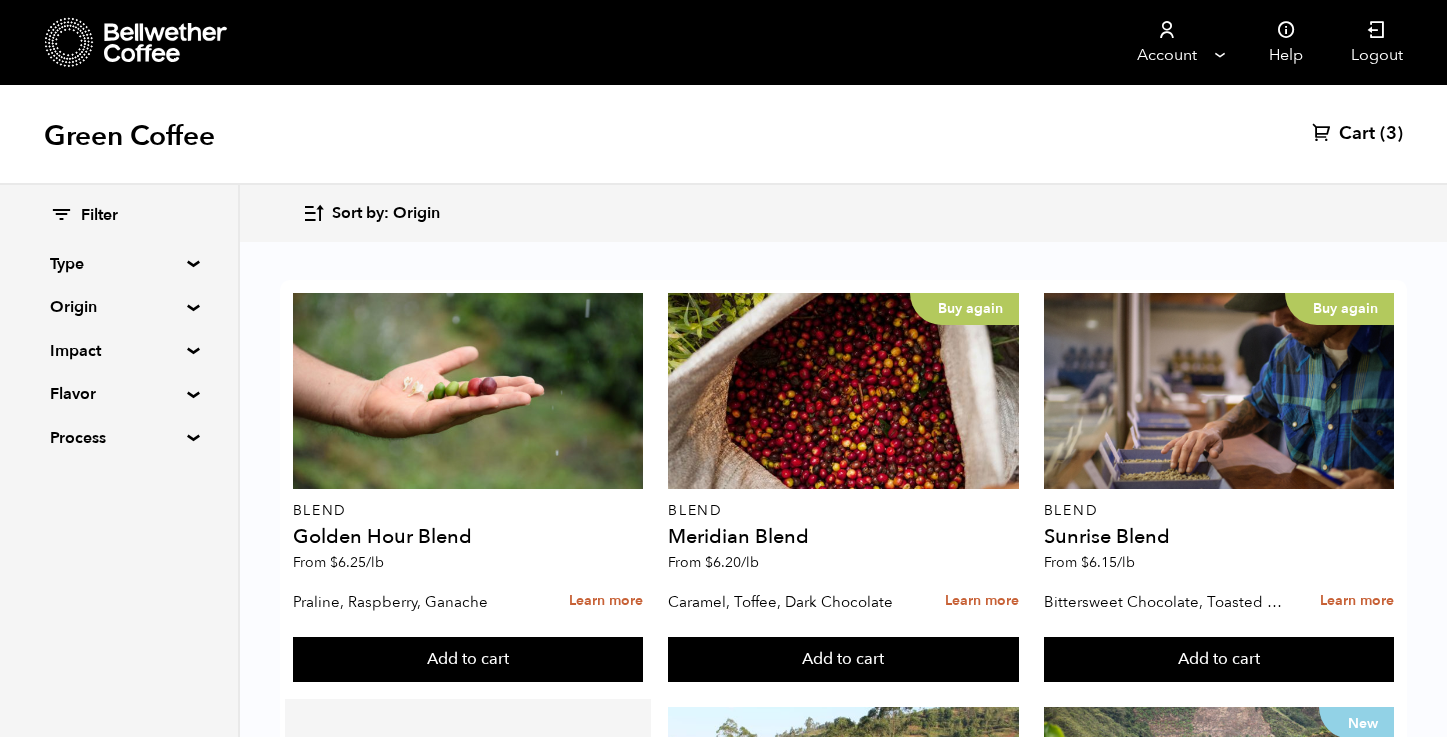click on "Add to cart" at bounding box center (468, 660) 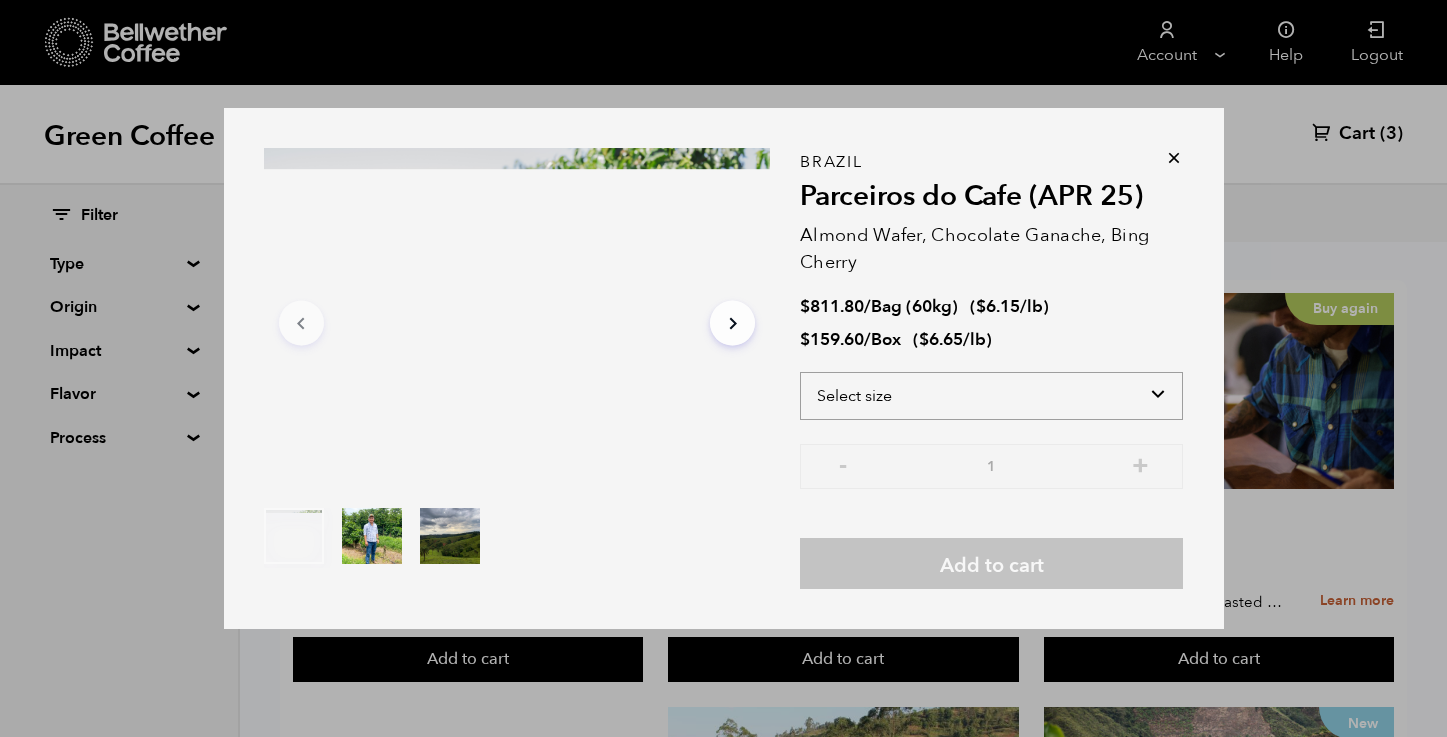 select on "bag-3" 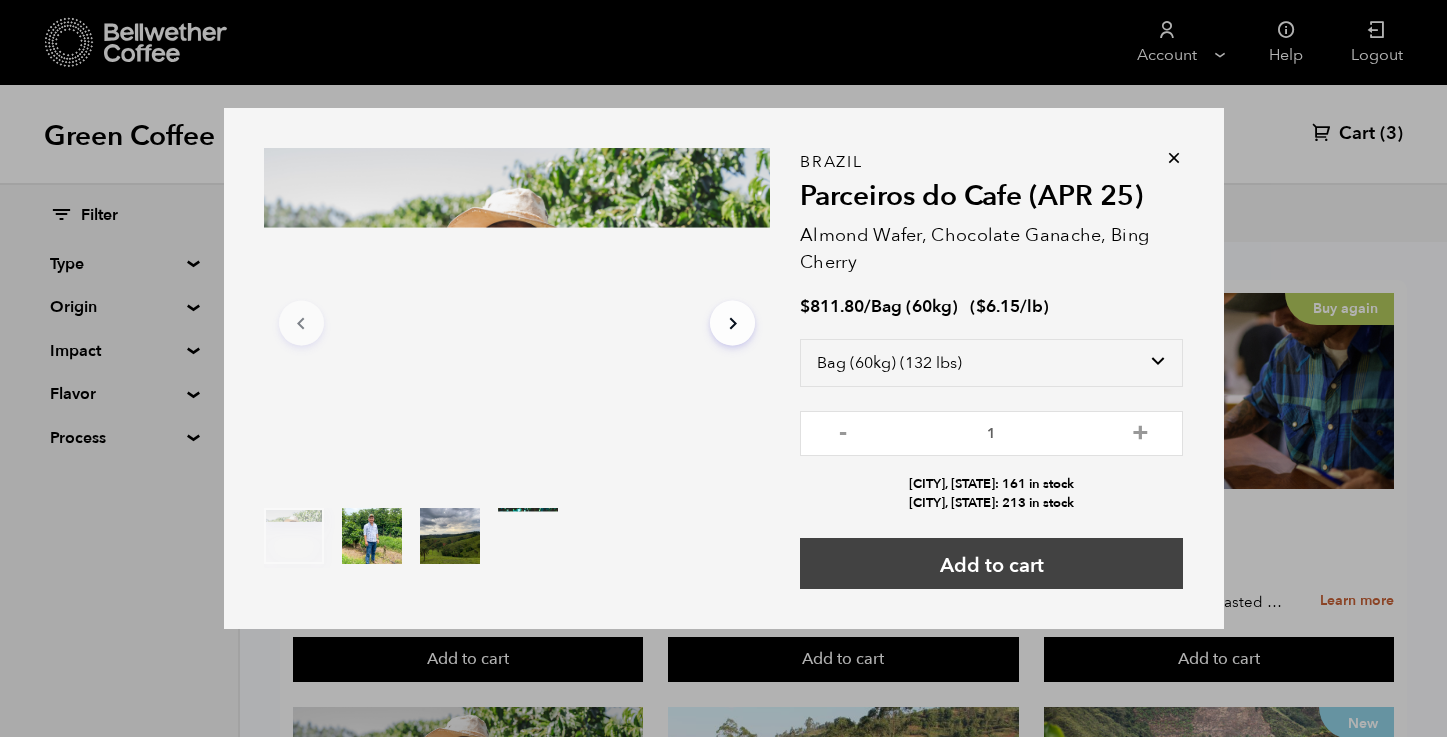 click on "Add to cart" at bounding box center [991, 563] 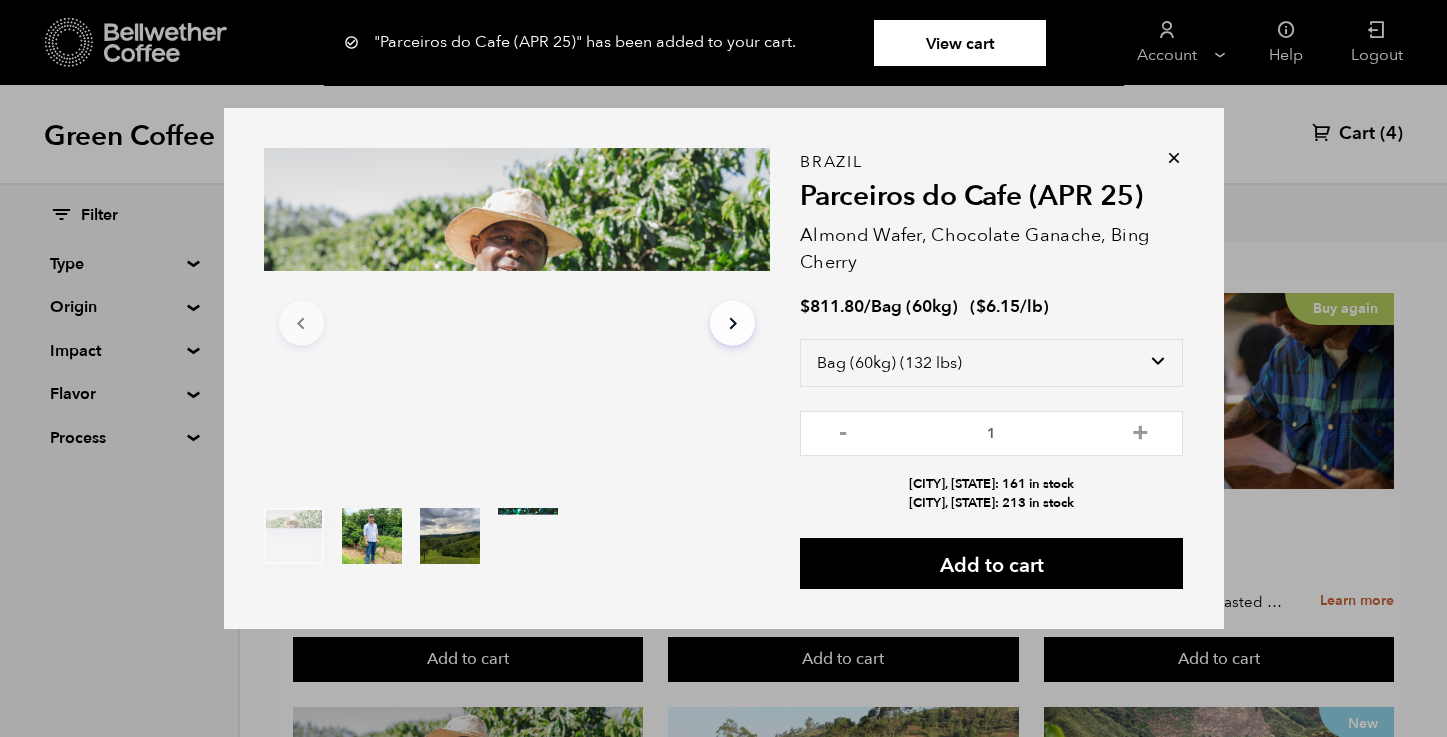 click at bounding box center [1174, 158] 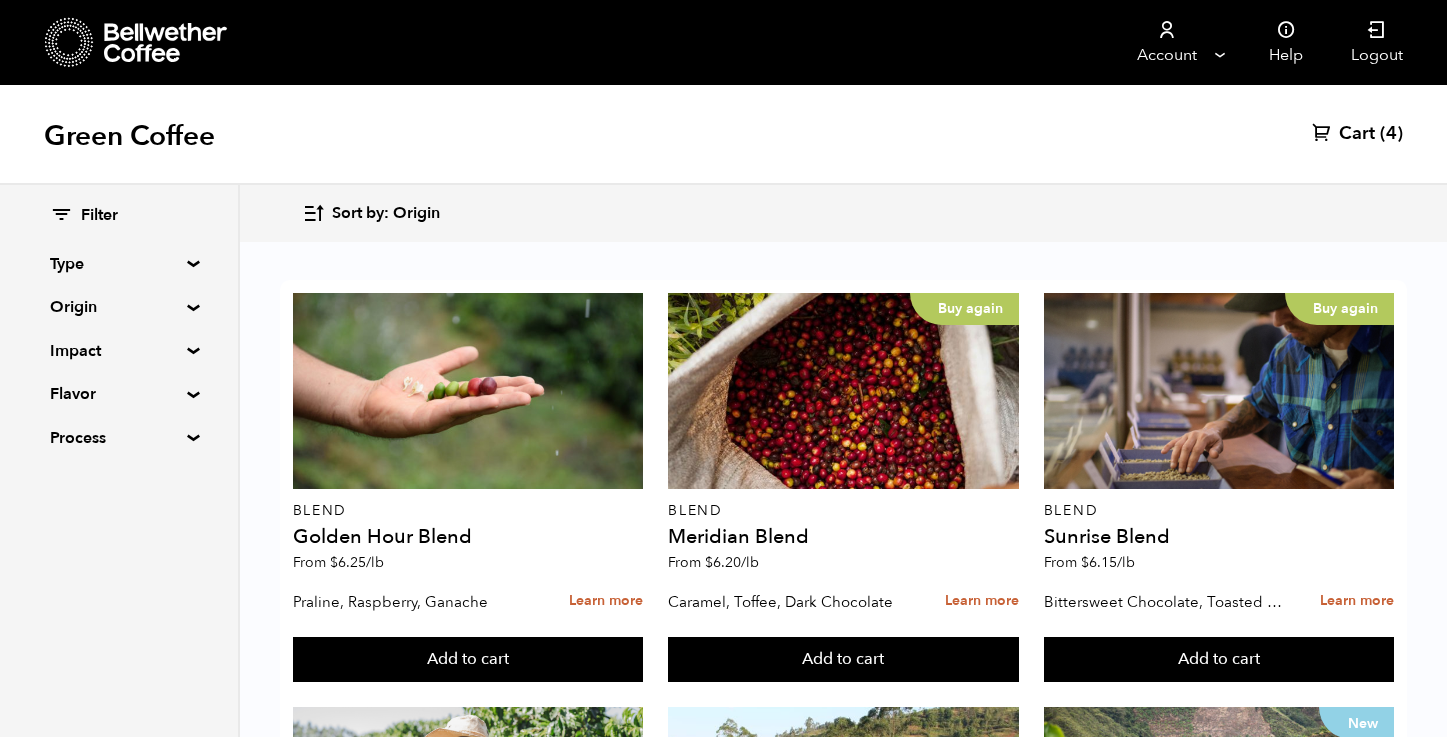 scroll, scrollTop: 0, scrollLeft: 0, axis: both 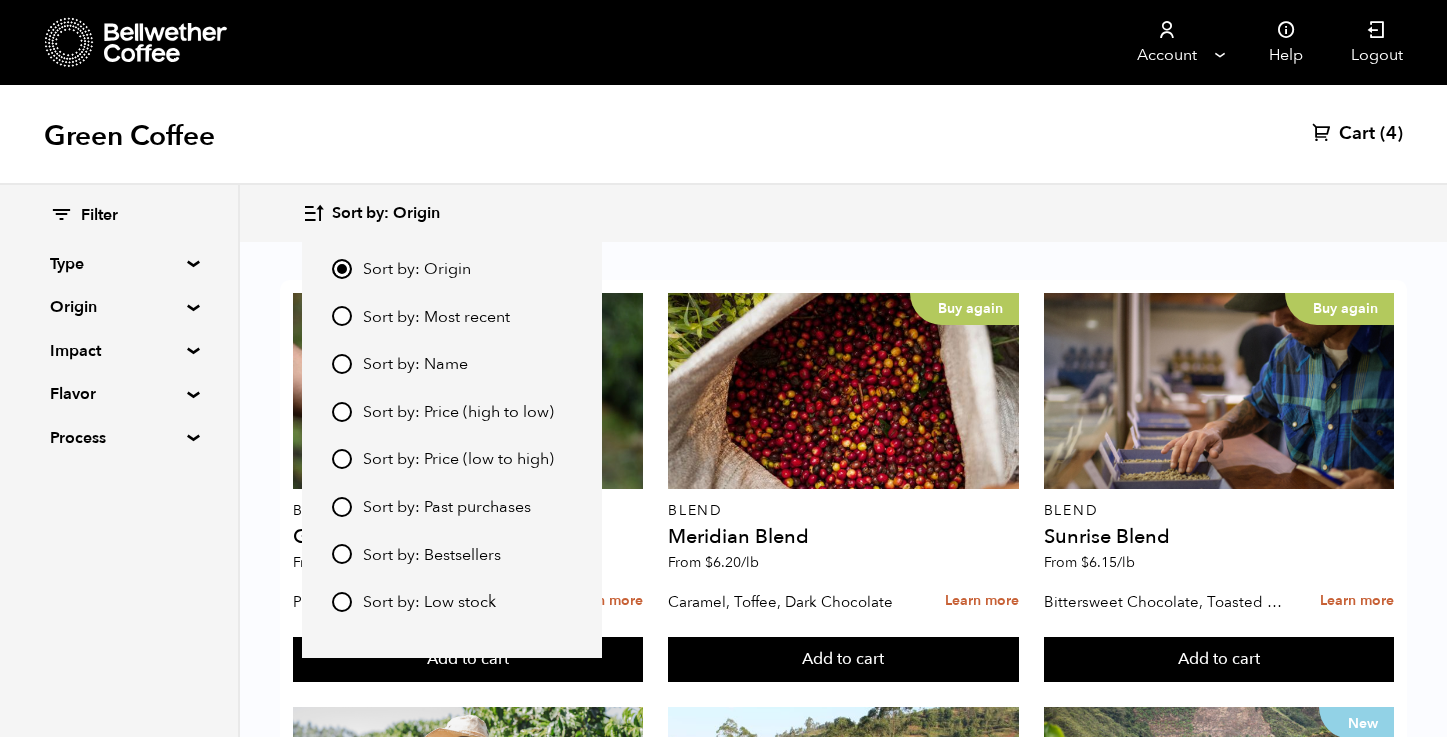 click on "Sort by: Price (low to high)" at bounding box center [342, 459] 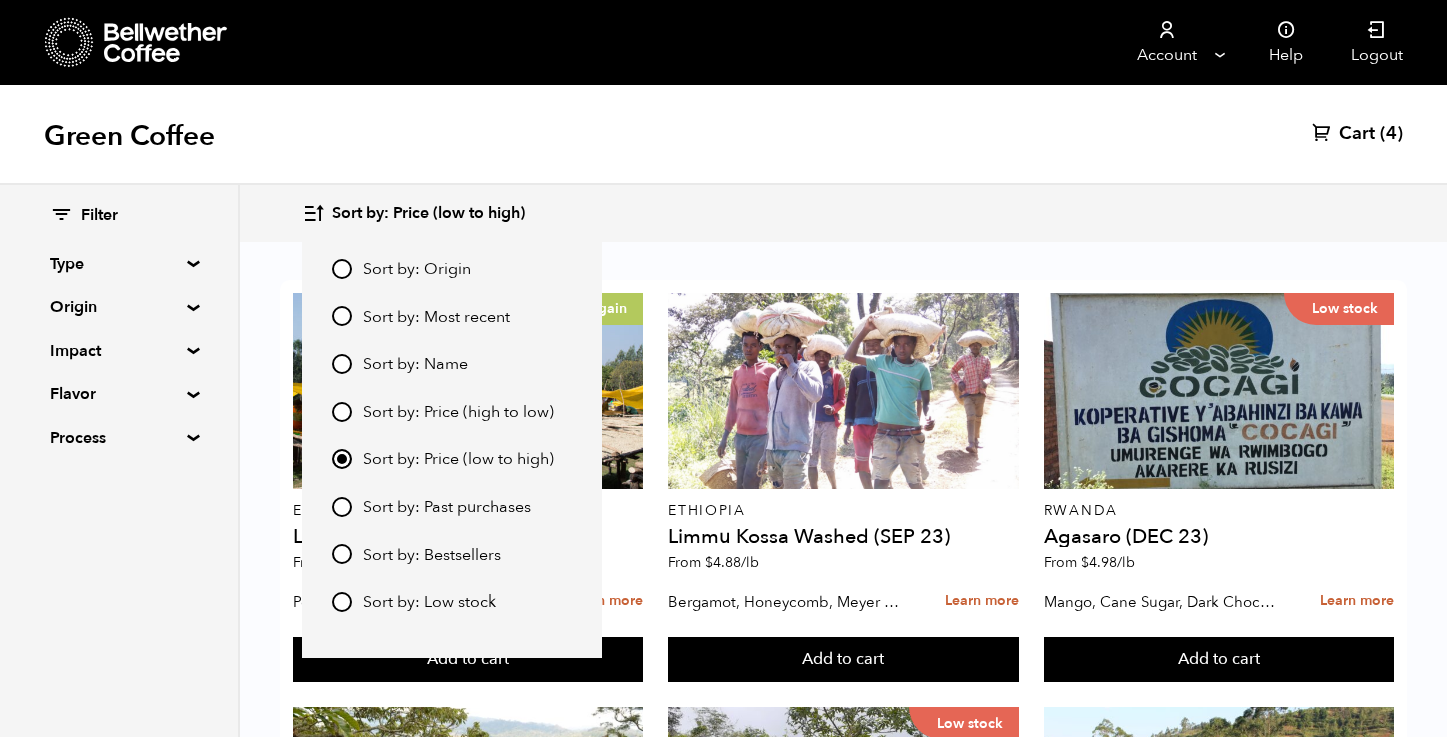 click on "Sort by: Price (low to high)
Sort by: Origin
Sort by: Most recent
Sort by: Name
Sort by: Price (high to low)
Sort by: Price (low to high)
Sort by: Past purchases
Sort by: Bestsellers
Sort by: Low stock
Filter and sort
Filter and sort
Sort by: Origin
Sort by: Most recent
Sort by: Name
Sort by: Price (high to low)
Sort by: Price (low to high)
Sort by: Past purchases
Sort by: Bestsellers
Sort by: Low stock
Filter   Type       Blend   Single Origin   Decaf   Seasonal   Year Round Origin       Blend   Brazil   Burundi   Colombia   East Java   El Salvador" at bounding box center (723, 213) 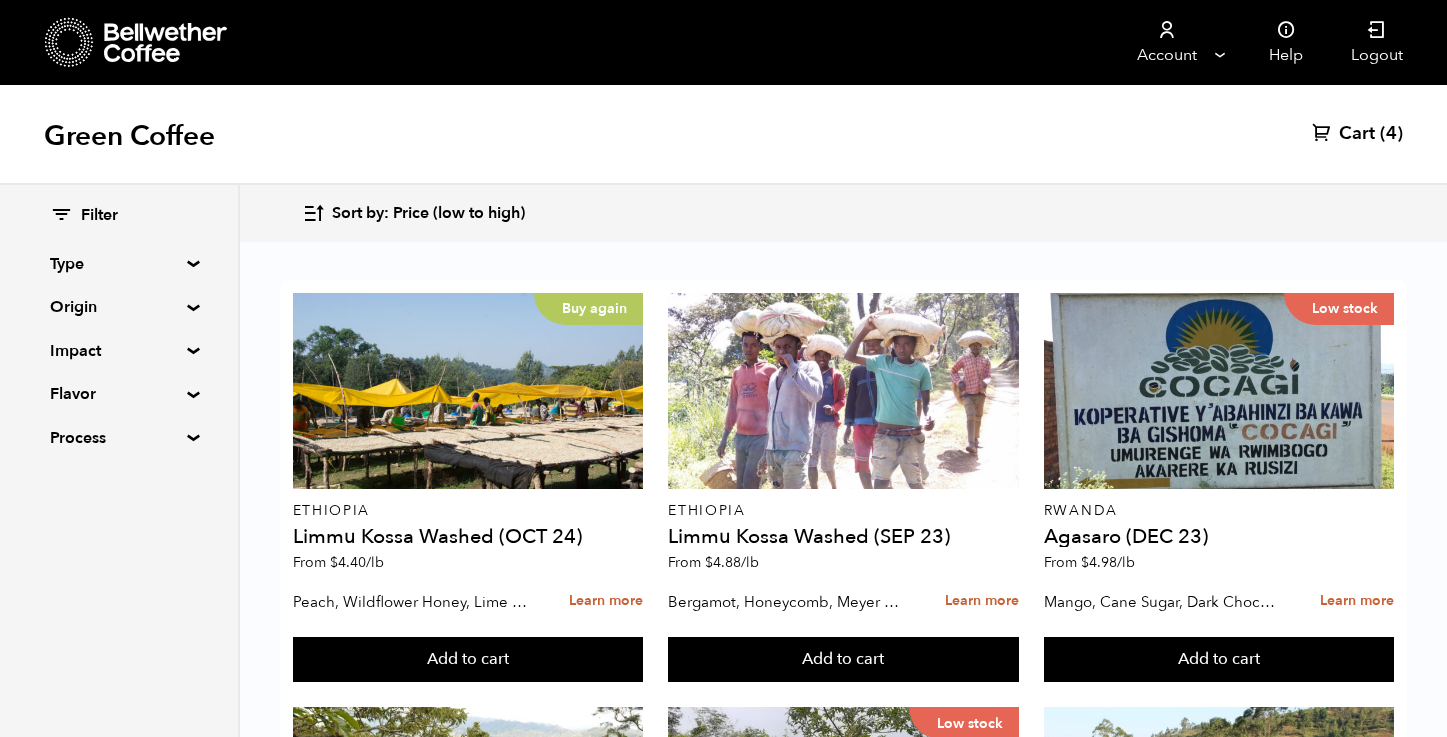 scroll, scrollTop: 2067, scrollLeft: 0, axis: vertical 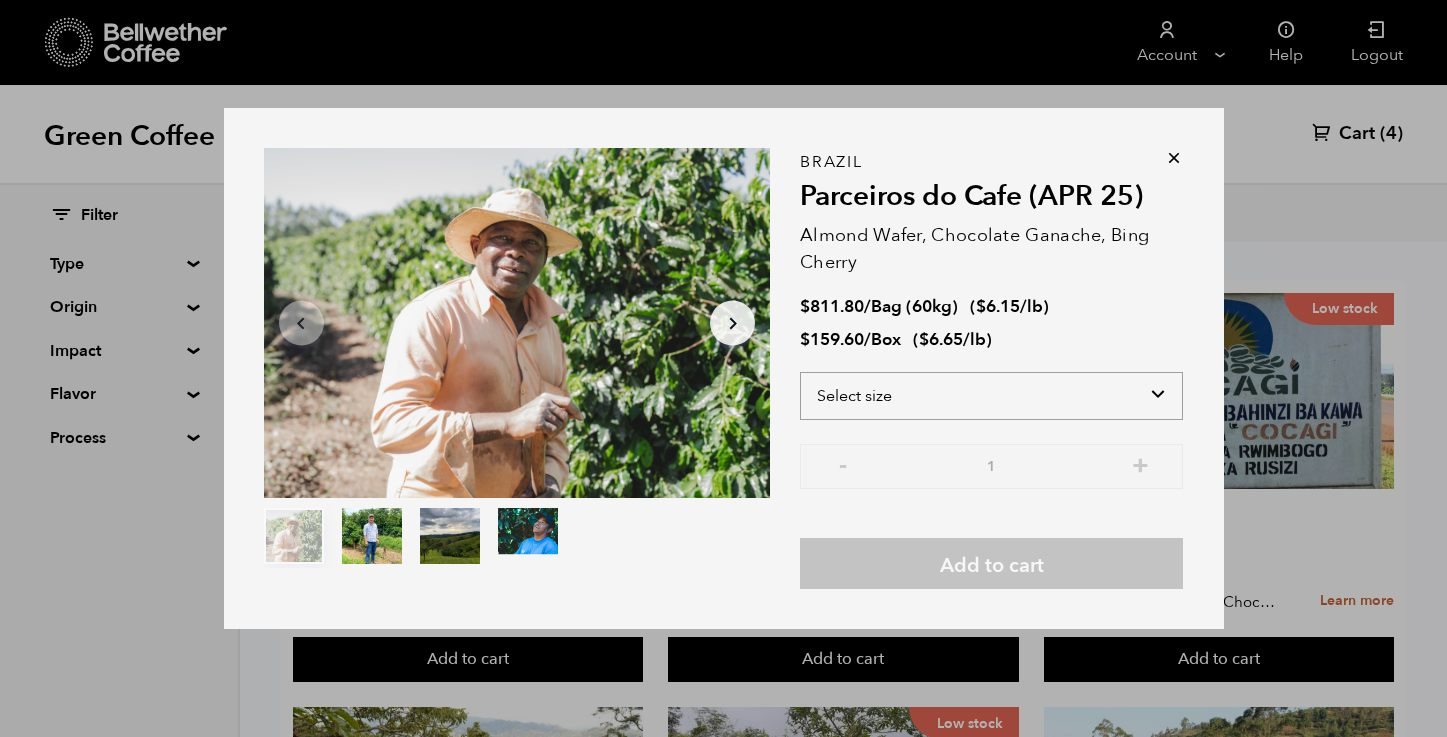 select on "bag-3" 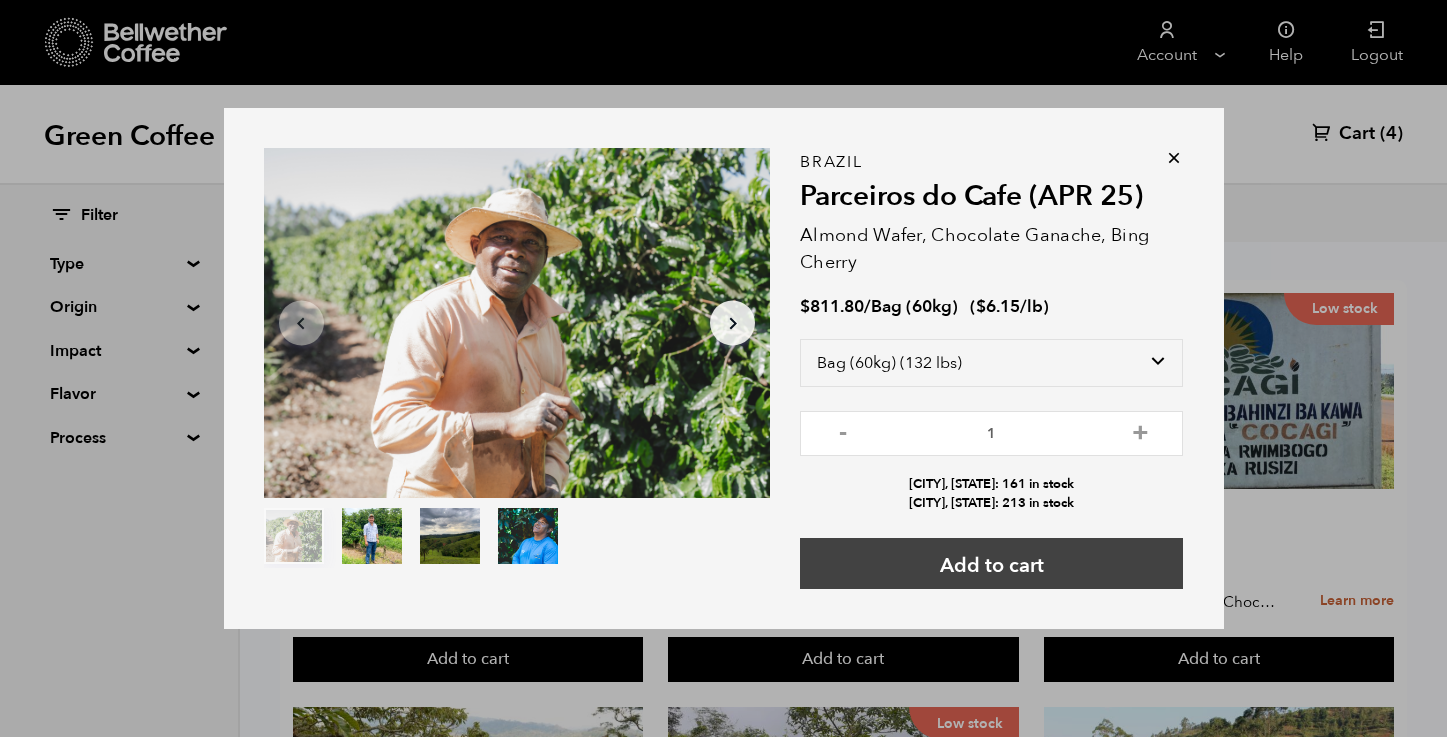 click on "Add to cart" at bounding box center (991, 563) 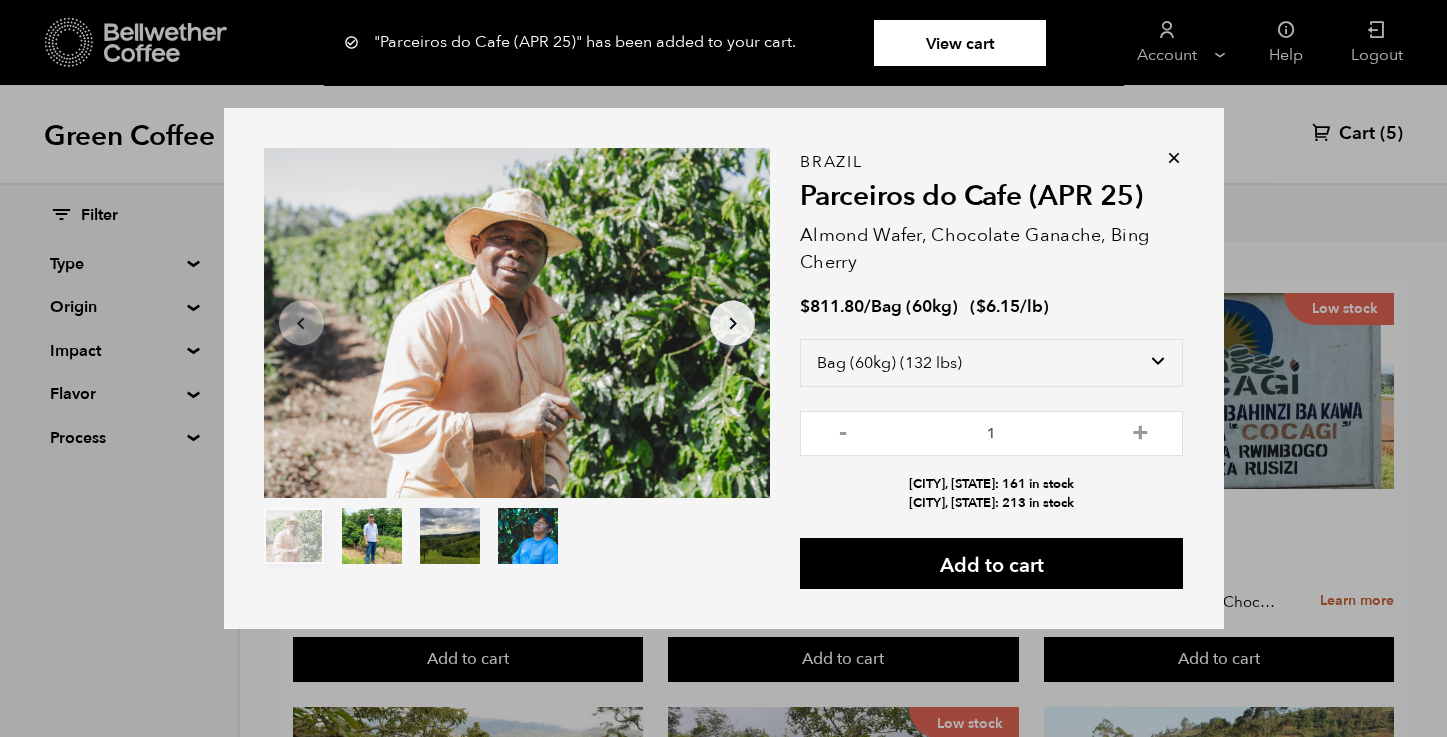 click at bounding box center [1174, 158] 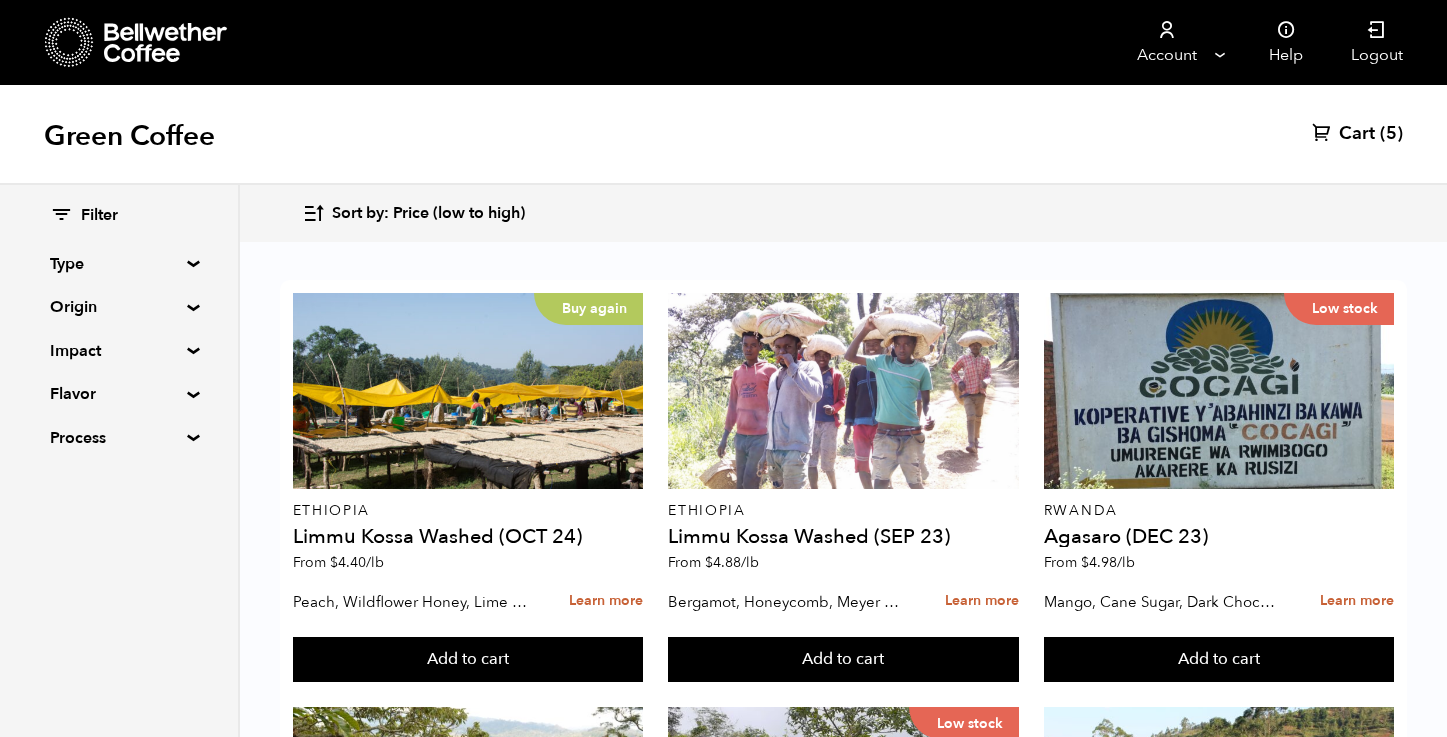 click on "Cart" at bounding box center [1357, 134] 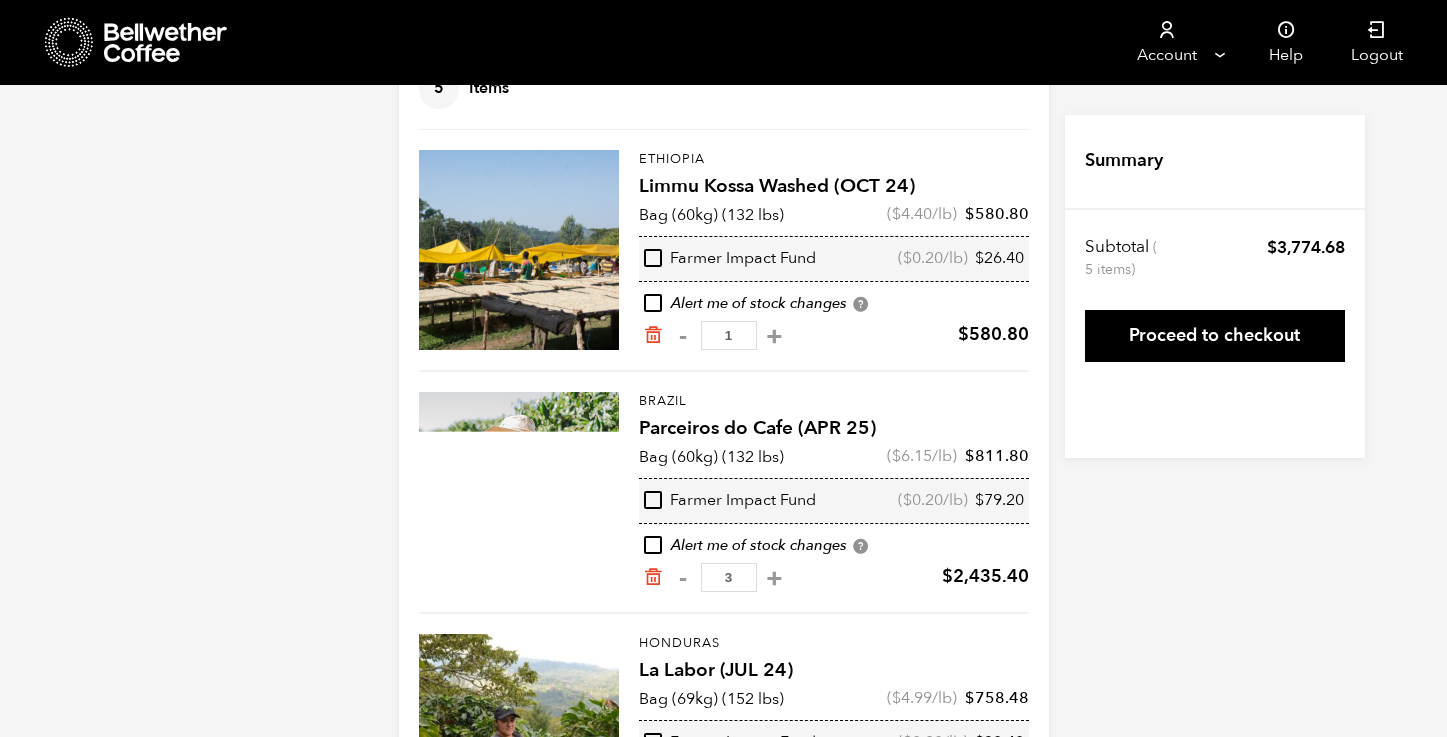 scroll, scrollTop: 172, scrollLeft: 0, axis: vertical 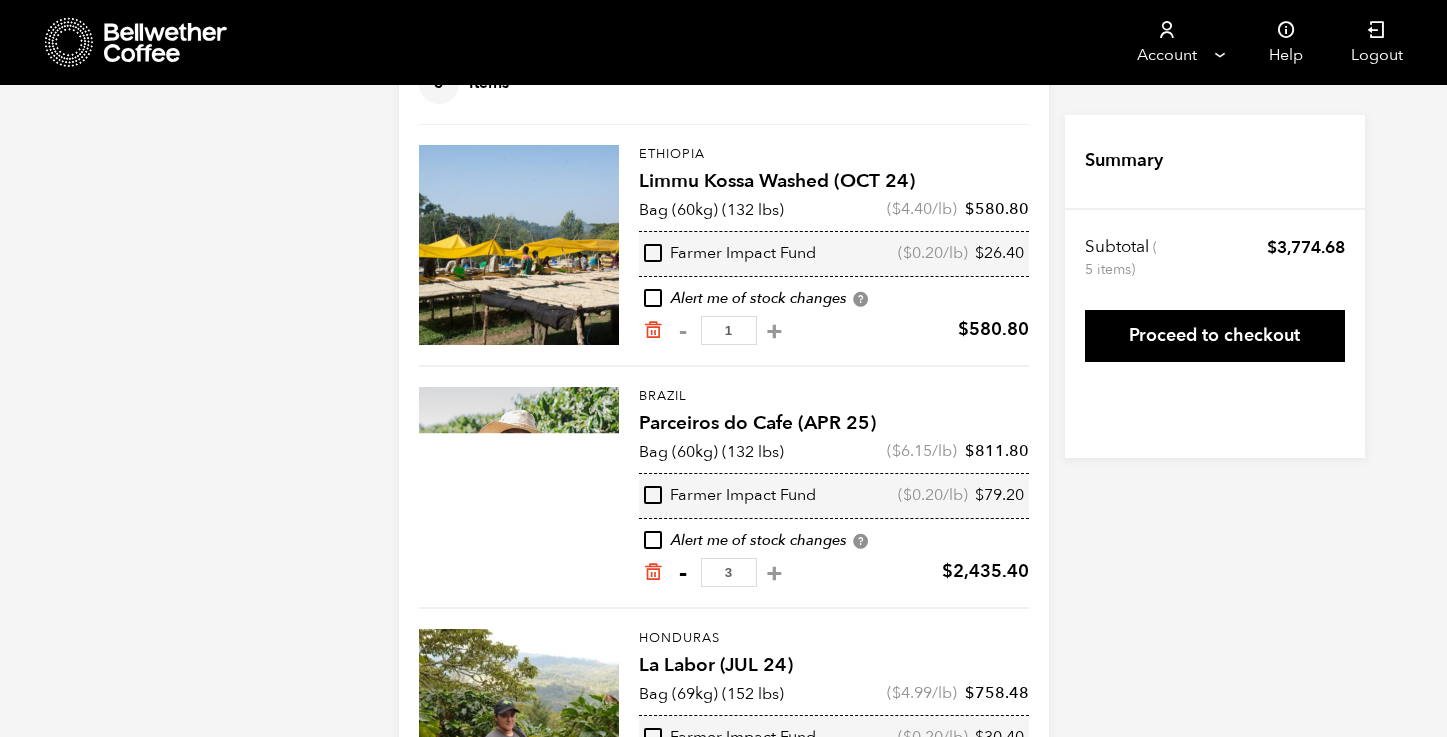 click on "-" at bounding box center [683, 573] 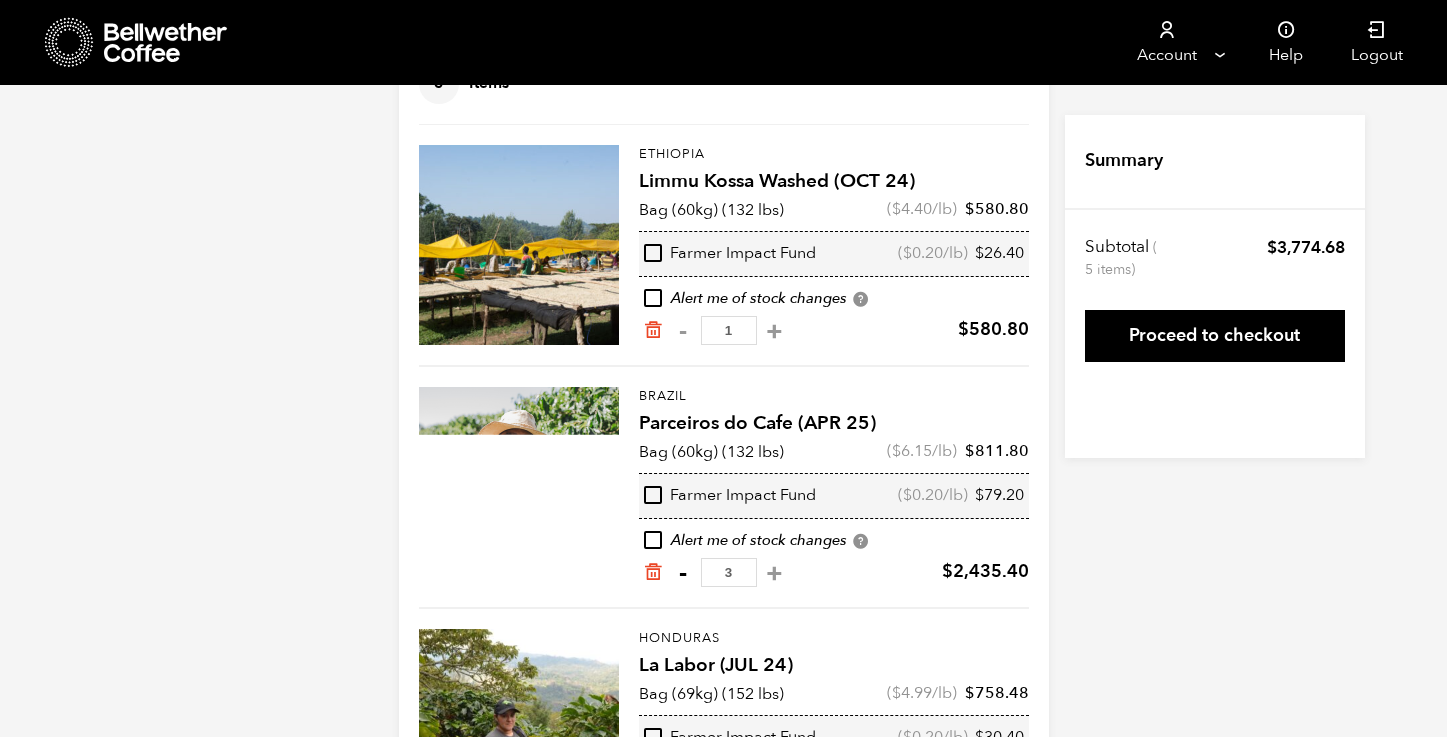 type on "2" 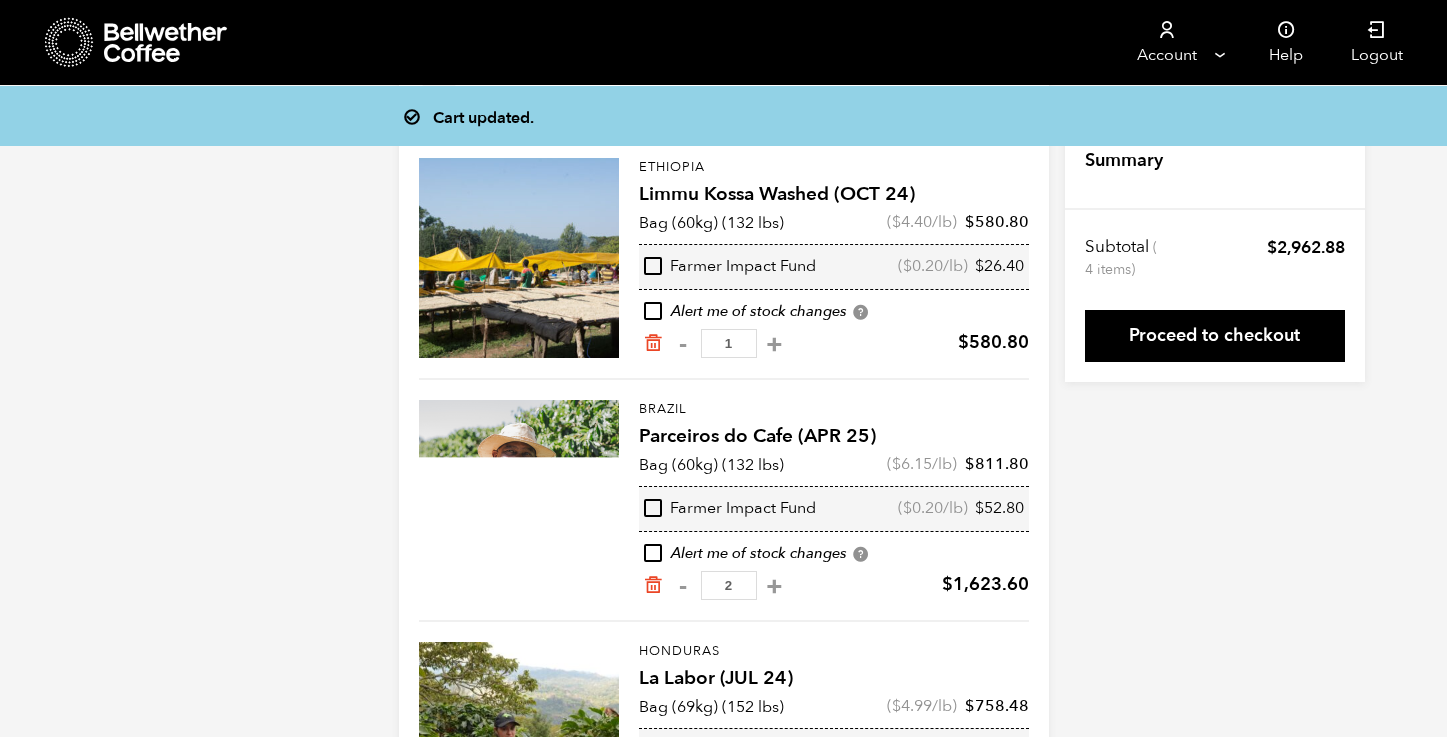 scroll, scrollTop: 158, scrollLeft: 0, axis: vertical 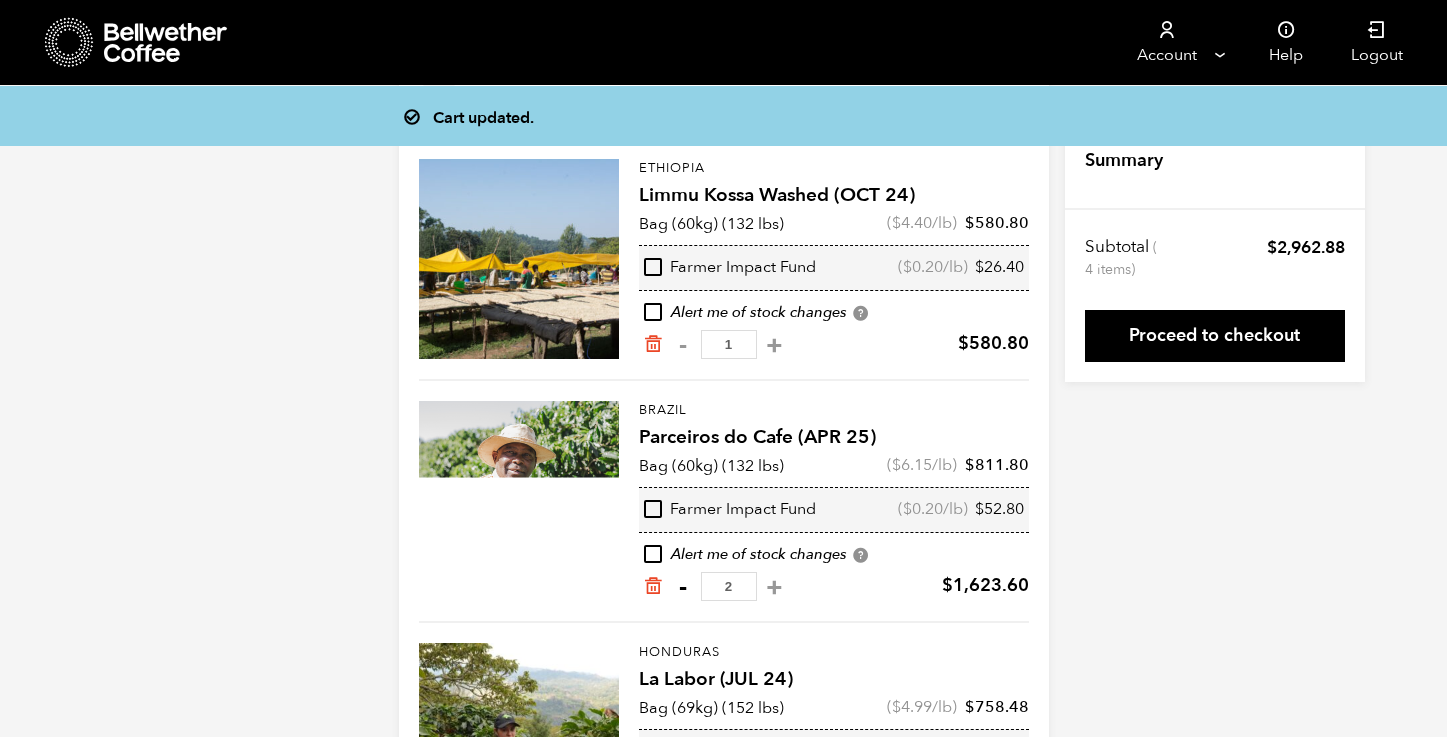 click on "-" at bounding box center (683, 587) 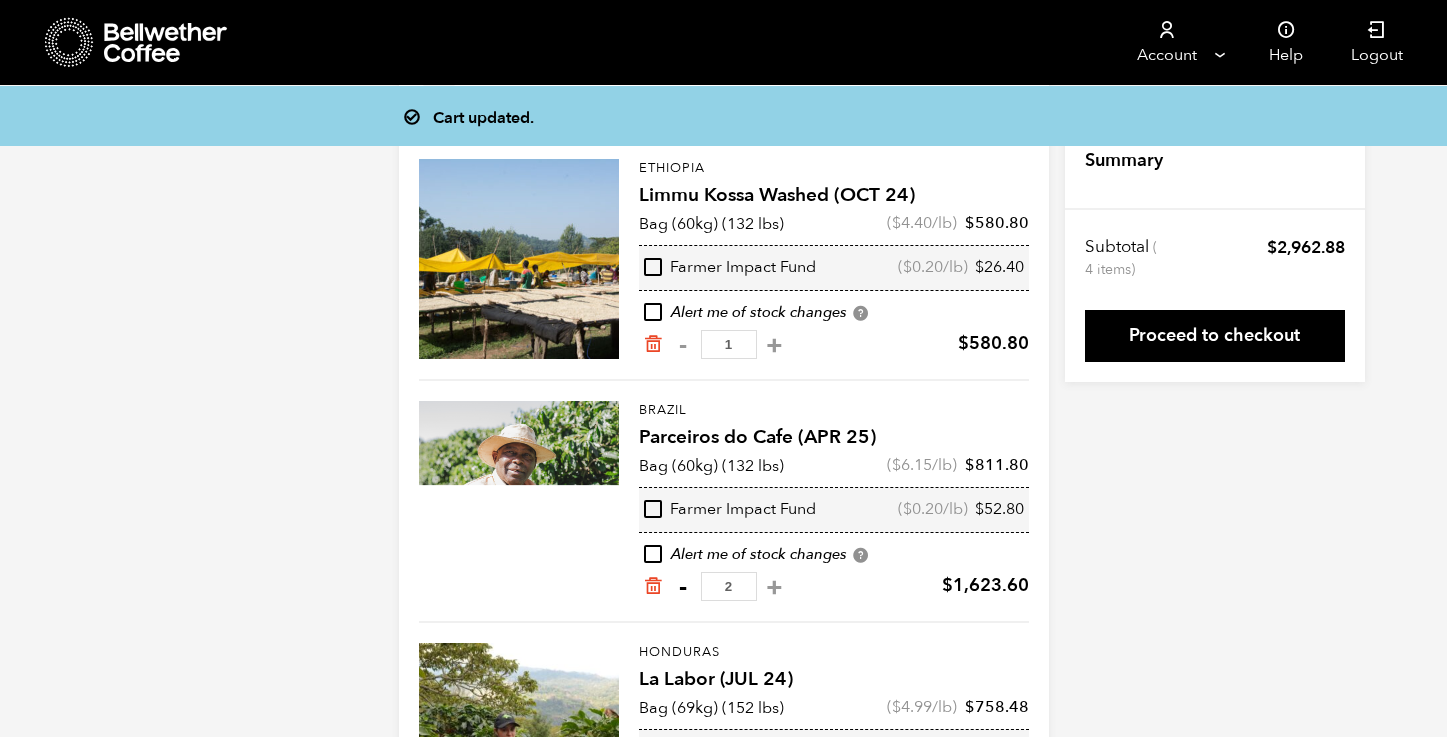 type on "1" 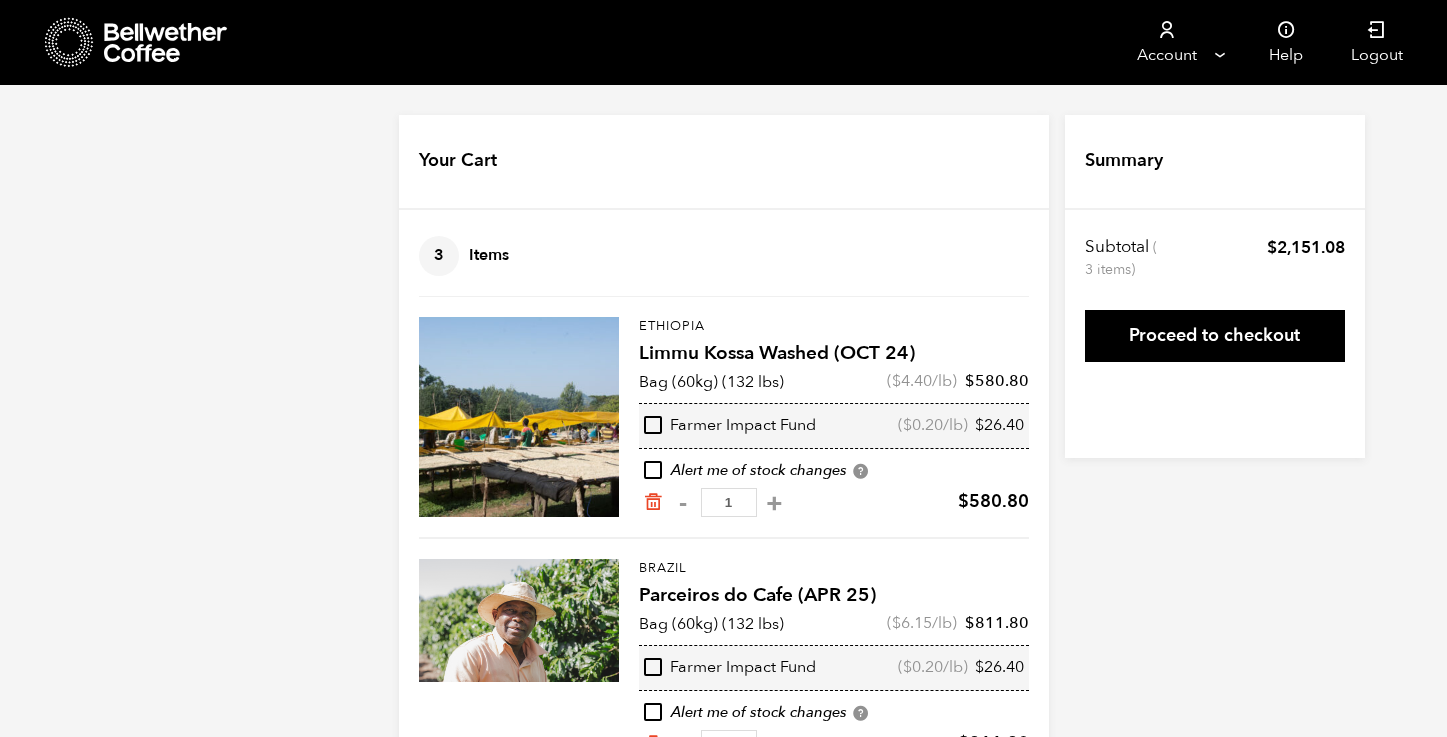 scroll, scrollTop: 0, scrollLeft: 0, axis: both 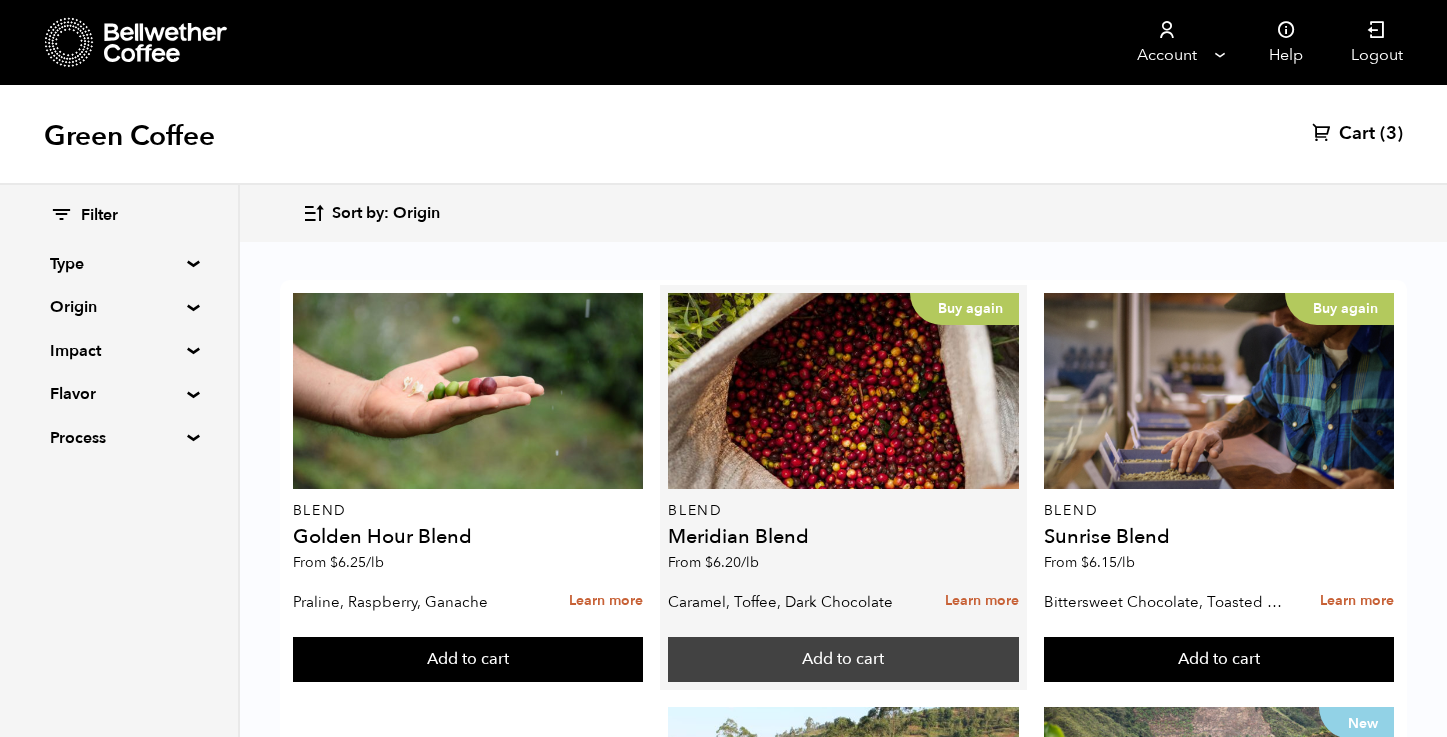 click on "Add to cart" at bounding box center [468, 660] 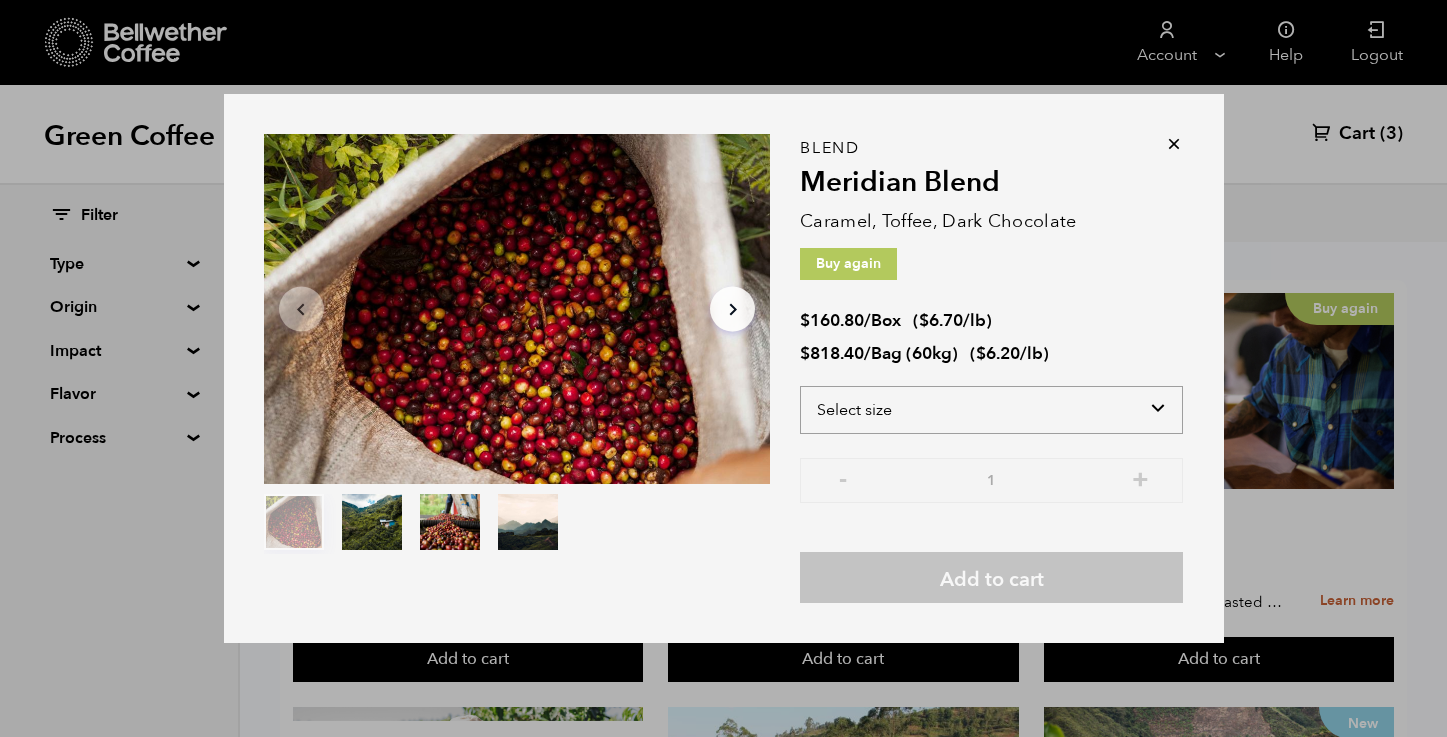 select on "bag-3" 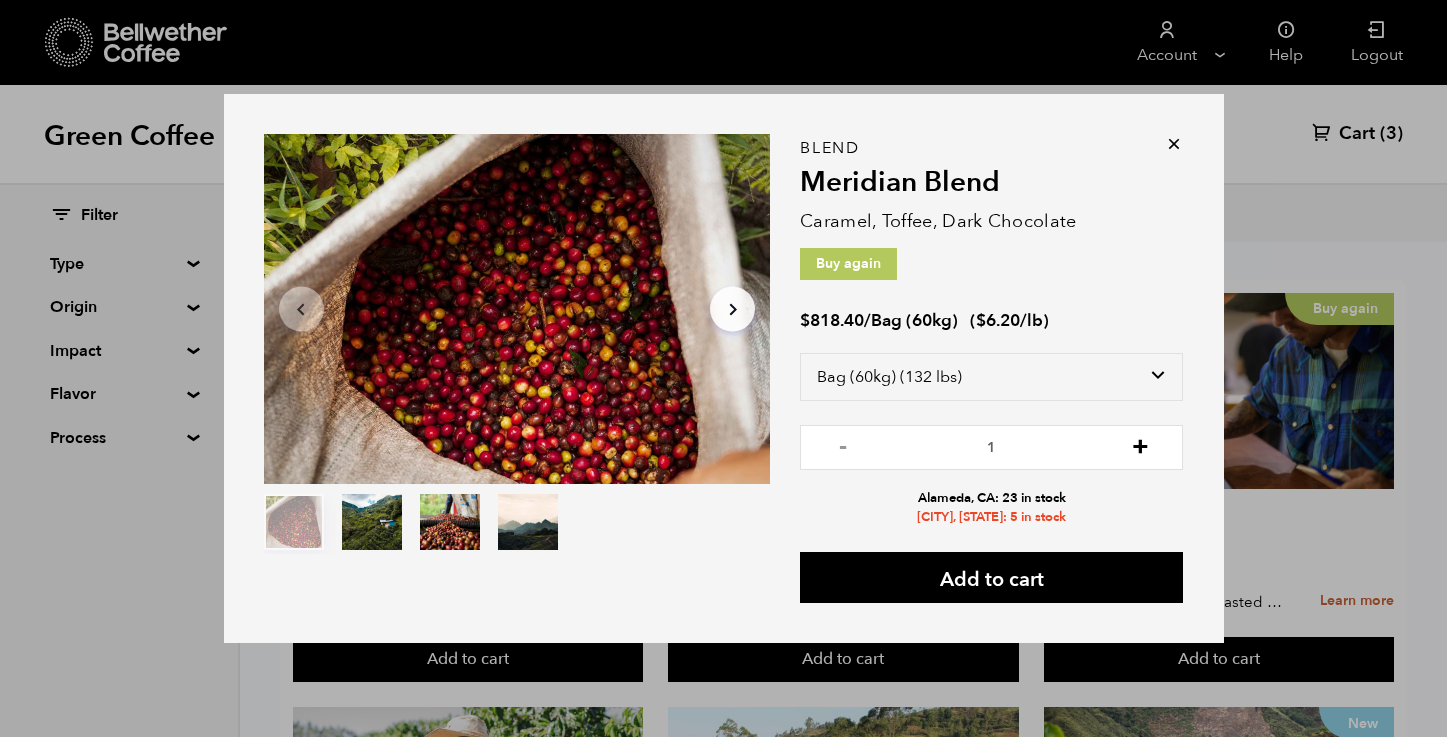 click on "+" at bounding box center (1140, 445) 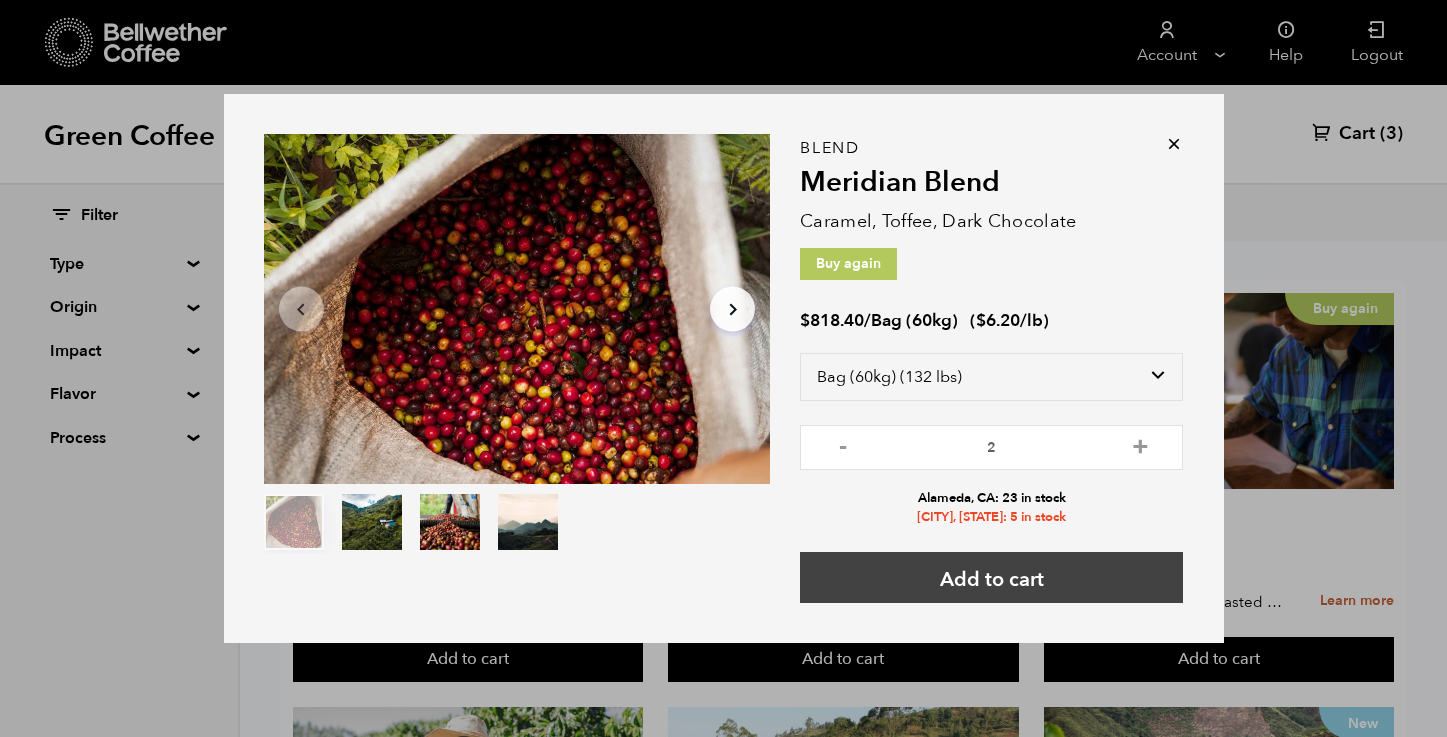 click on "Add to cart" at bounding box center [991, 577] 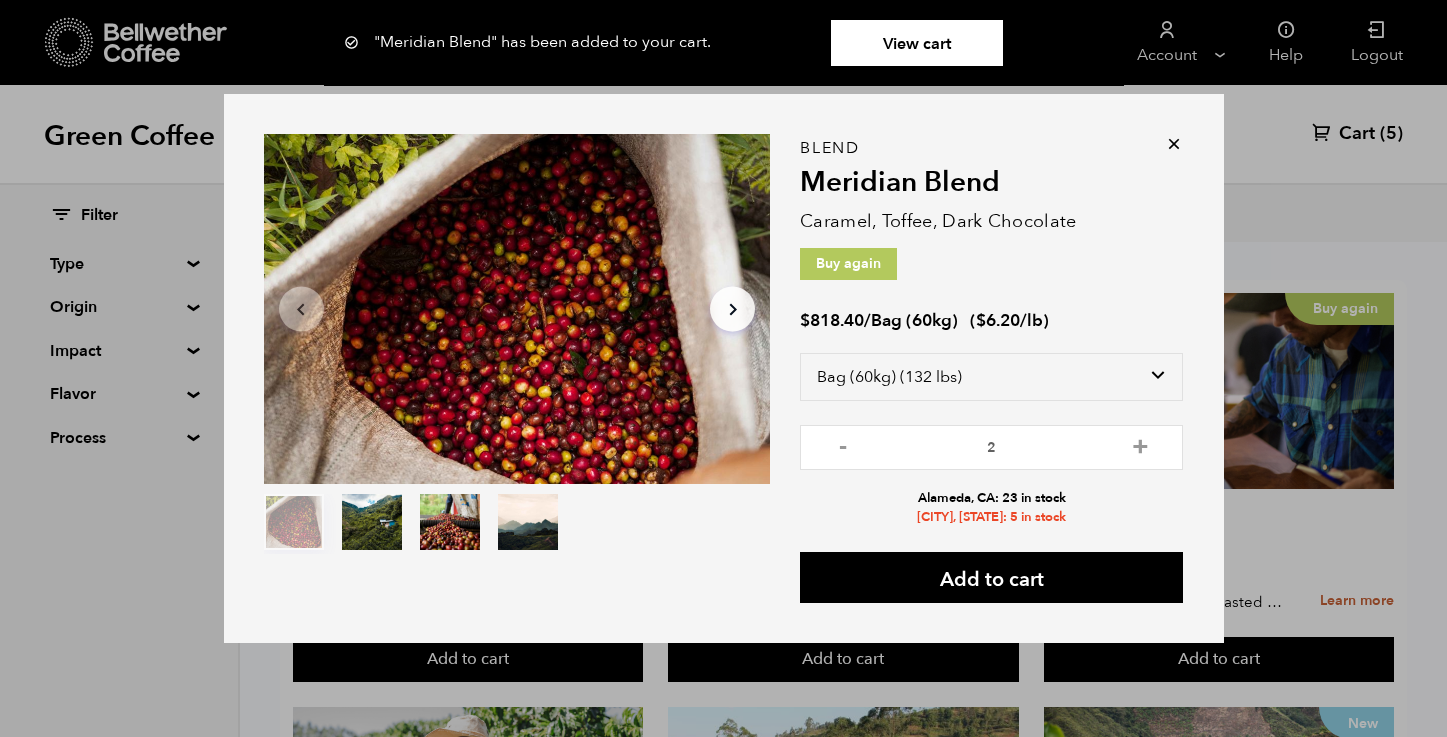 click at bounding box center (1174, 144) 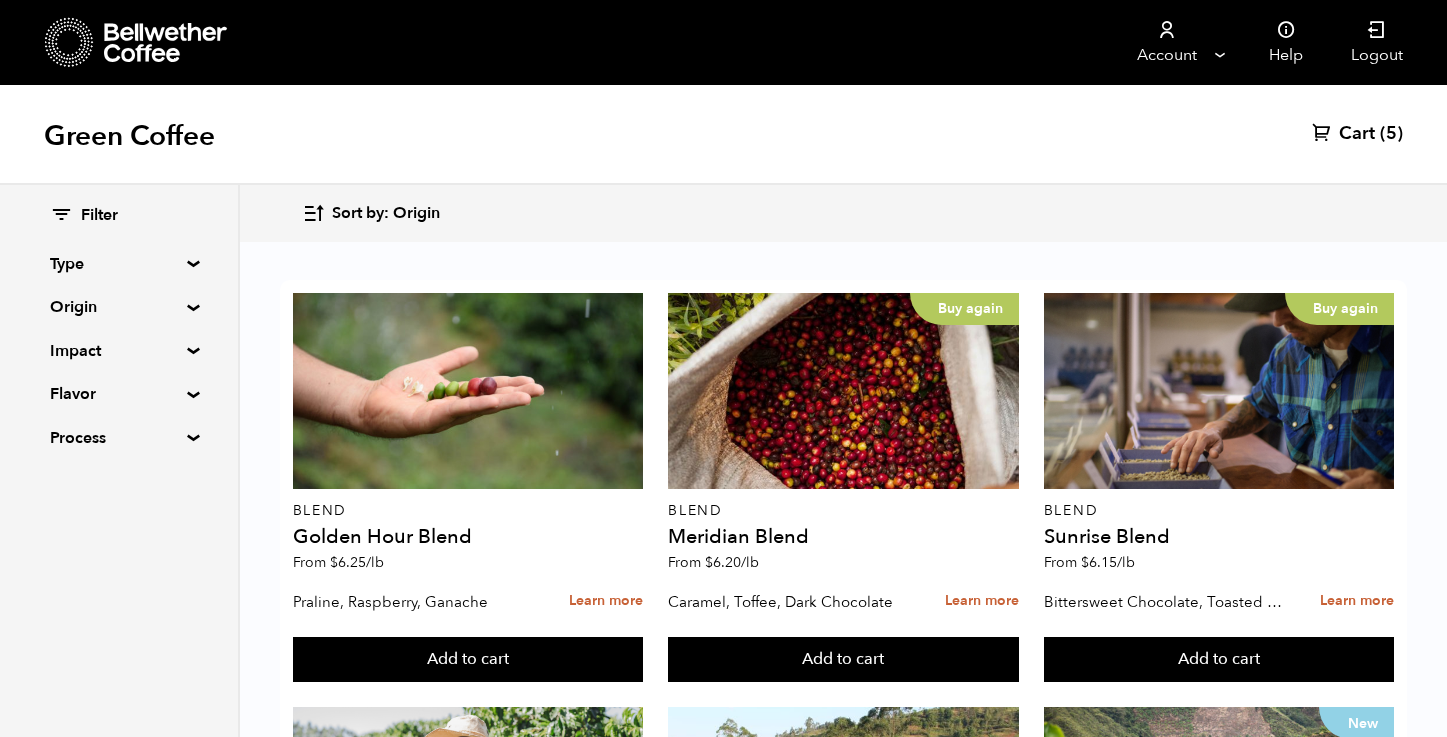 click on "Cart" at bounding box center (1357, 134) 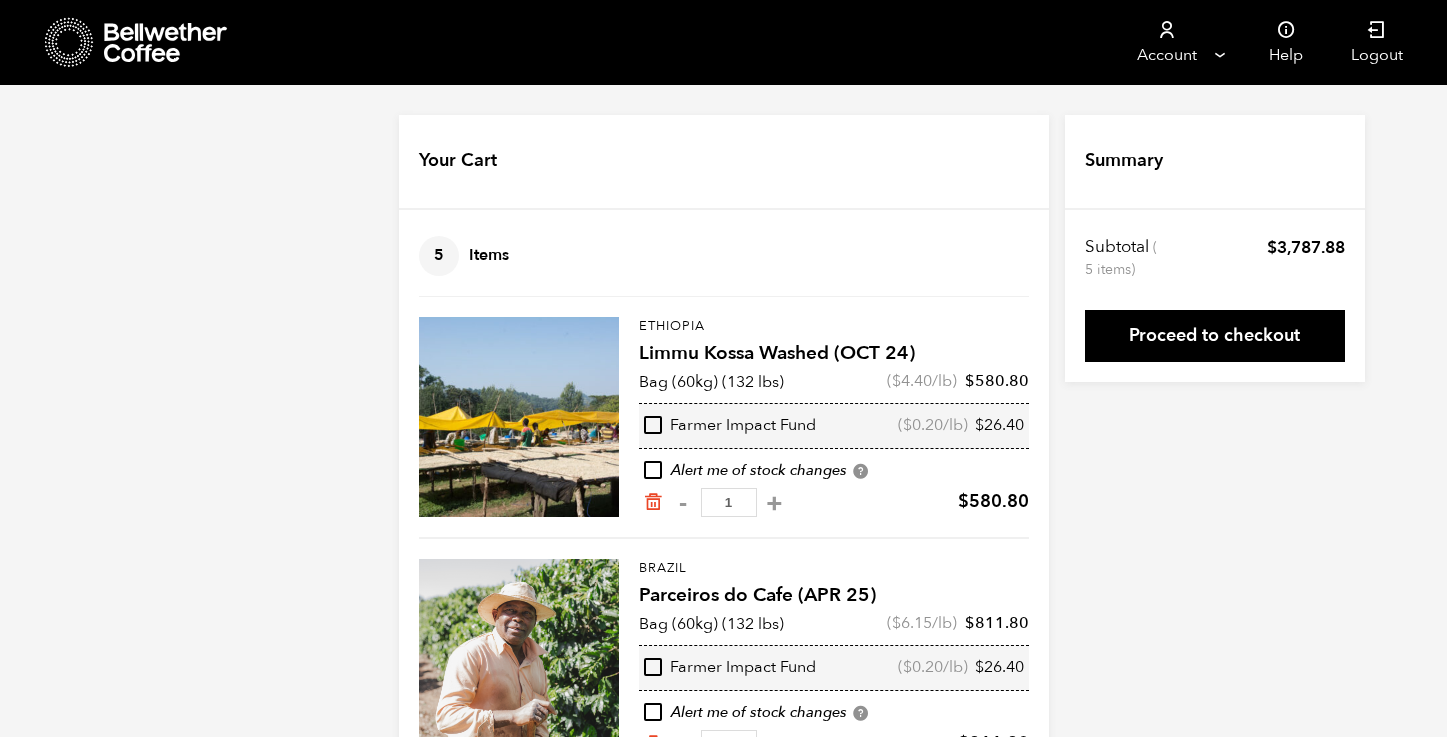 scroll, scrollTop: 66, scrollLeft: 0, axis: vertical 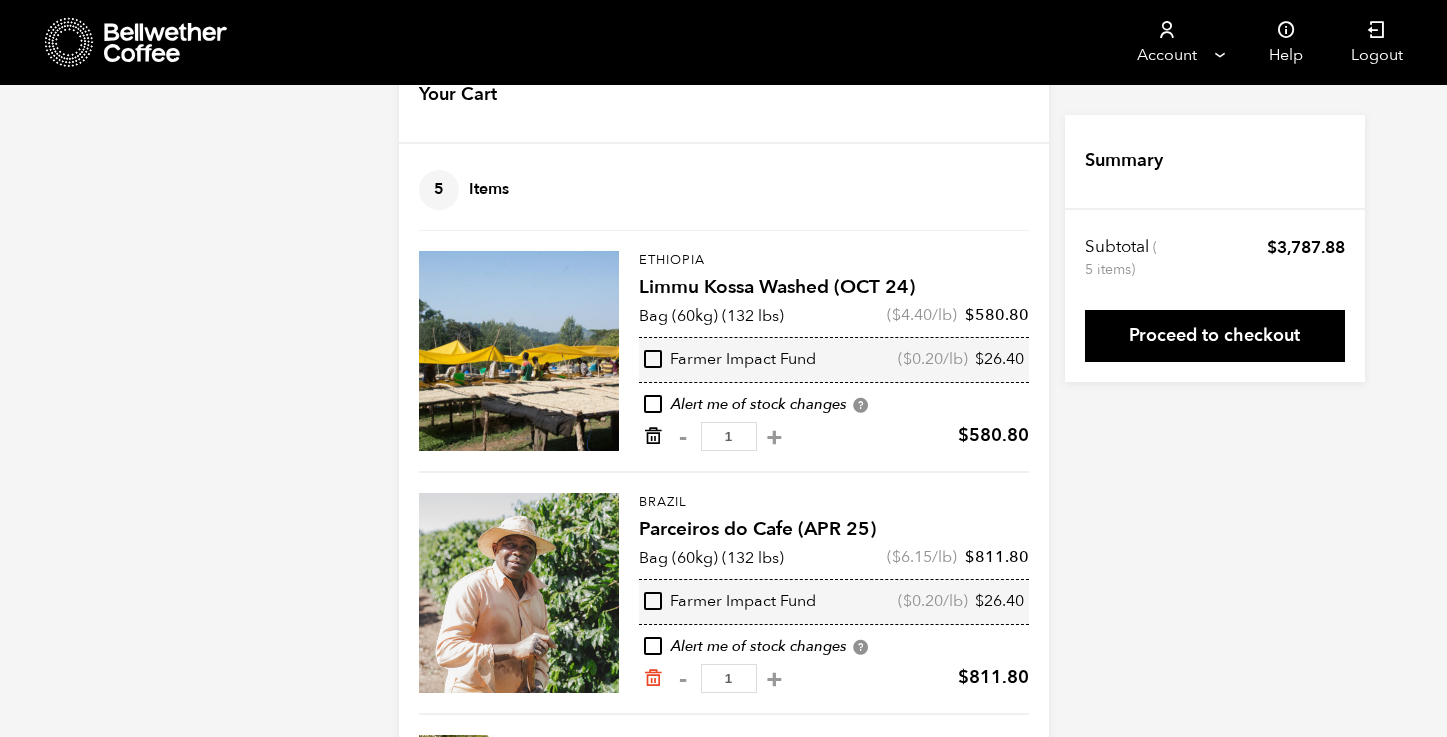 click at bounding box center (653, 436) 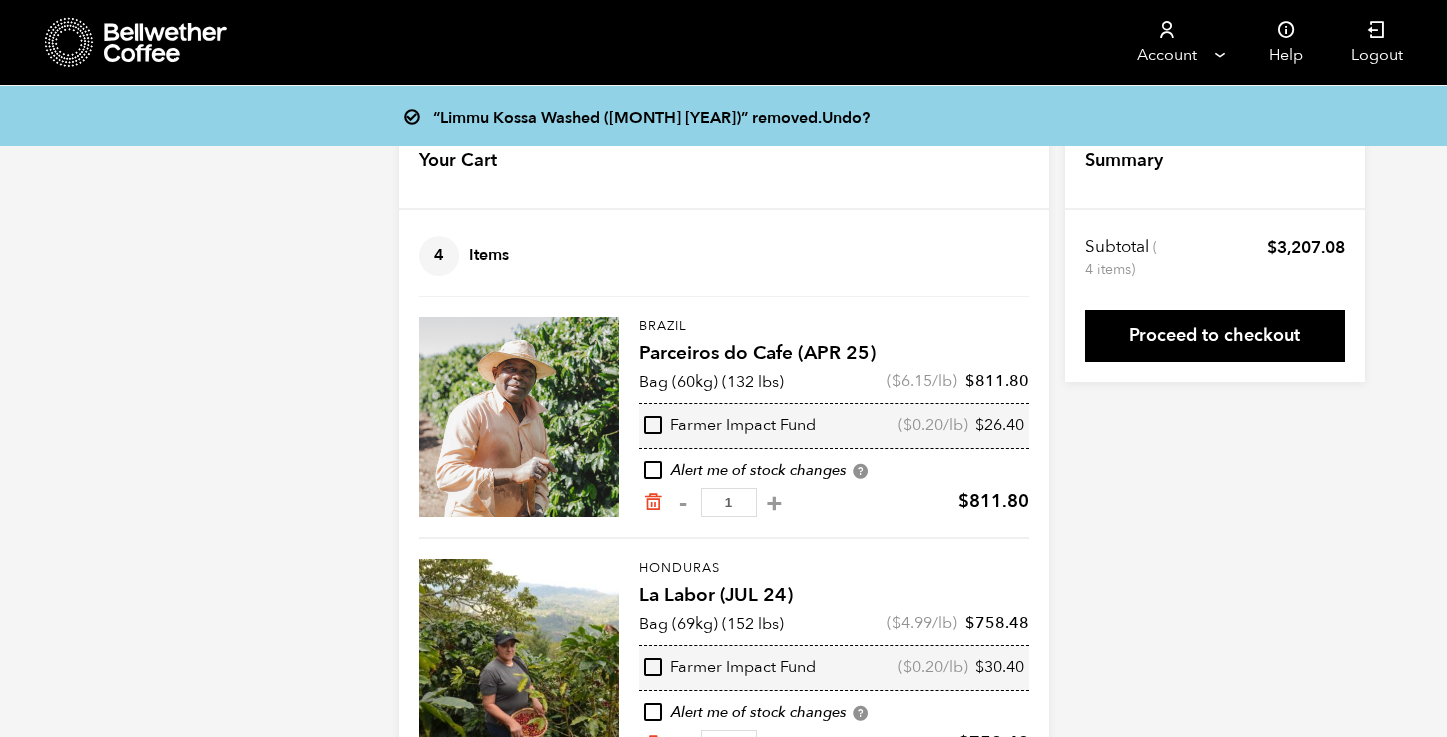 scroll, scrollTop: 0, scrollLeft: 0, axis: both 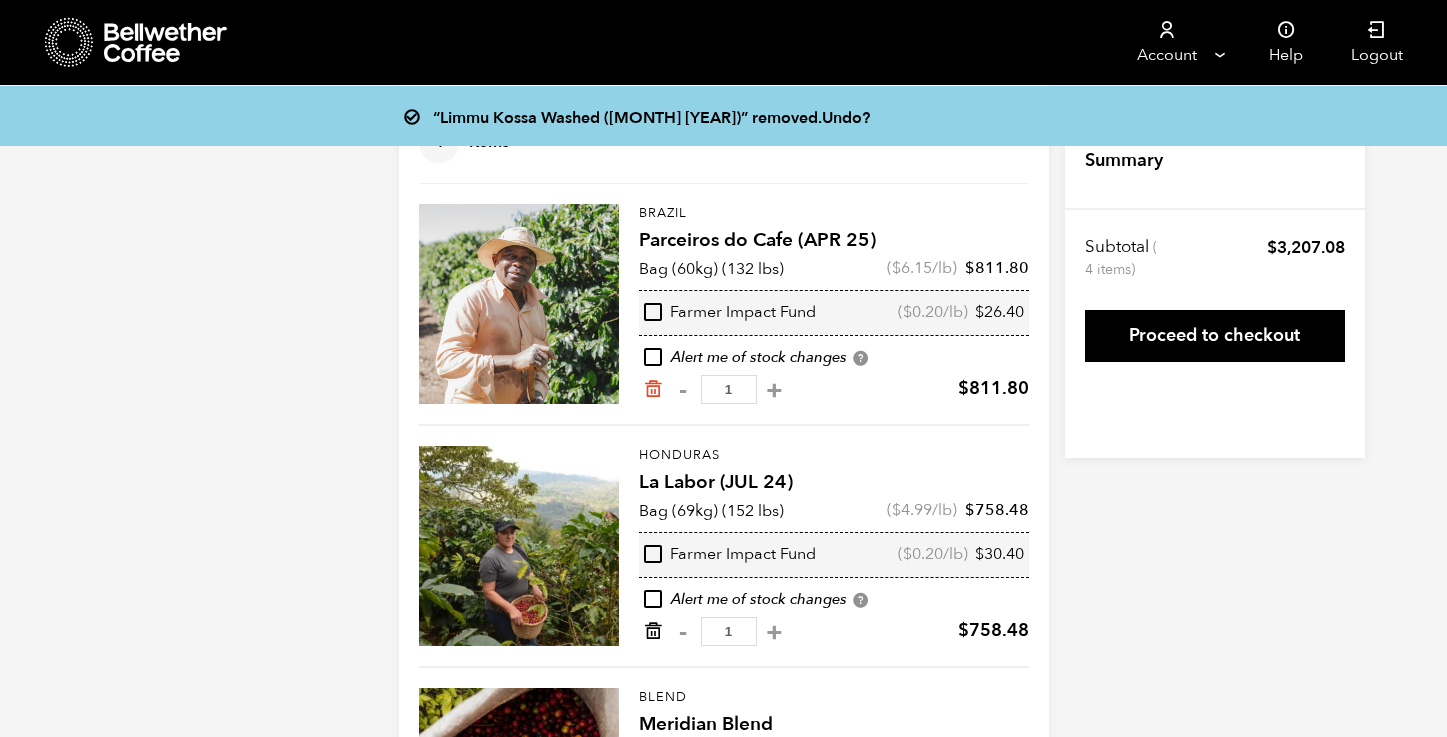 click at bounding box center [653, 631] 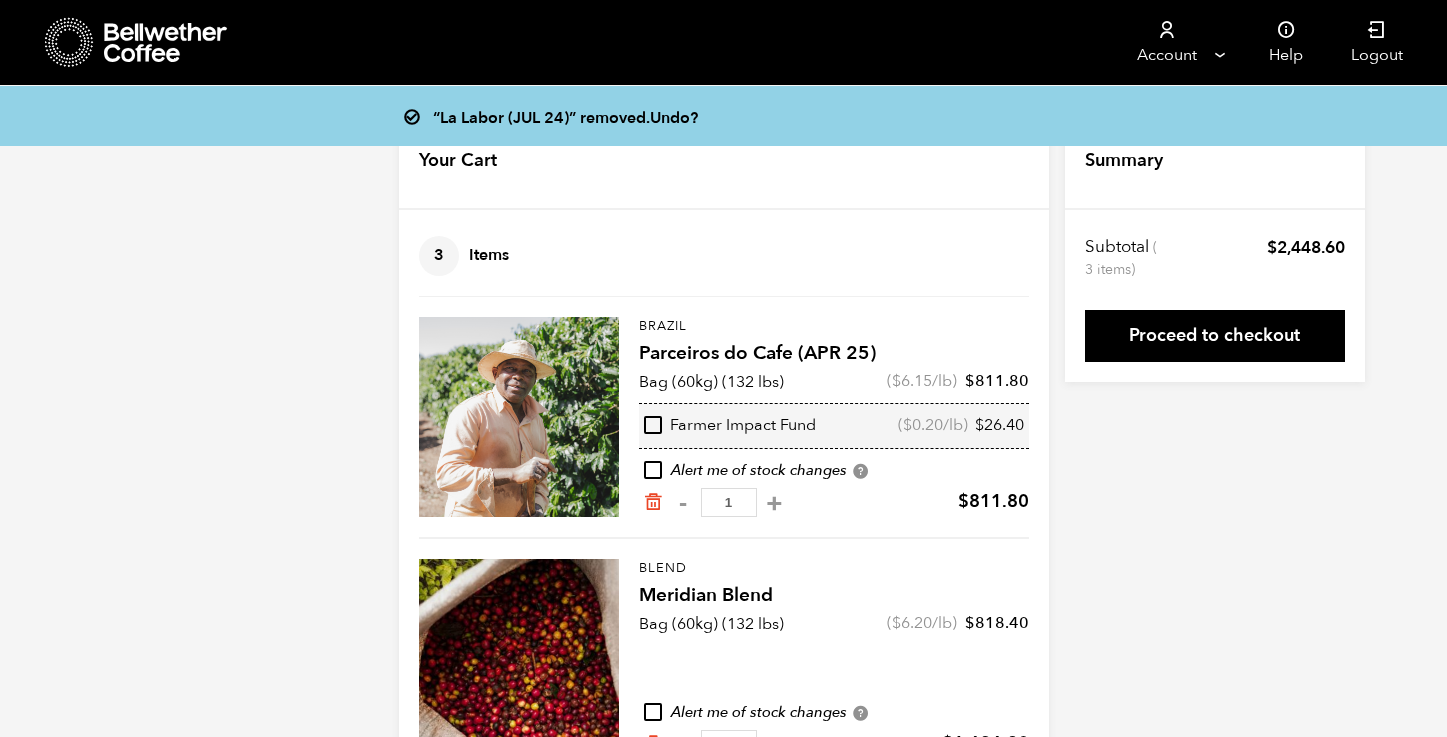 scroll, scrollTop: 0, scrollLeft: 0, axis: both 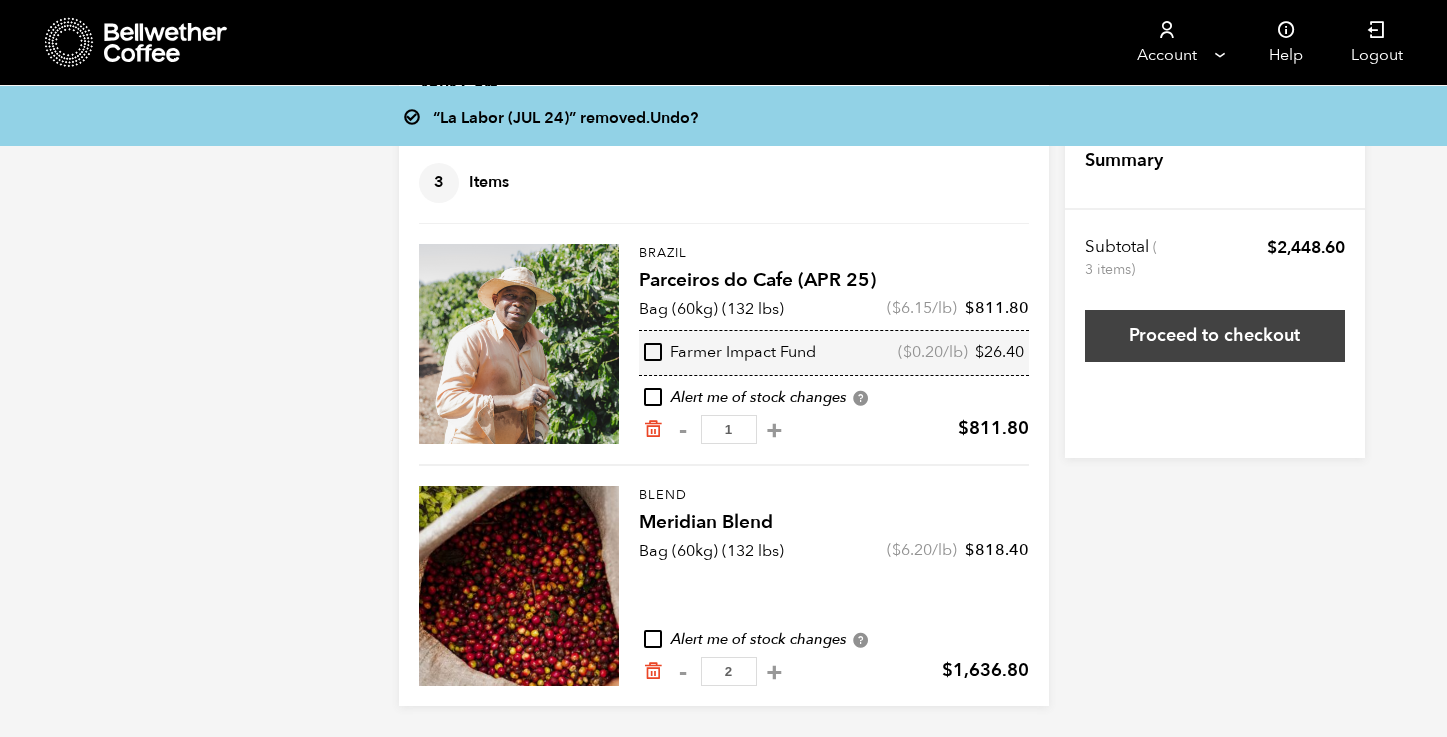 click on "Proceed to checkout" at bounding box center [1215, 336] 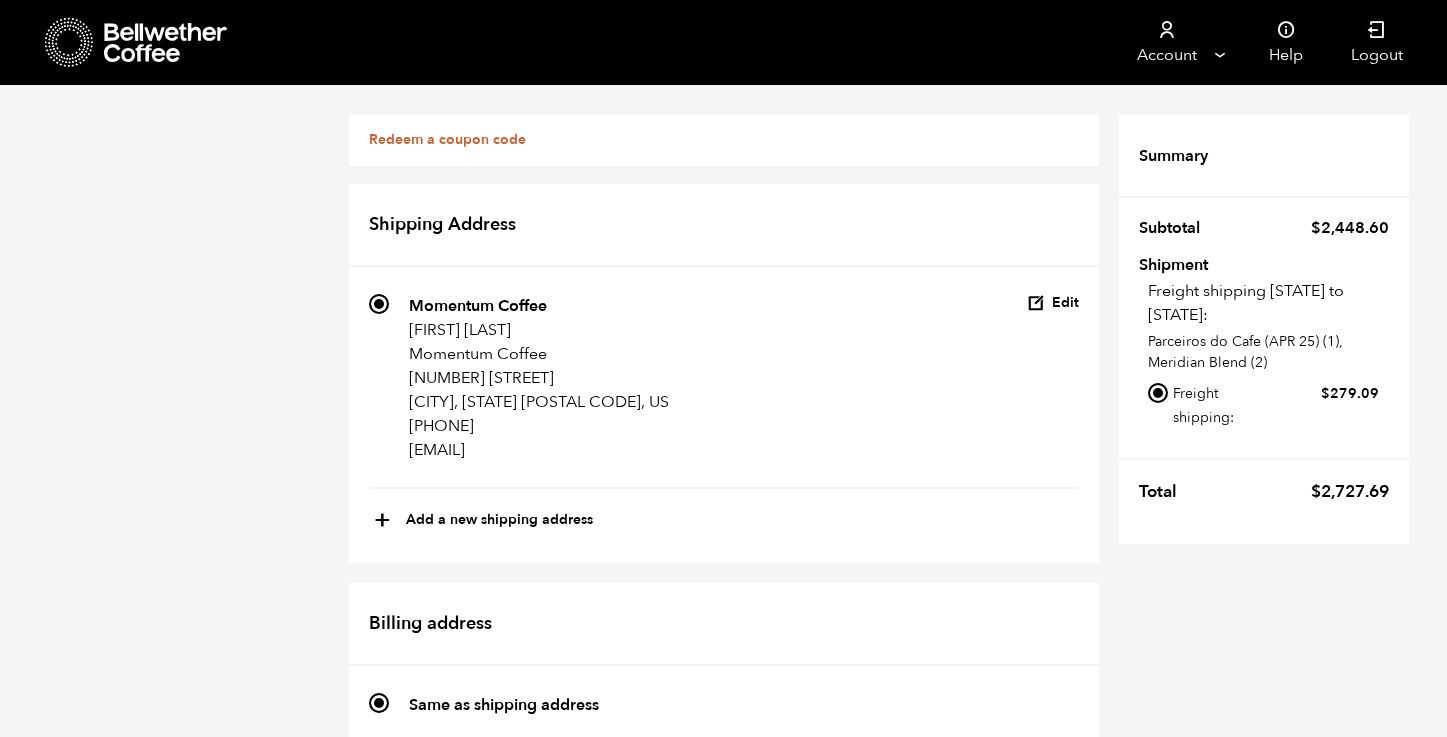 scroll, scrollTop: 0, scrollLeft: 0, axis: both 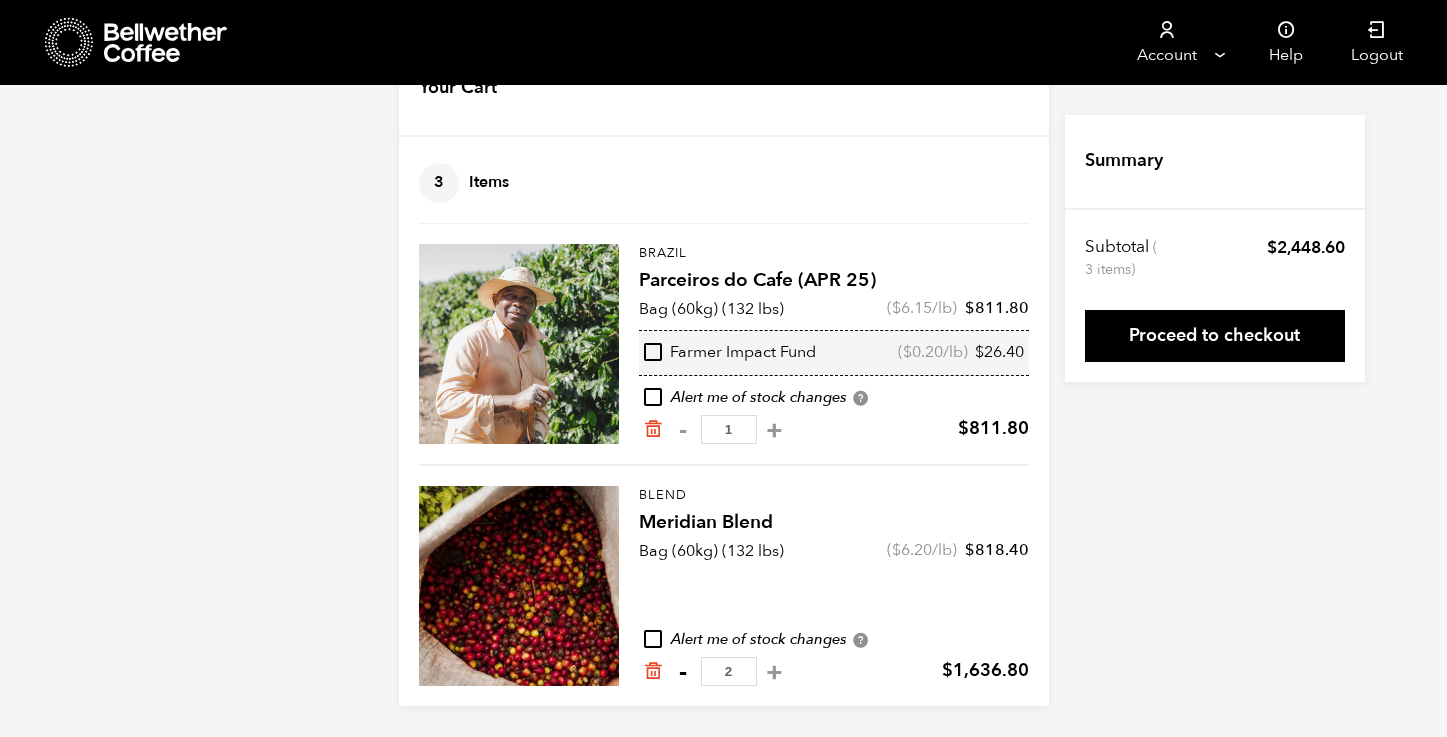 click on "-" at bounding box center [683, 672] 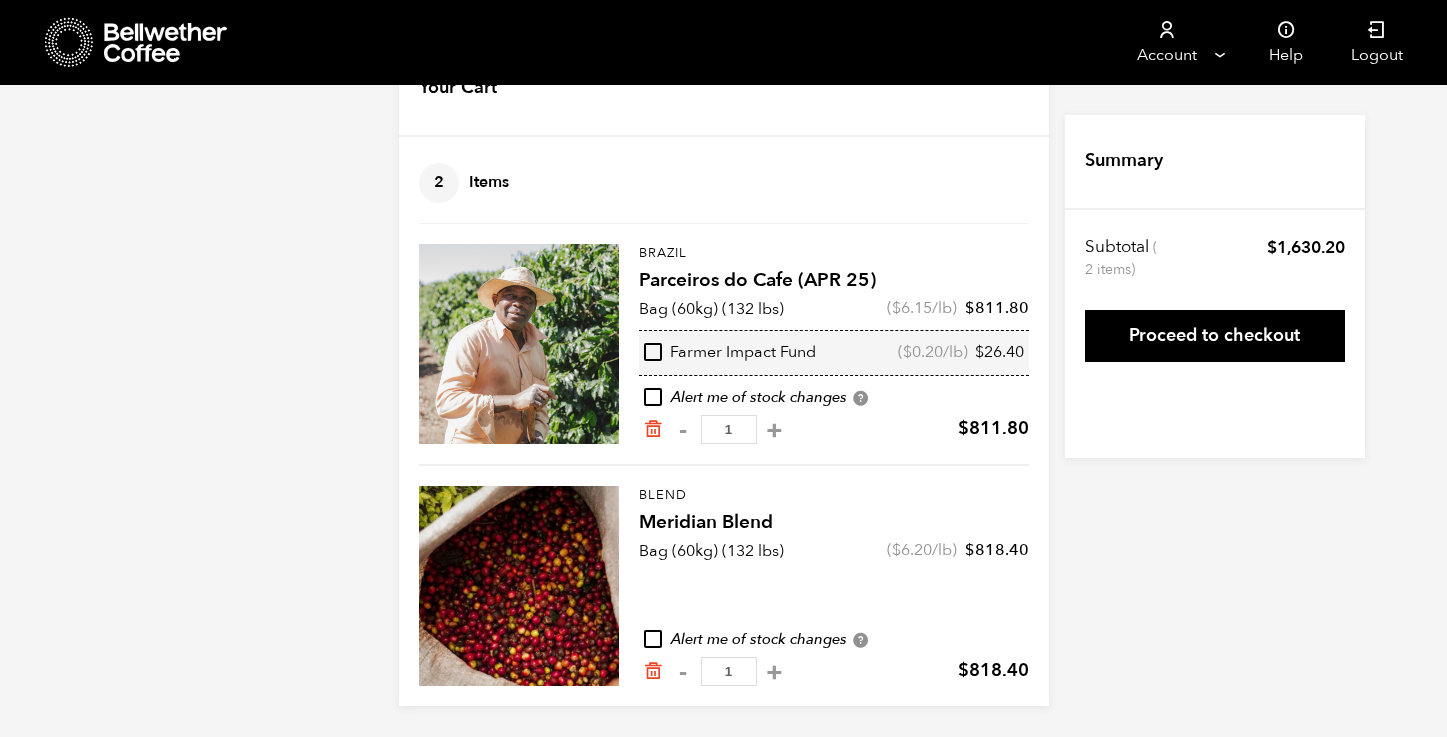 scroll, scrollTop: 73, scrollLeft: 0, axis: vertical 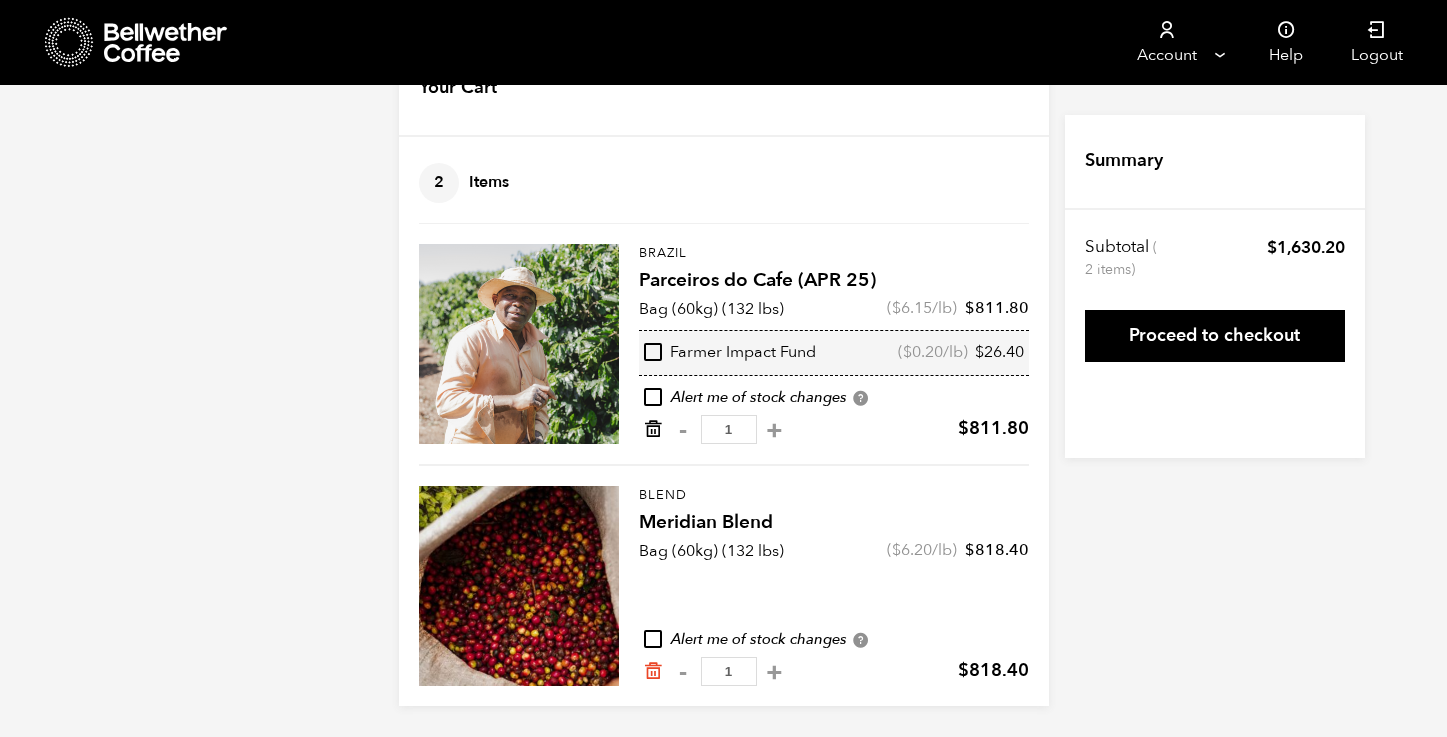 click at bounding box center [653, 429] 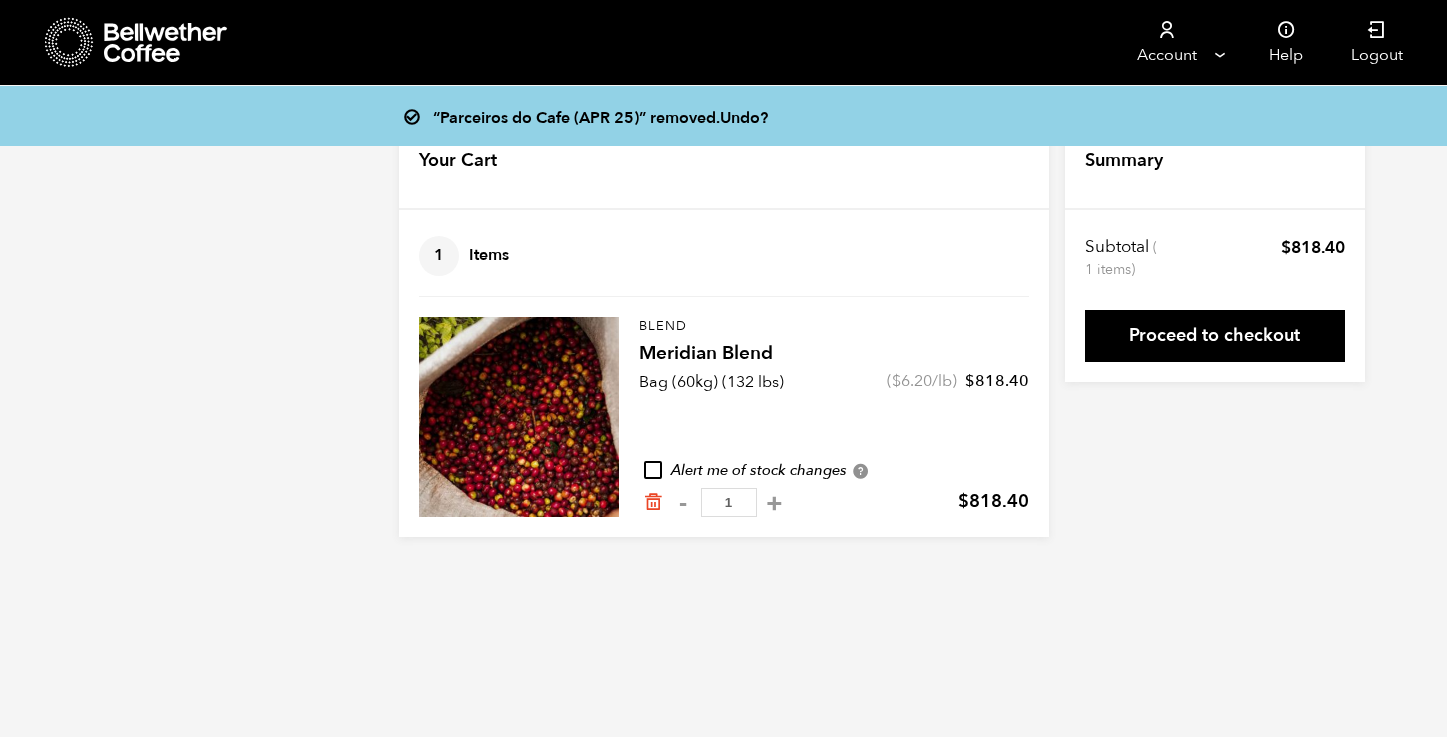 scroll, scrollTop: 0, scrollLeft: 0, axis: both 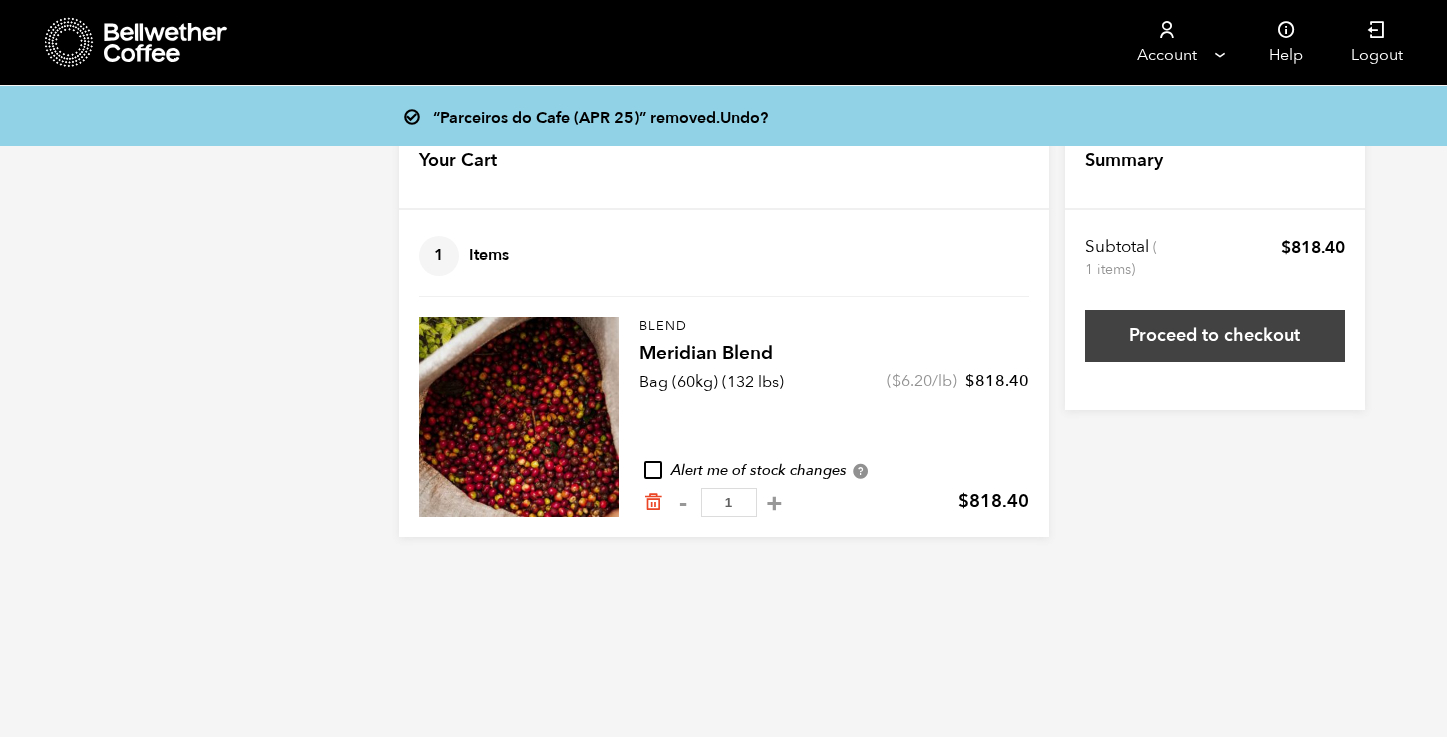 click on "Proceed to checkout" at bounding box center [1215, 336] 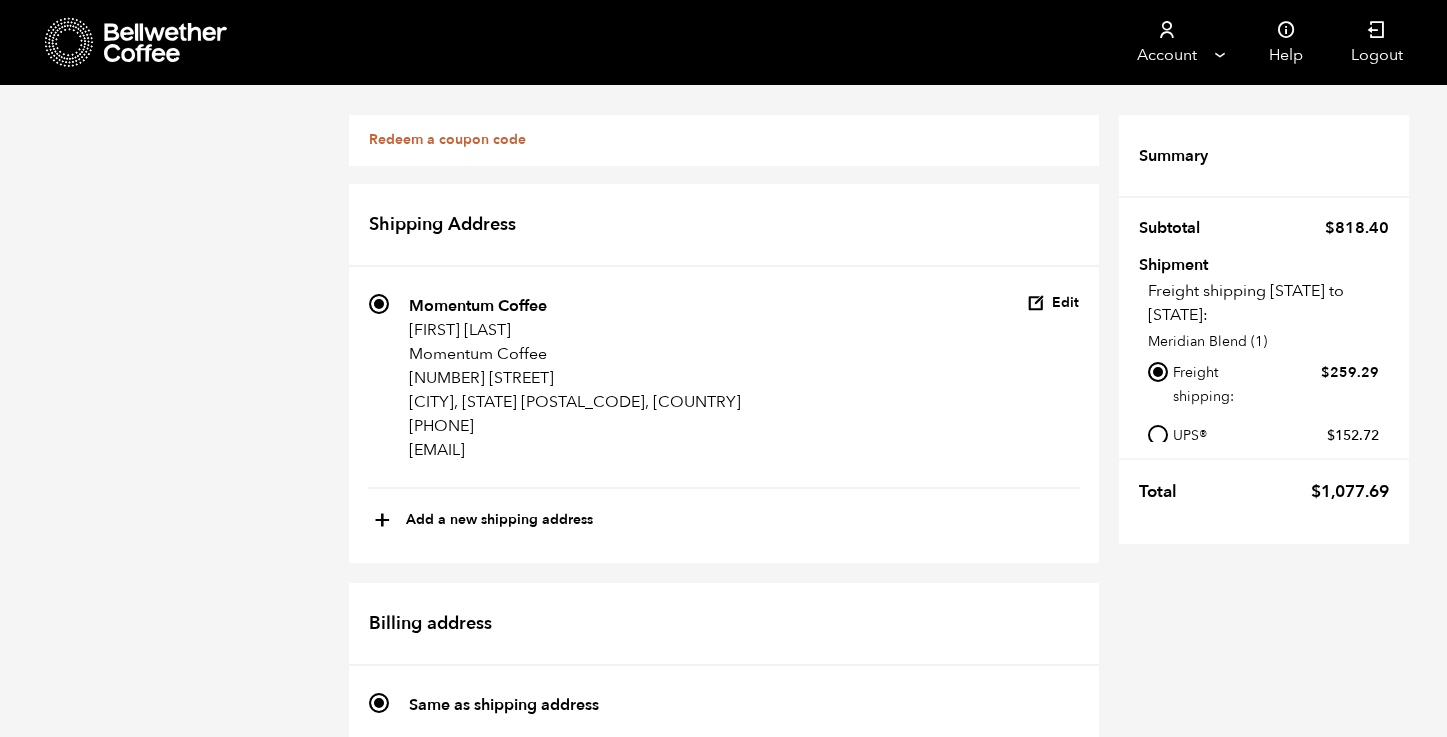 scroll, scrollTop: 34, scrollLeft: 0, axis: vertical 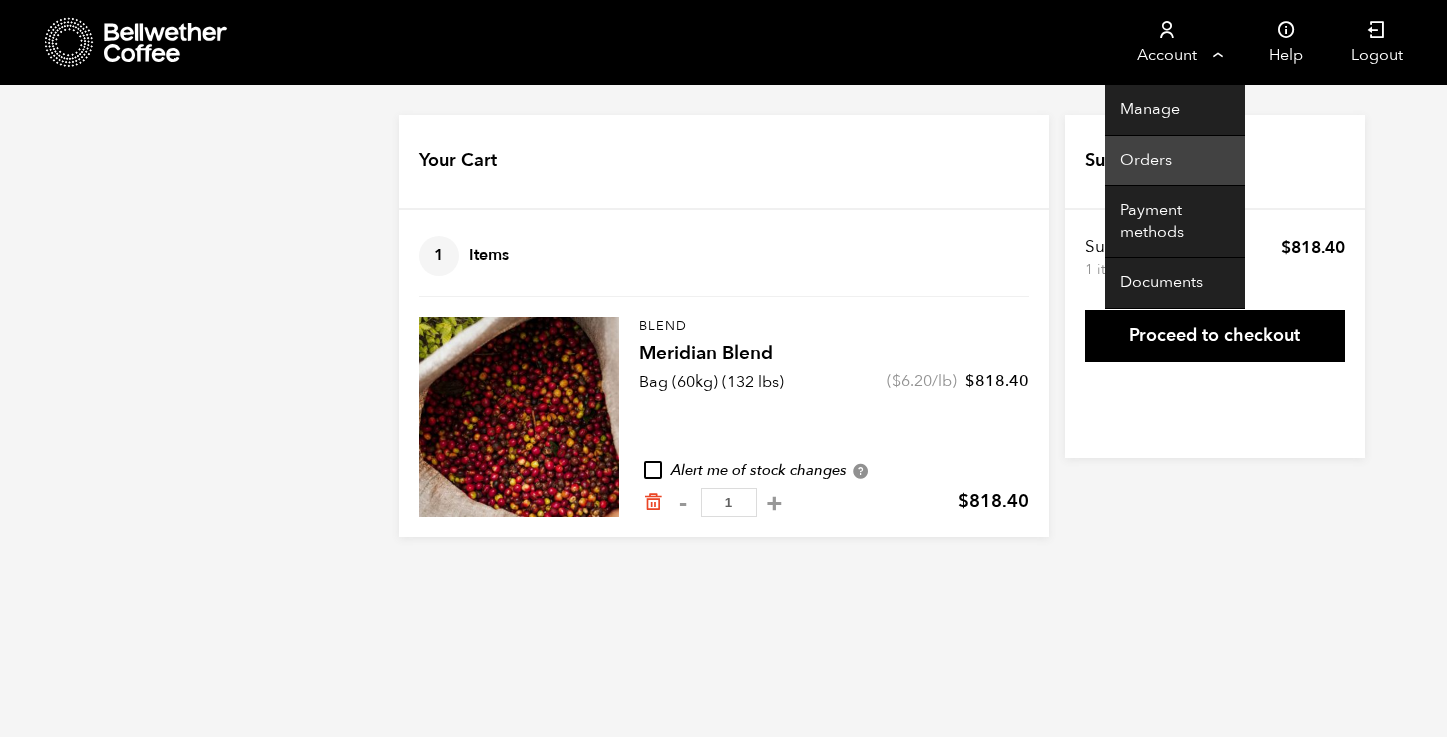 click on "Orders" at bounding box center (1175, 161) 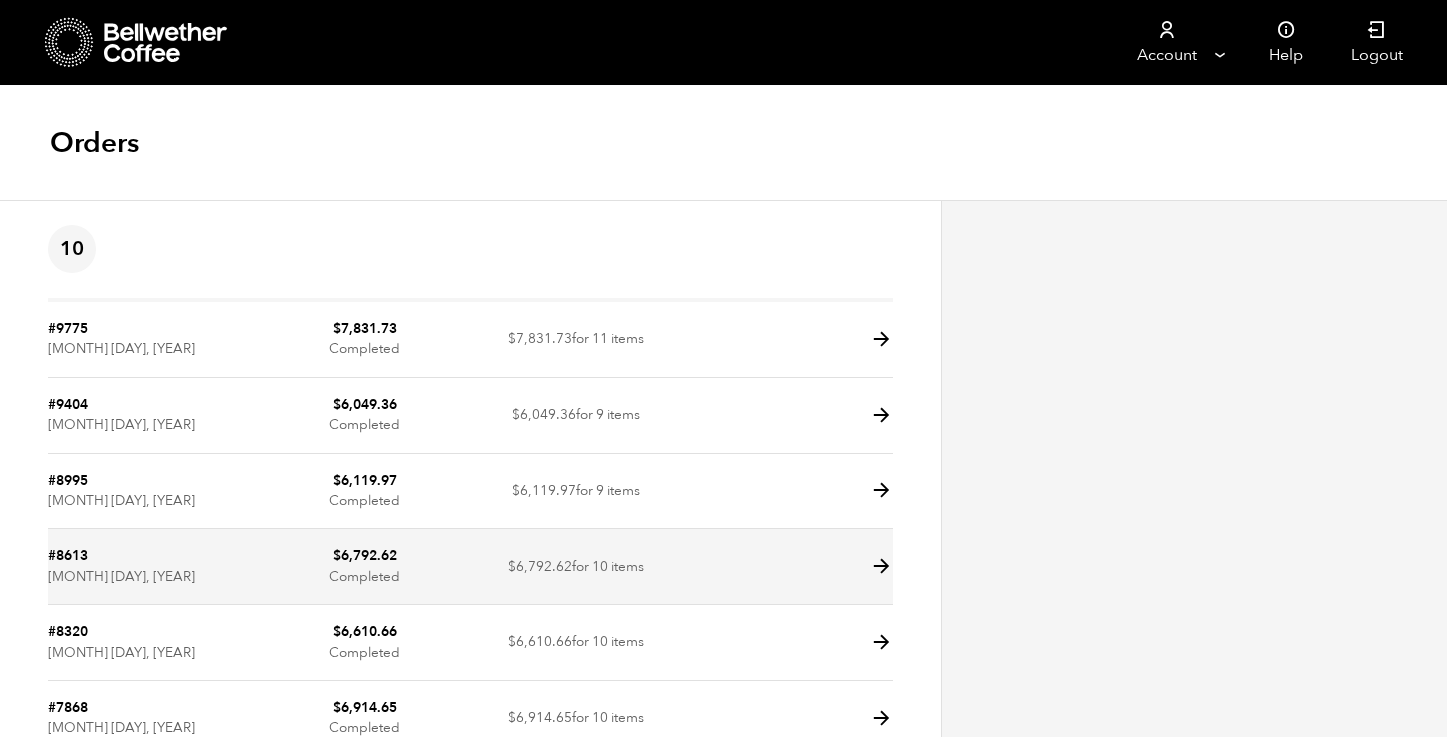 scroll, scrollTop: 0, scrollLeft: 0, axis: both 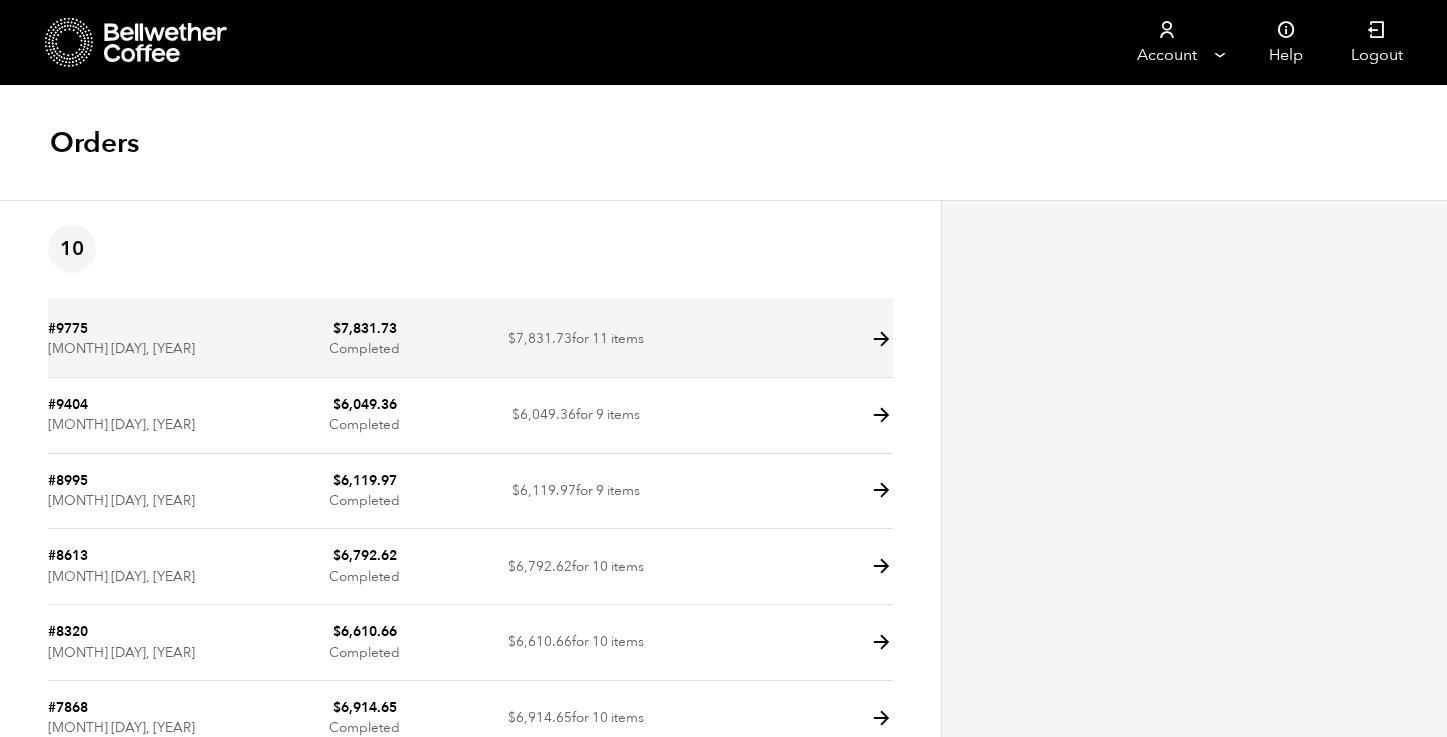 click at bounding box center [881, 339] 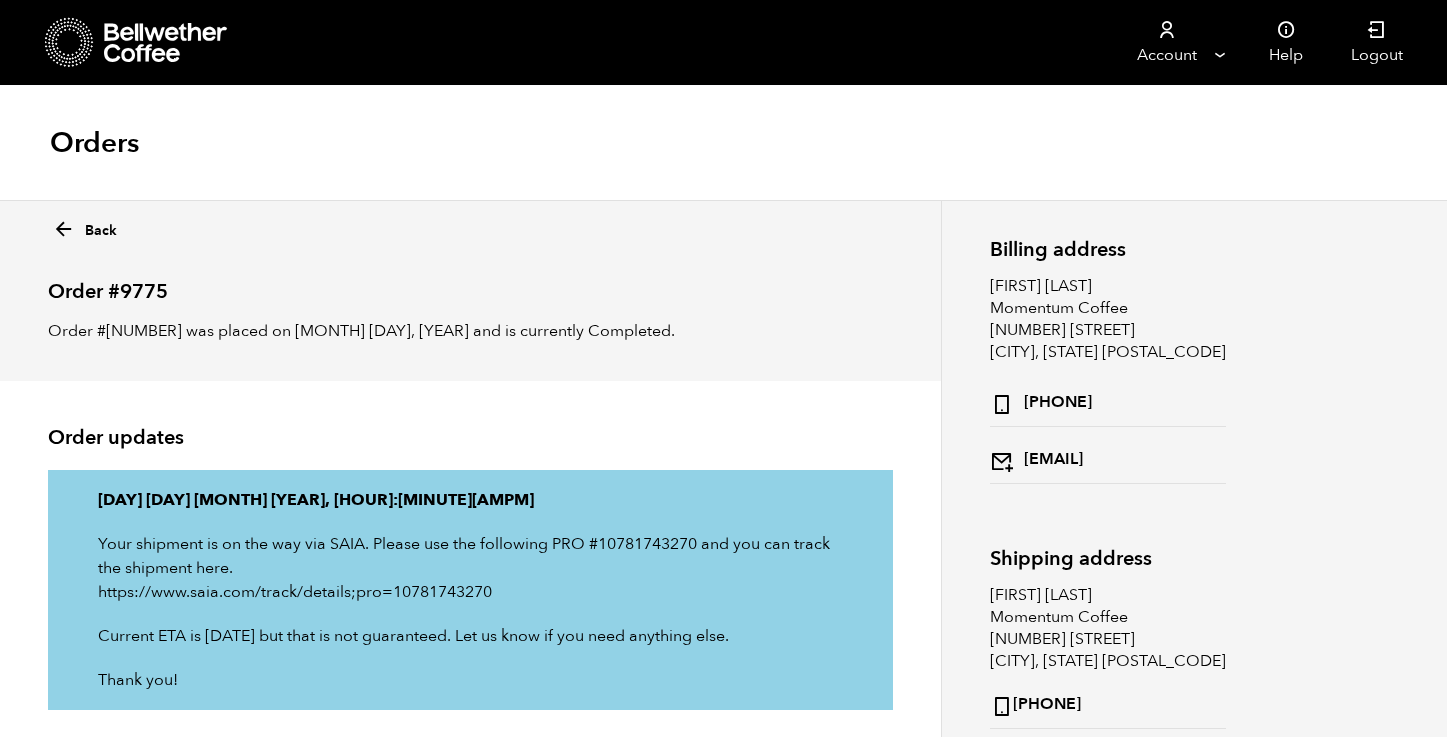 scroll, scrollTop: 0, scrollLeft: 0, axis: both 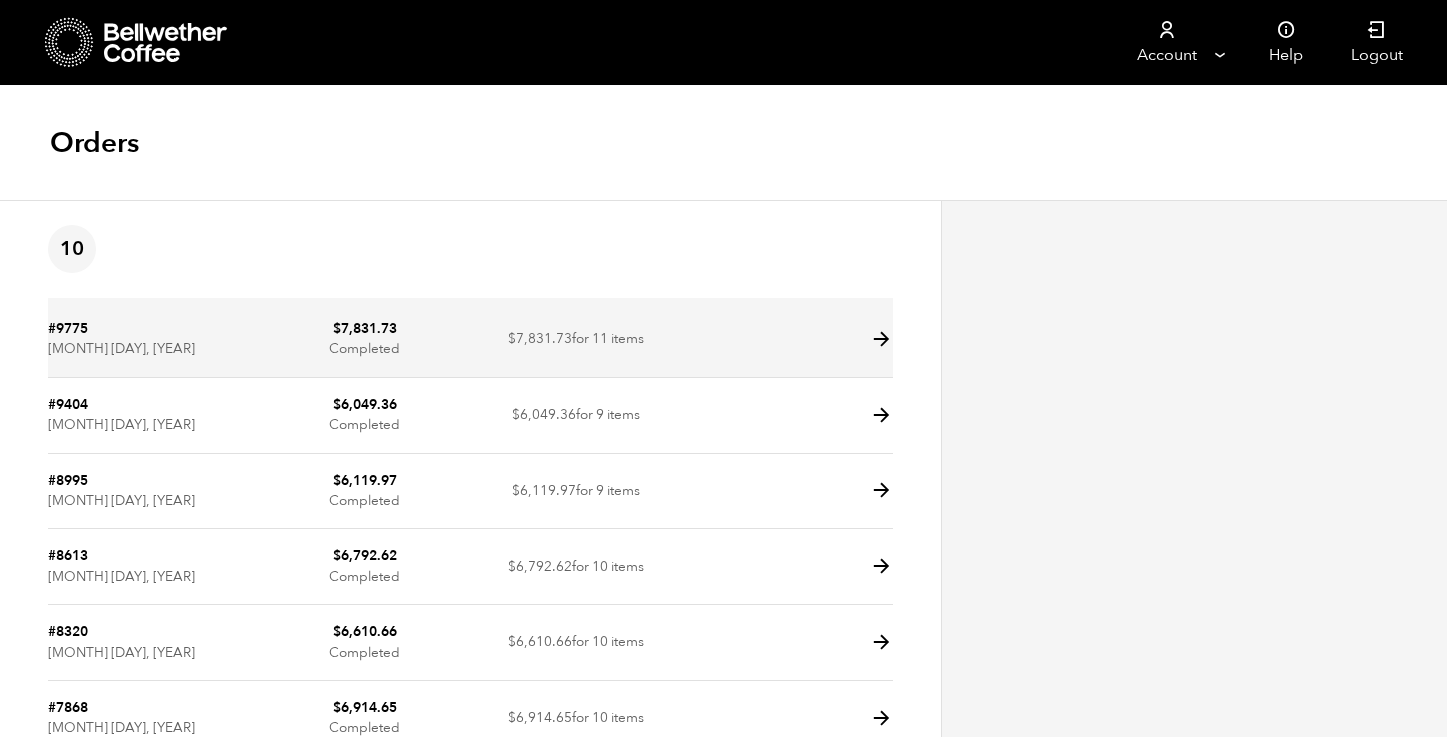 click at bounding box center (881, 339) 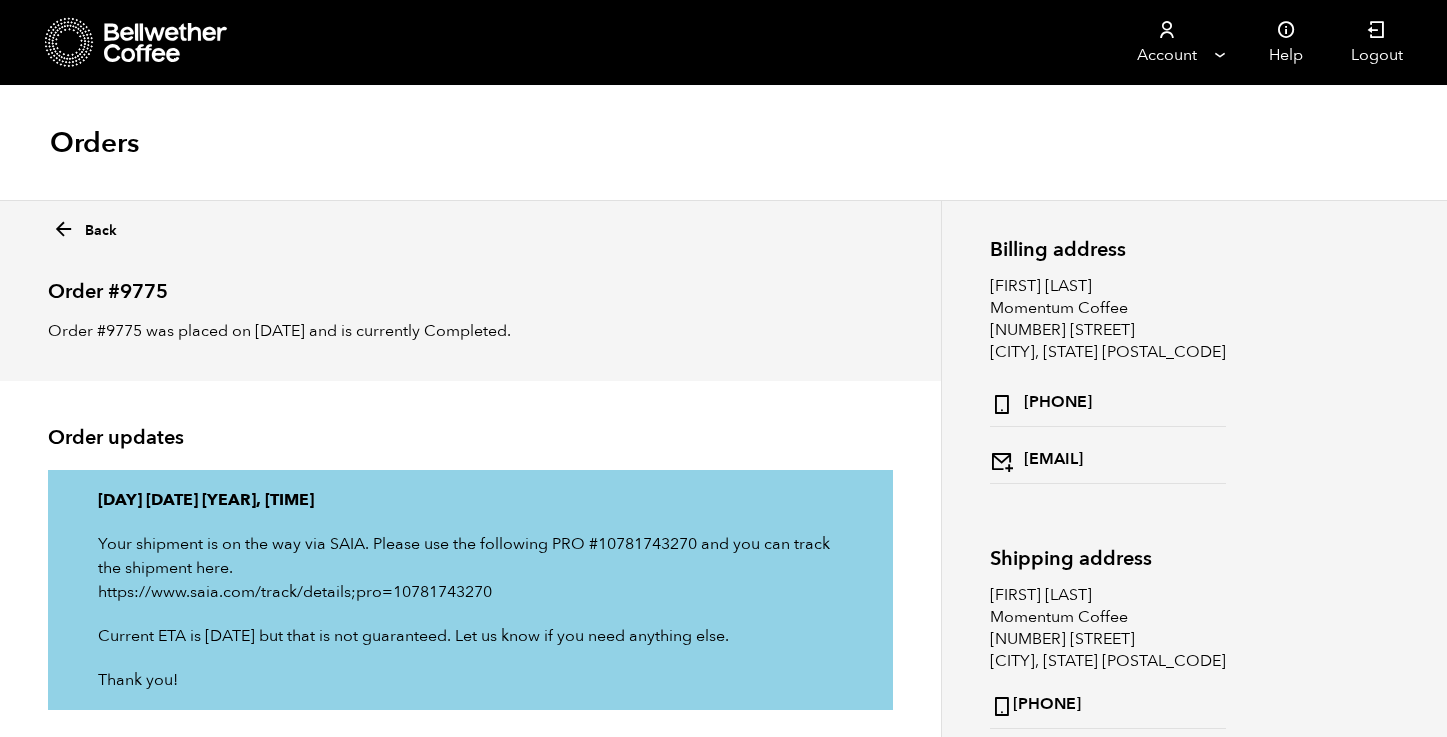scroll, scrollTop: 0, scrollLeft: 0, axis: both 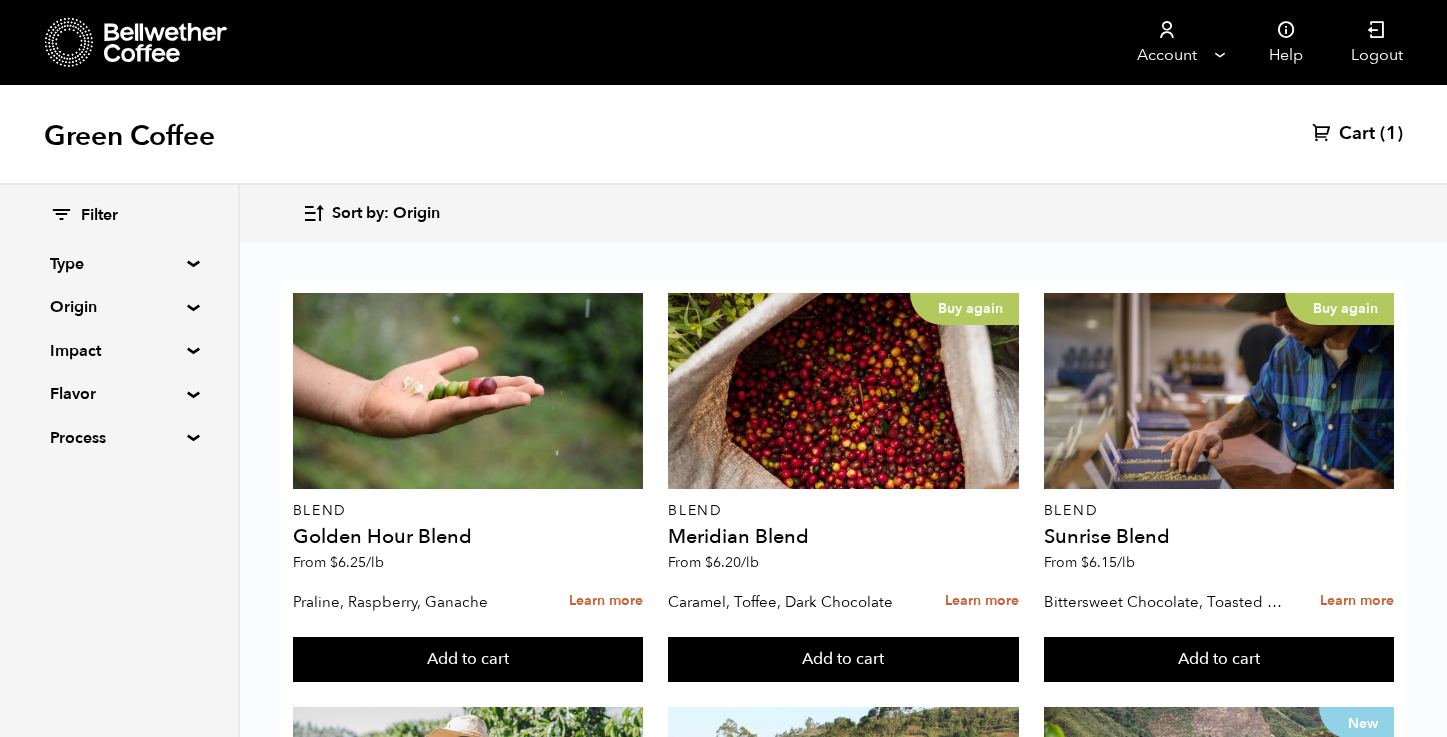 click on "Sort by: Origin" at bounding box center (386, 214) 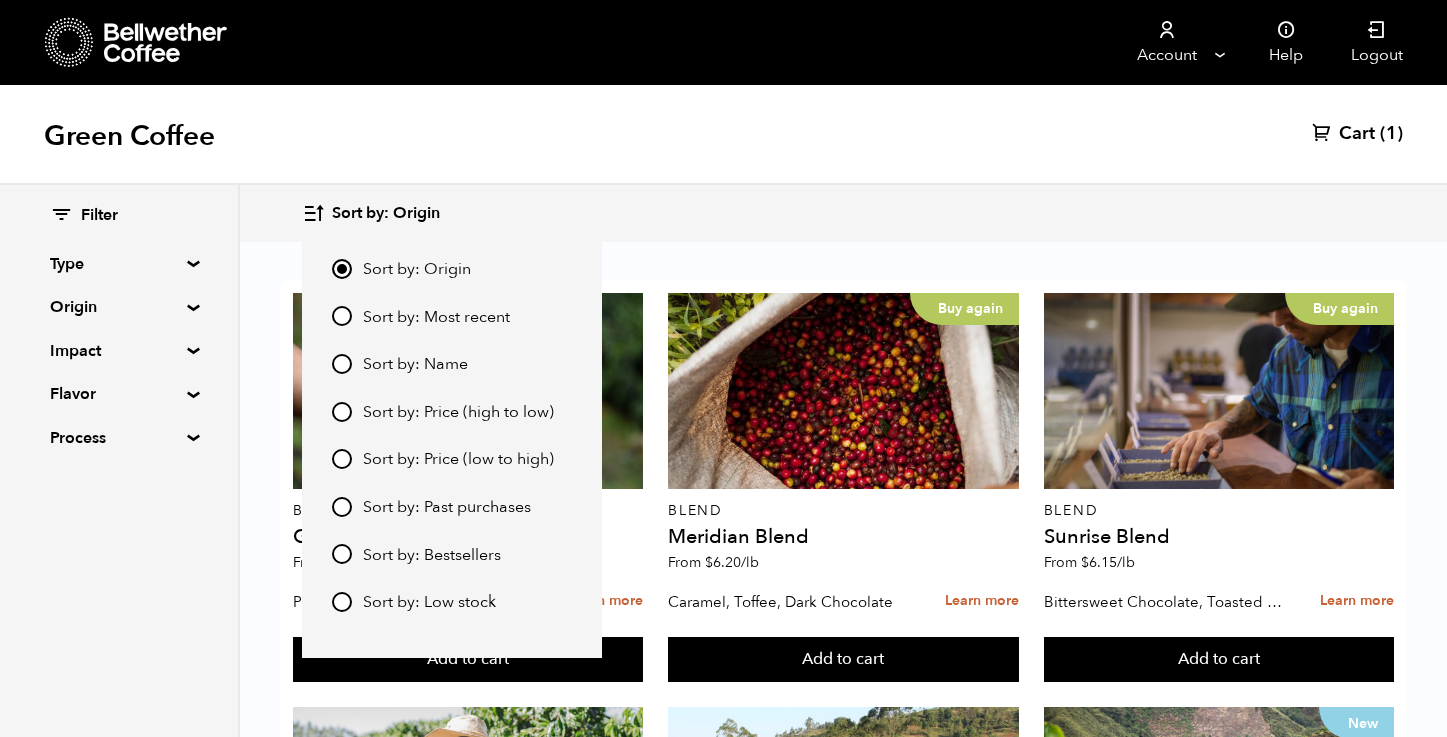 click on "Sort by: Price (low to high)" at bounding box center [458, 460] 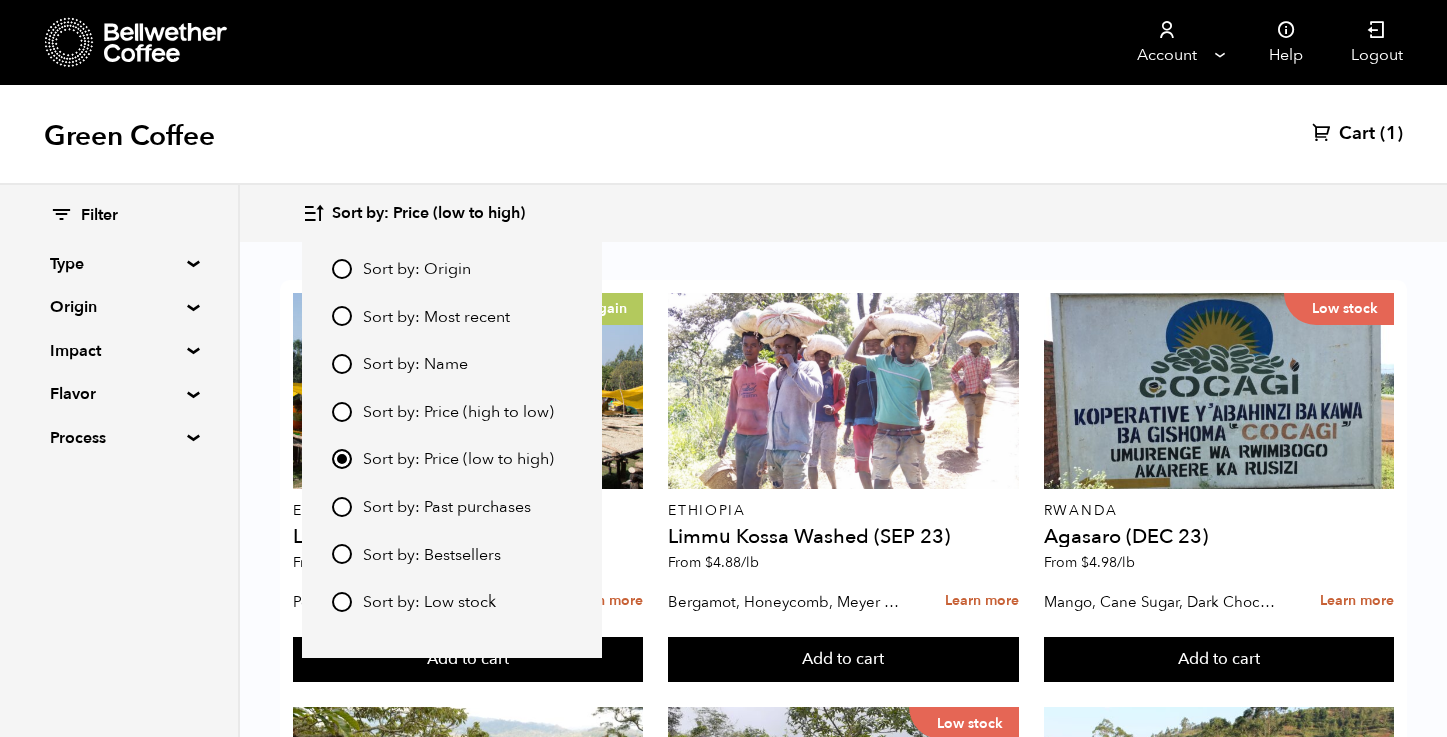 click on "Sort by: Price (low to high)
Sort by: Origin
Sort by: Most recent
Sort by: Name
Sort by: Price (high to low)
Sort by: Price (low to high)
Sort by: Past purchases
Sort by: Bestsellers
Sort by: Low stock" at bounding box center (843, 213) 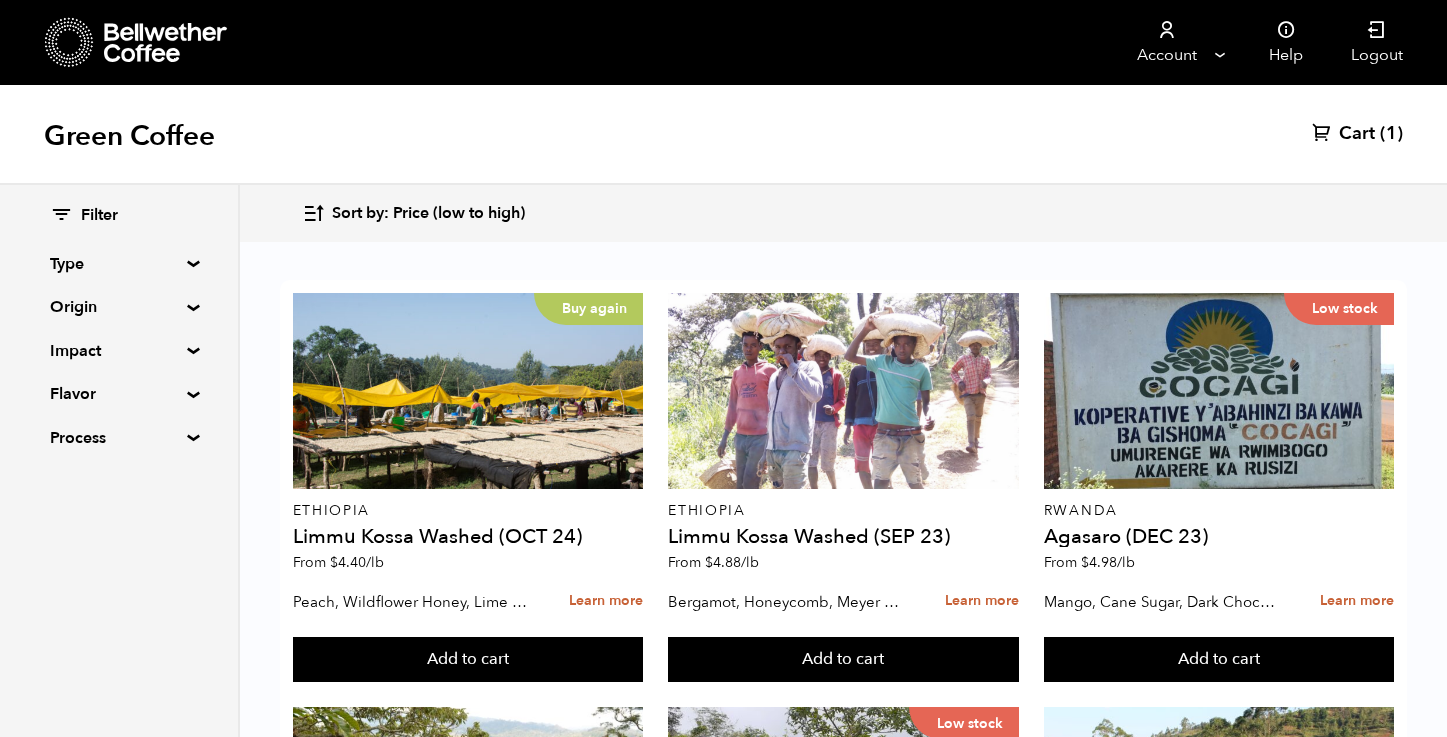 scroll, scrollTop: 56, scrollLeft: 0, axis: vertical 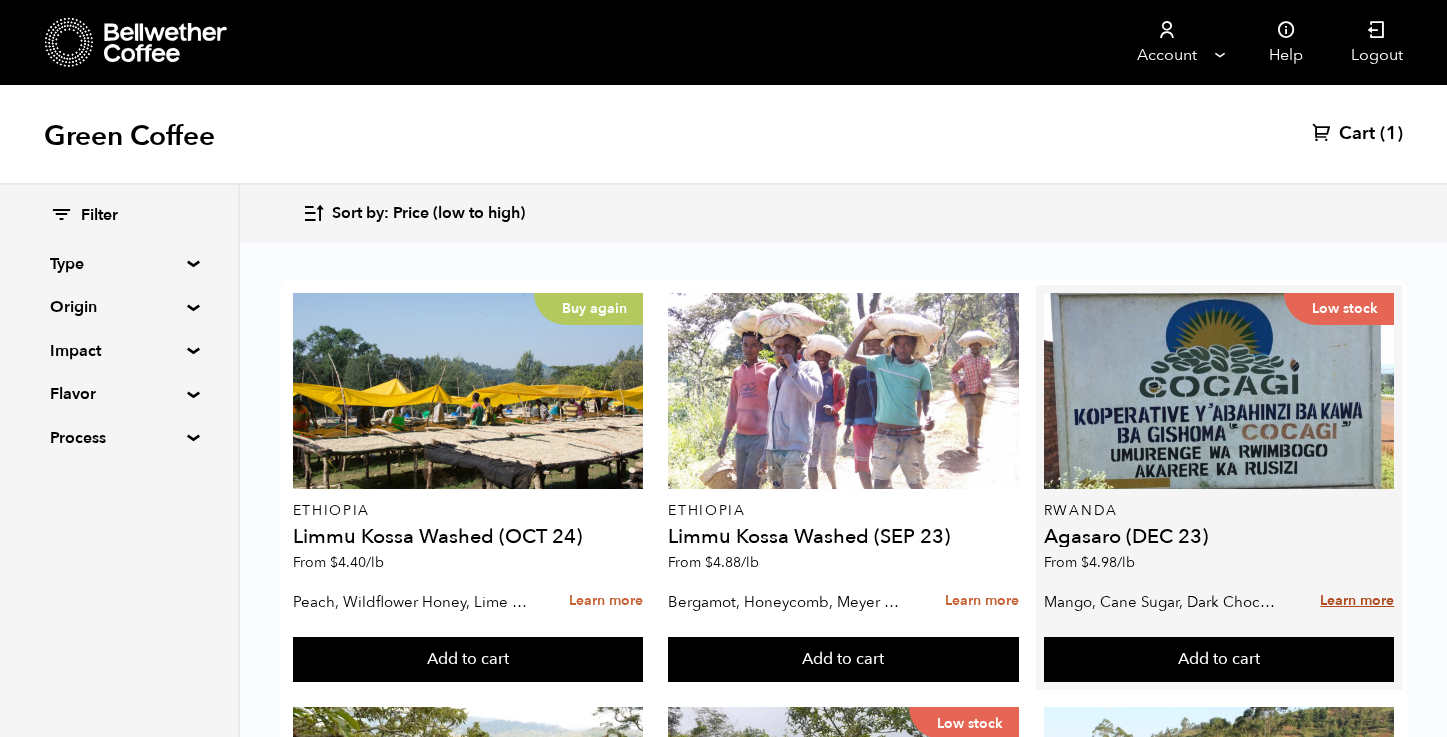 click on "Learn more" at bounding box center [1357, 601] 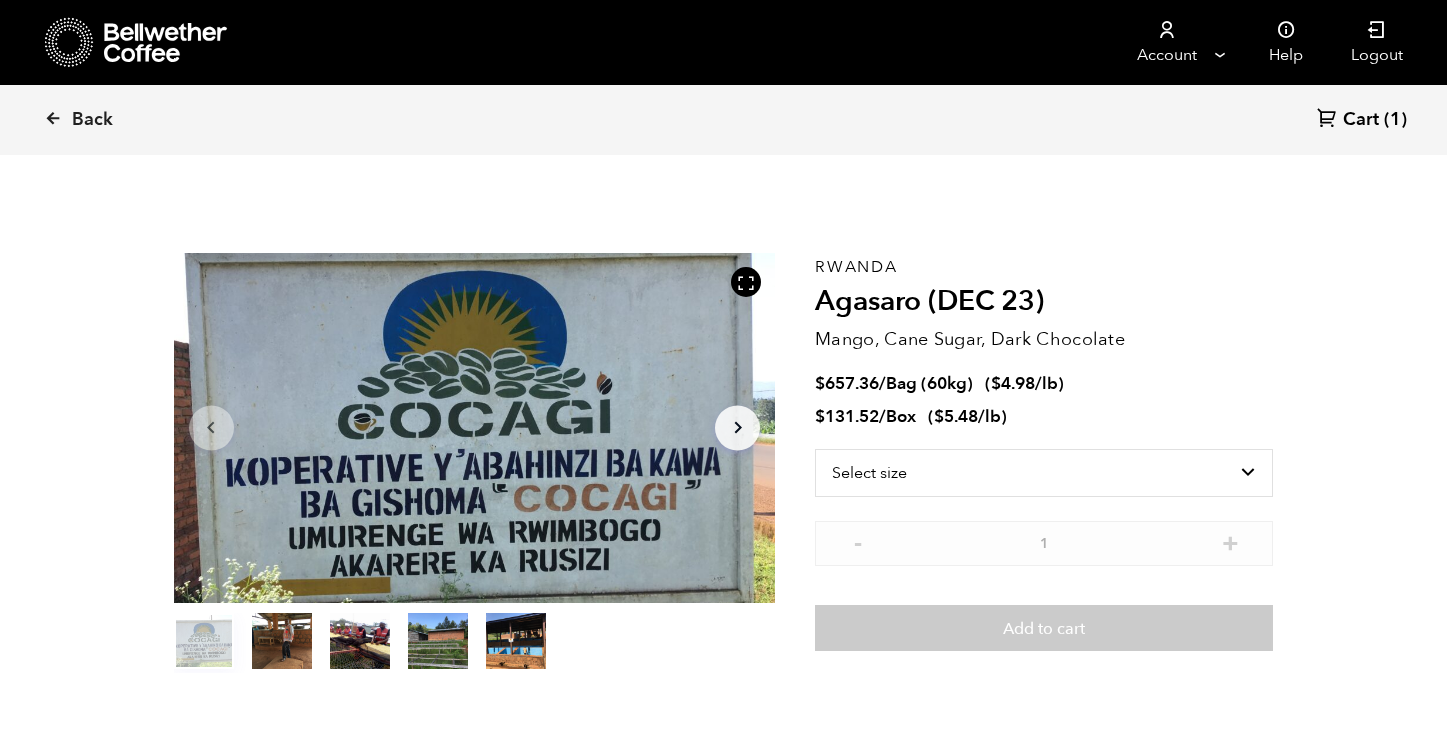 scroll, scrollTop: 0, scrollLeft: 0, axis: both 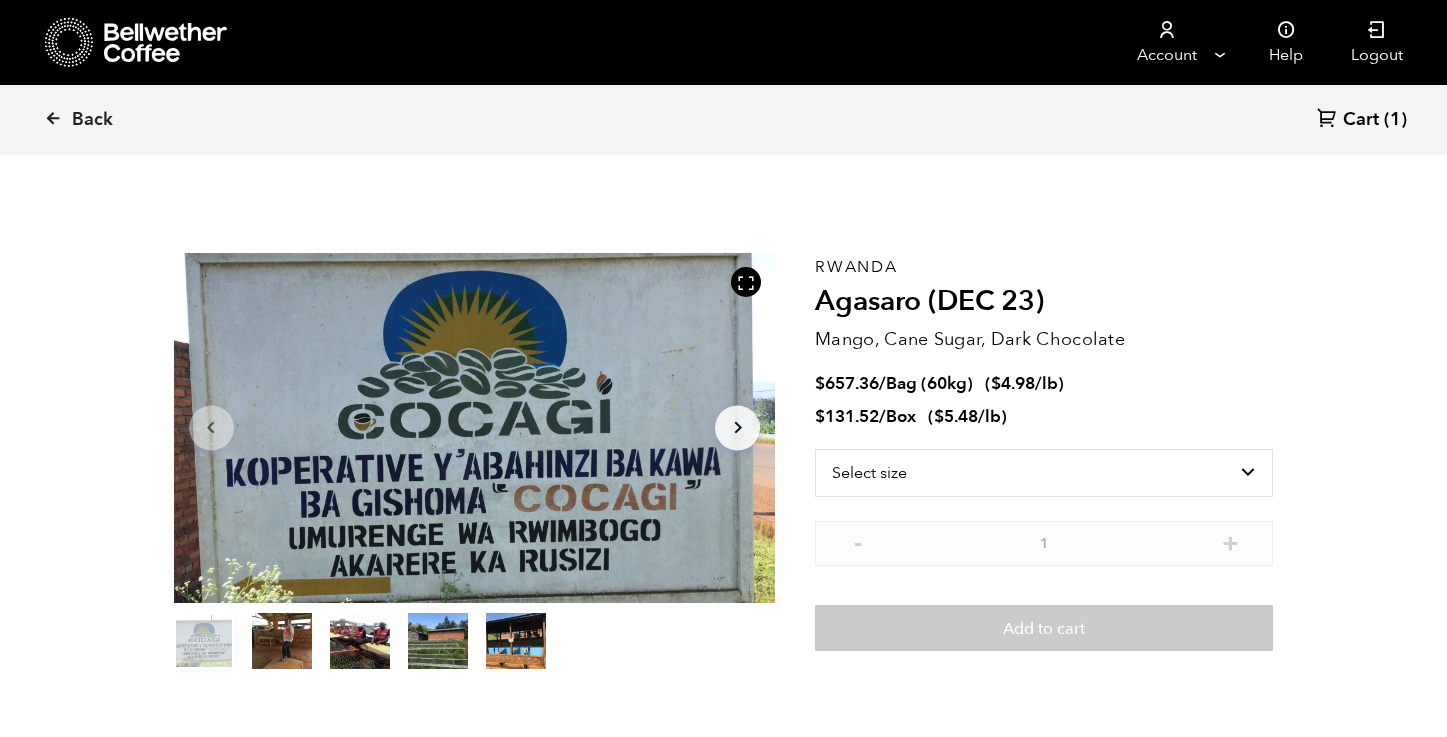 click on "item 1" at bounding box center [282, 645] 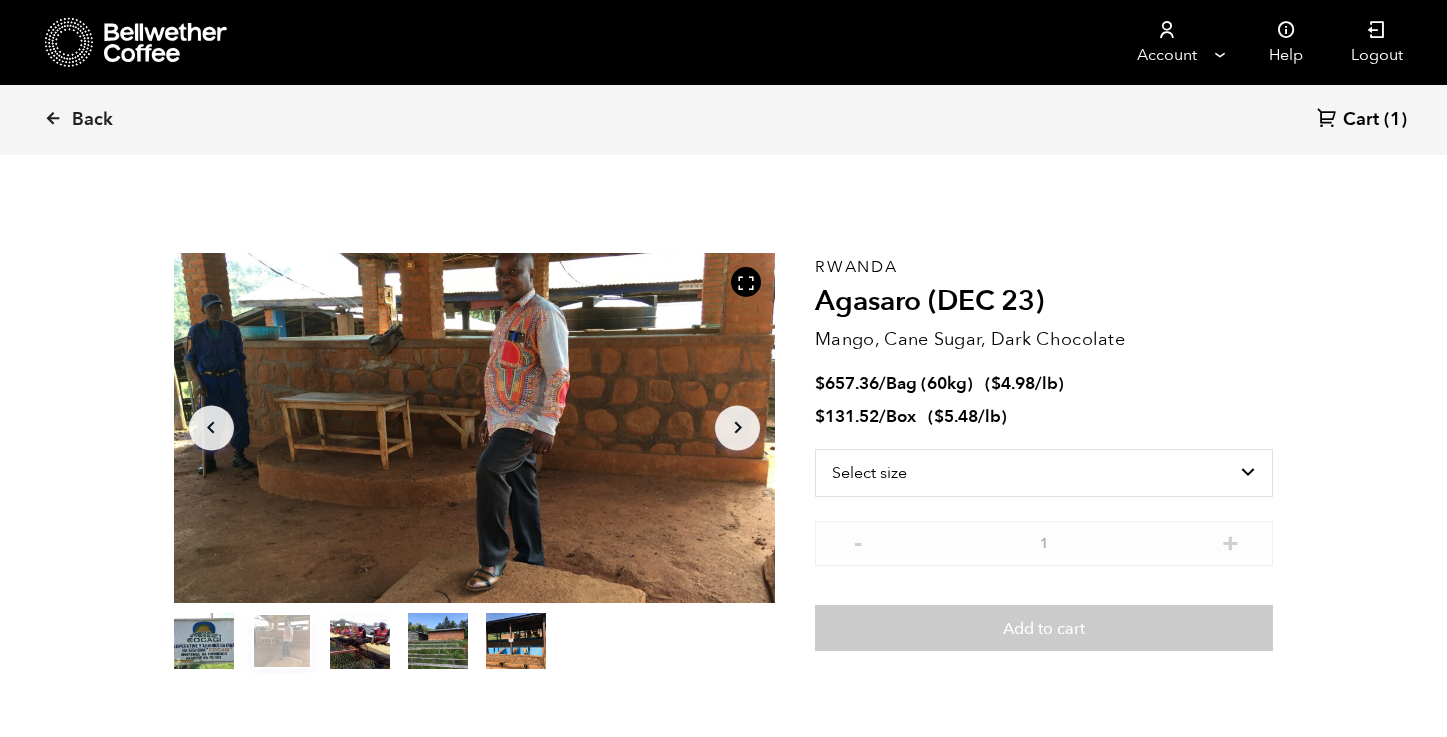 click on "item 2" at bounding box center [360, 645] 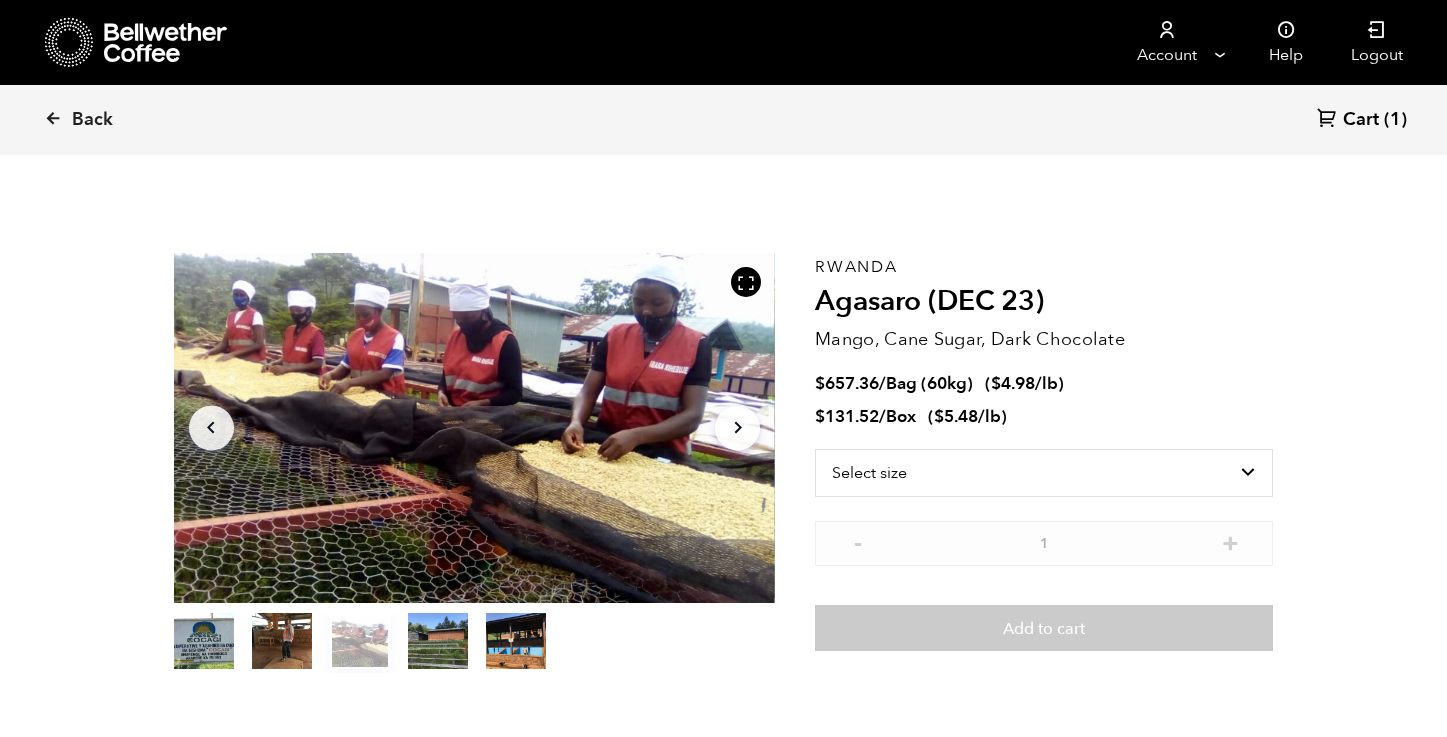 click on "item 3" at bounding box center (438, 645) 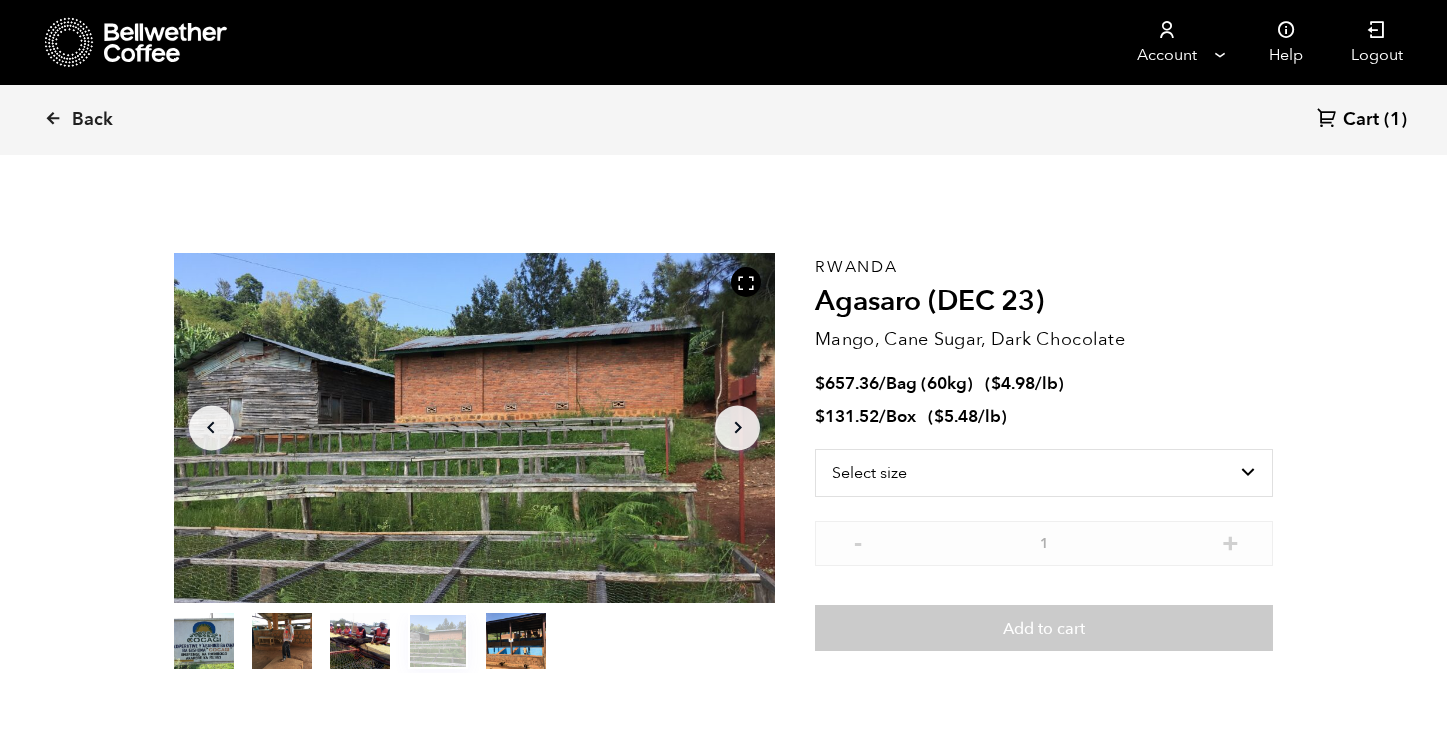 click on "item 4" at bounding box center [516, 645] 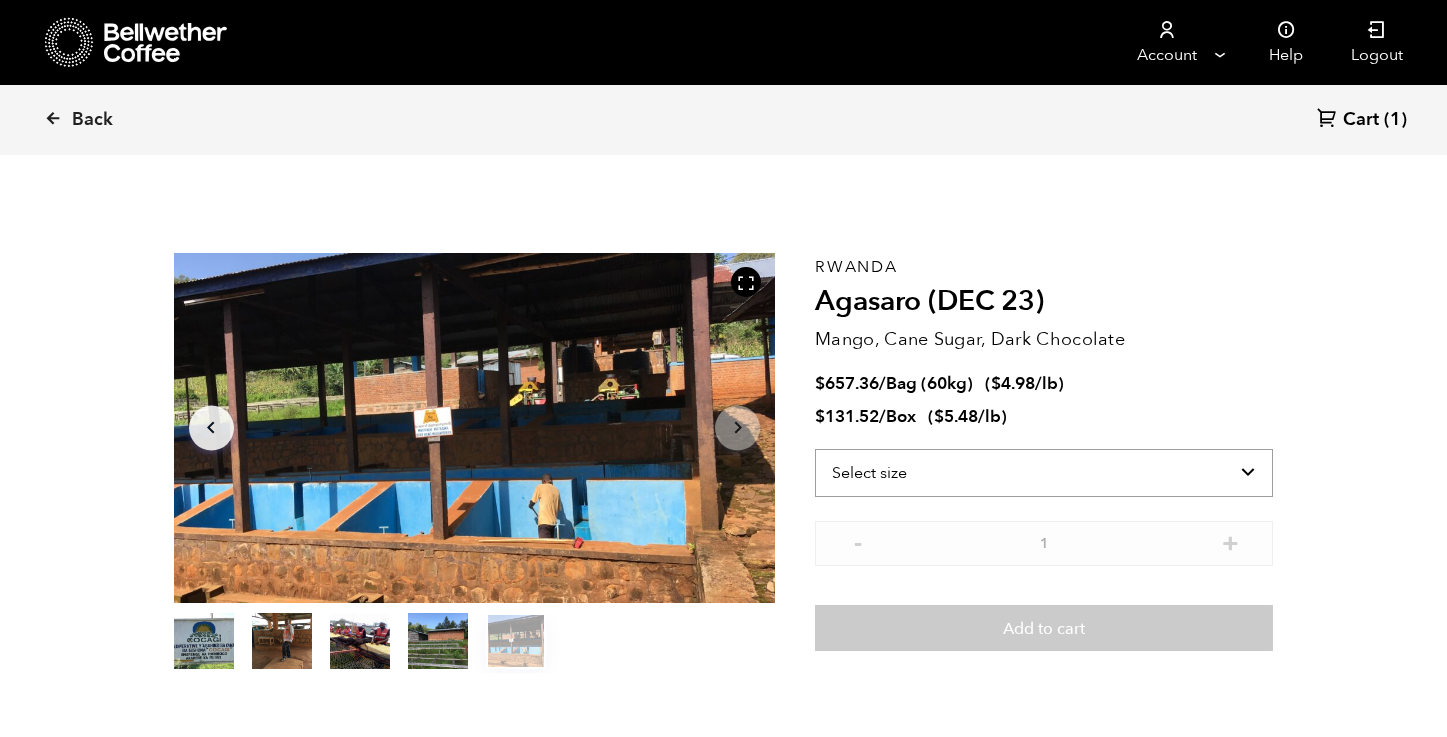 select on "bag-3" 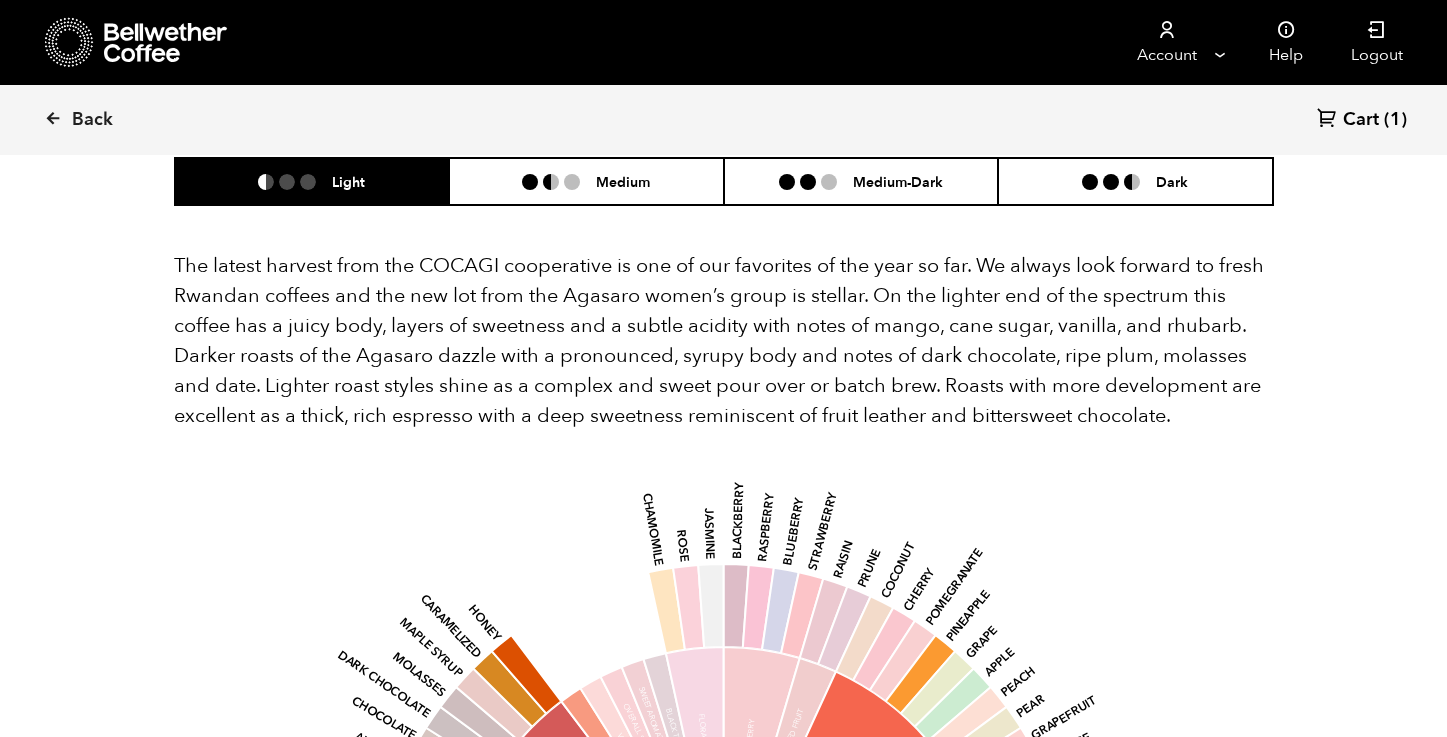 scroll, scrollTop: 1296, scrollLeft: 0, axis: vertical 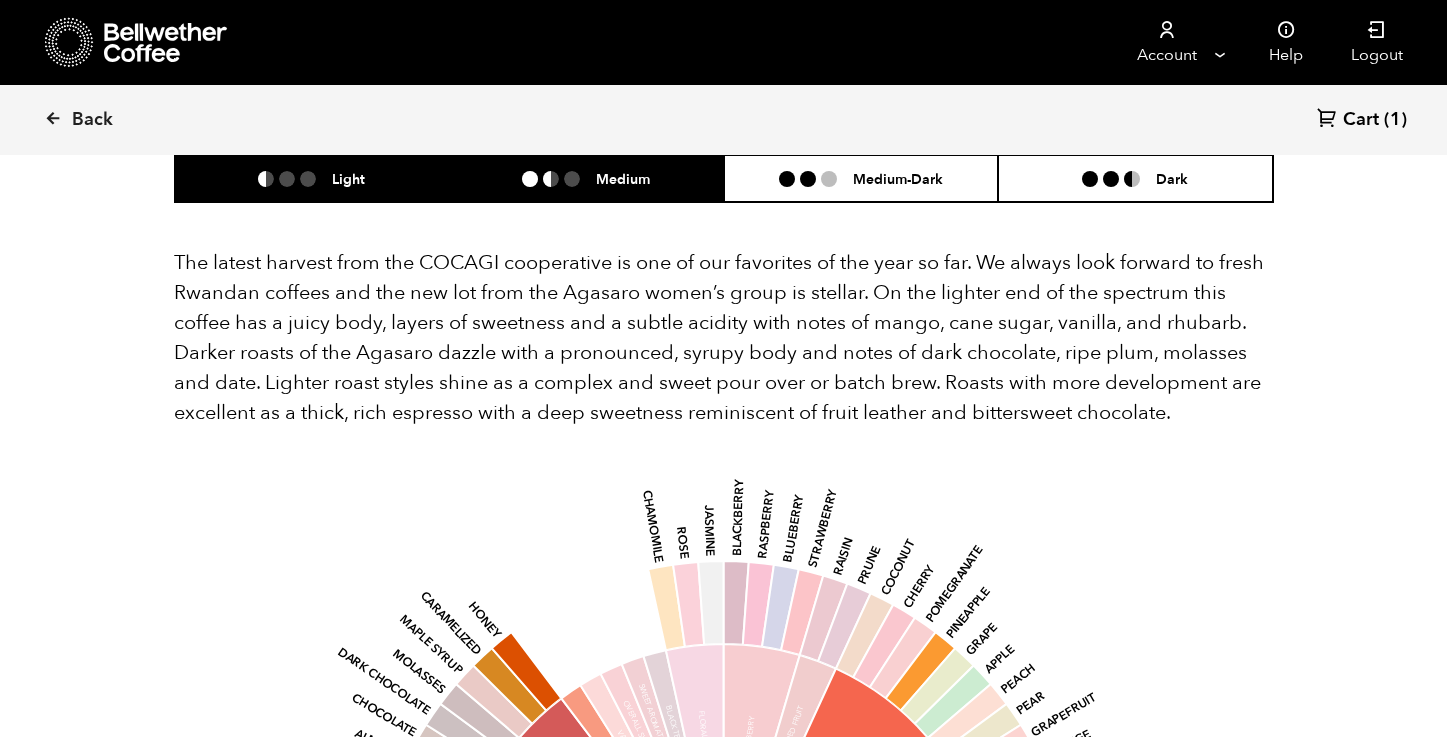 click on "Medium" at bounding box center [623, 178] 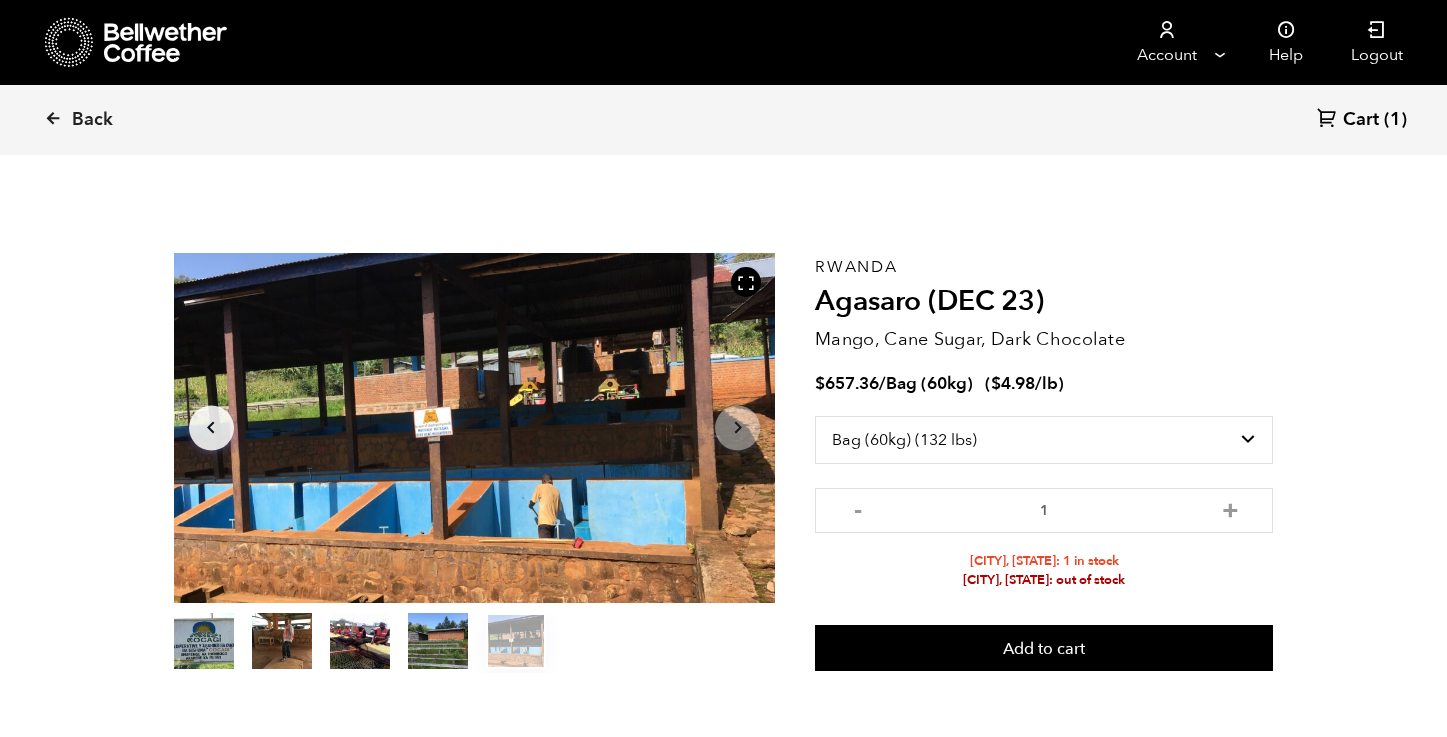 scroll, scrollTop: 0, scrollLeft: 0, axis: both 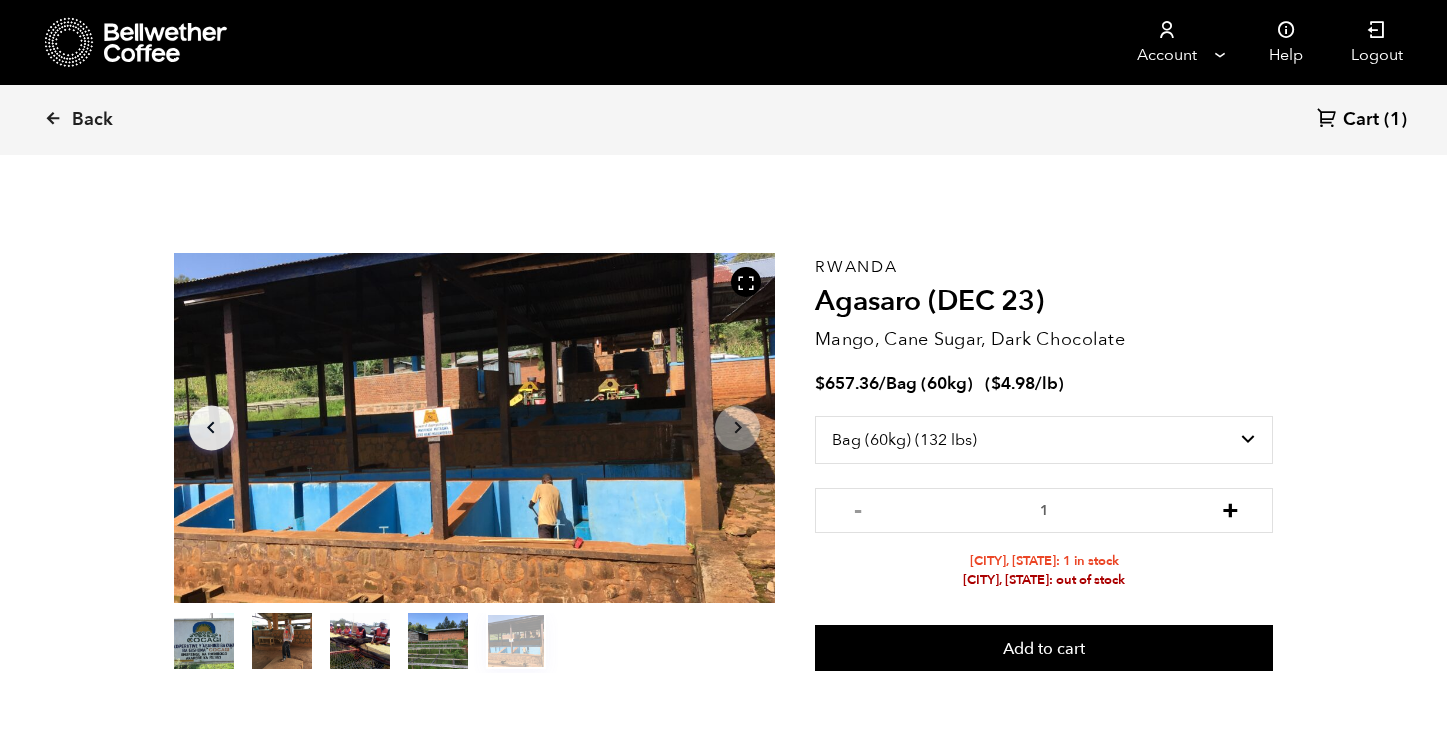 click on "+" at bounding box center (1230, 508) 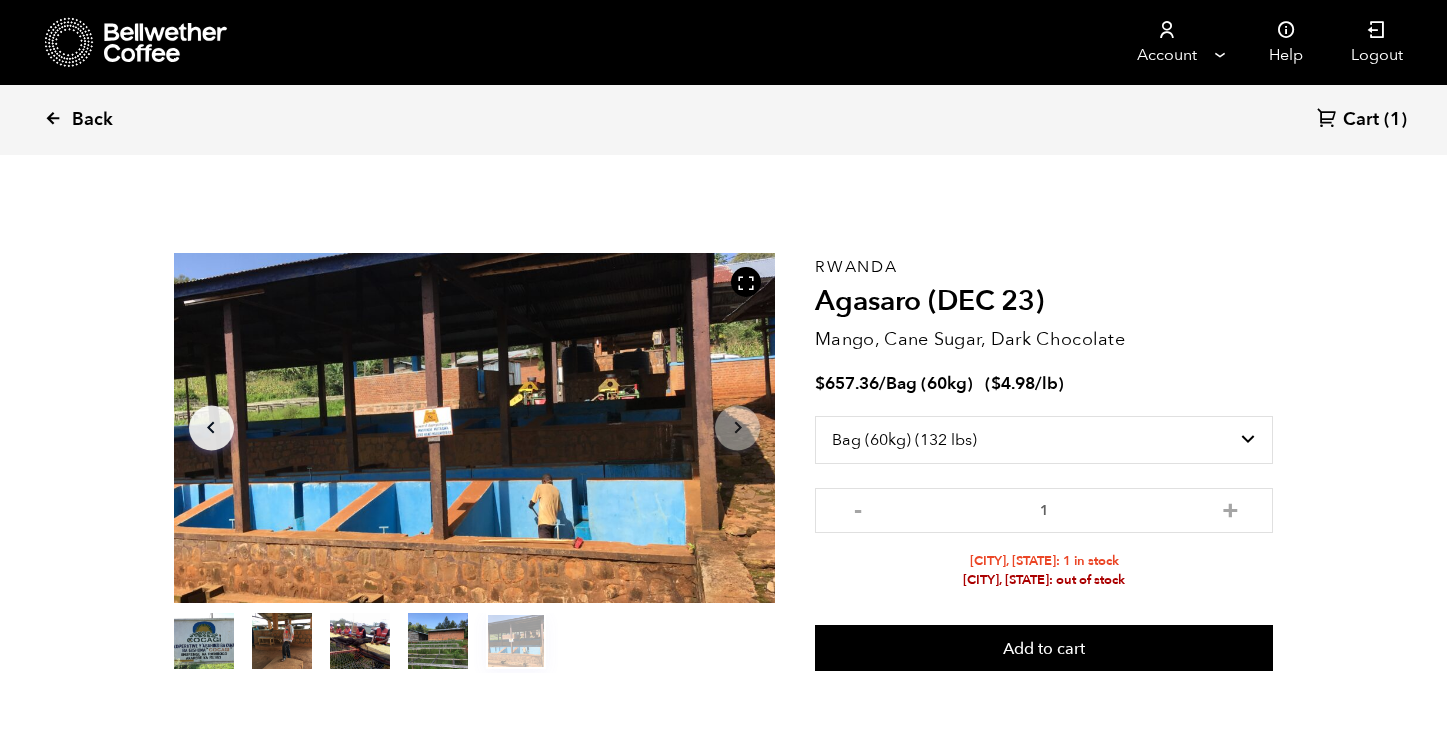 click on "Back" at bounding box center (92, 120) 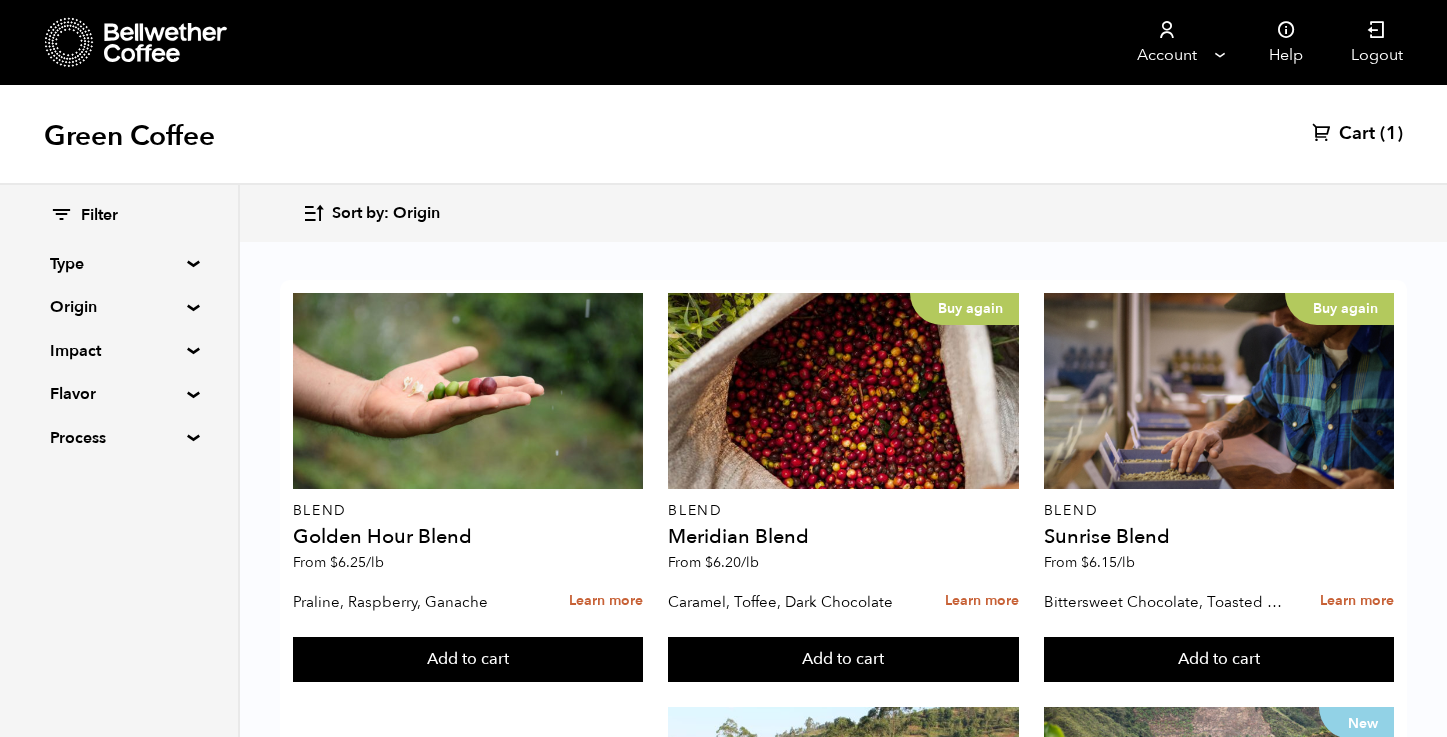 scroll, scrollTop: 13, scrollLeft: 0, axis: vertical 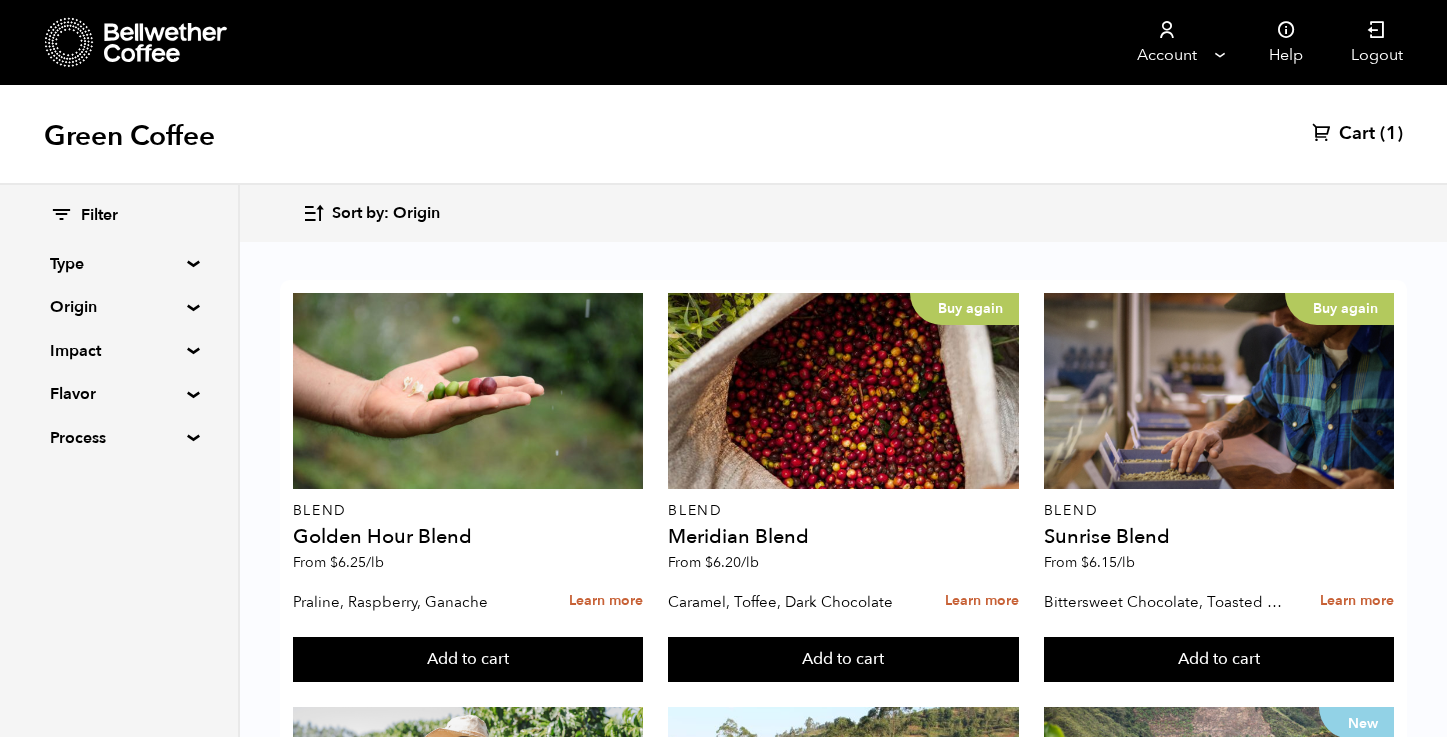 click on "Sort by: Origin" at bounding box center (386, 214) 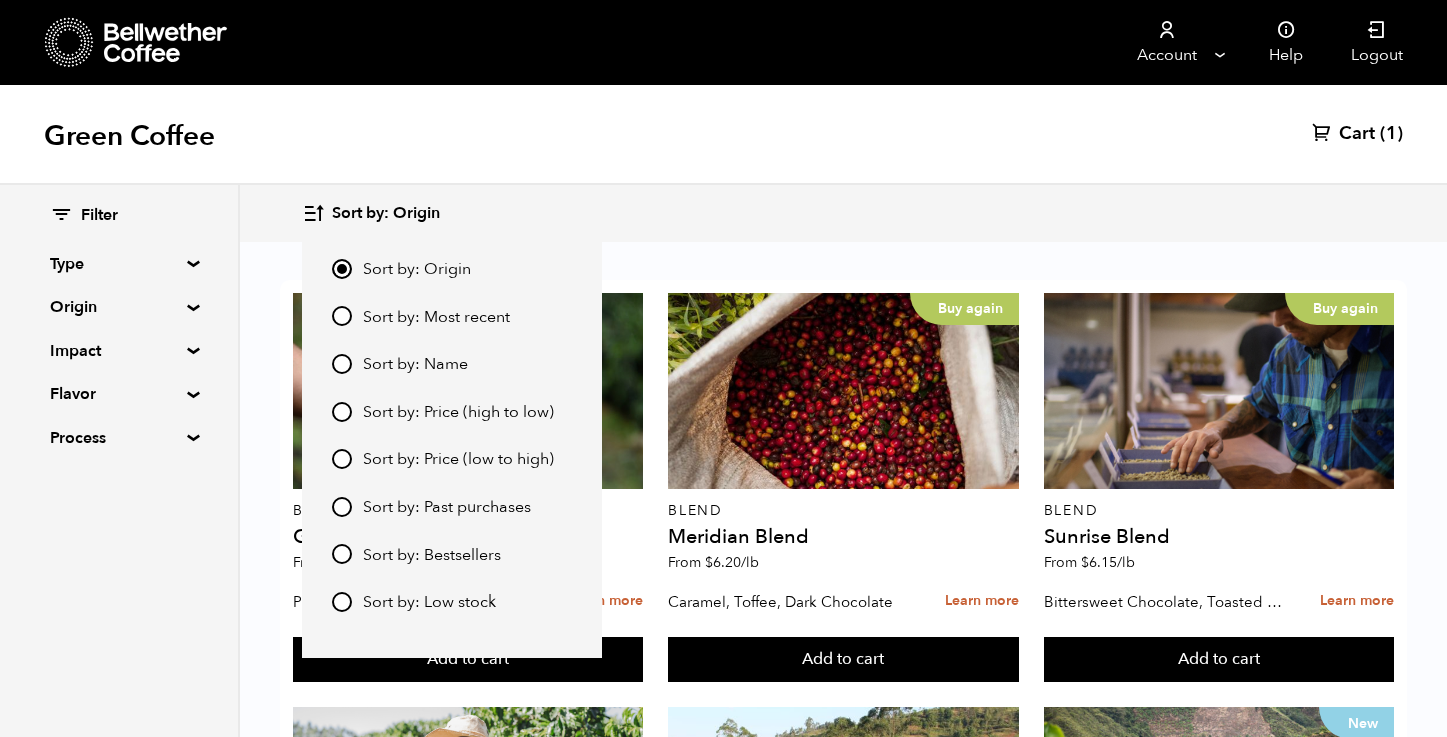 click on "Sort by: Price (low to high)" at bounding box center (458, 460) 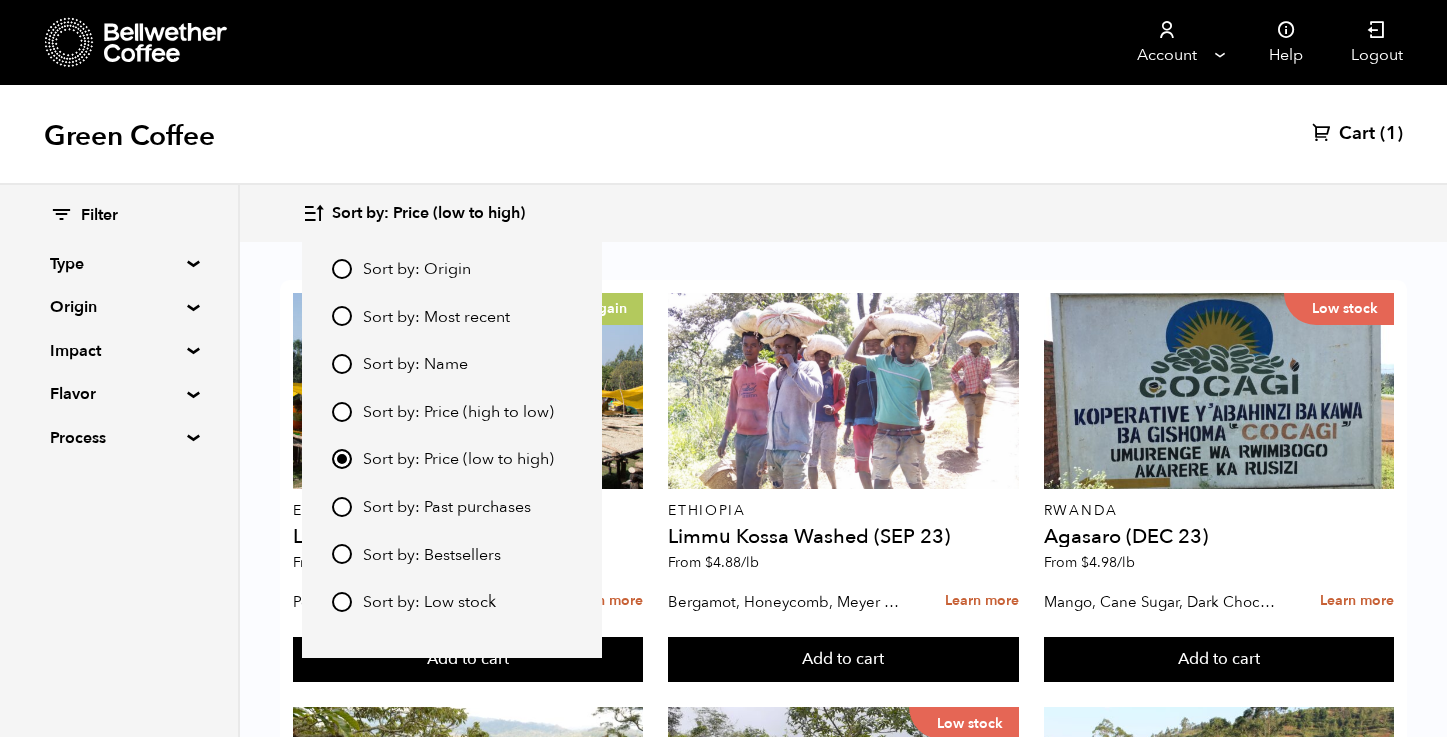 click on "Sort by: Price (low to high)
Sort by: Origin
Sort by: Most recent
Sort by: Name
Sort by: Price (high to low)
Sort by: Price (low to high)
Sort by: Past purchases
Sort by: Bestsellers
Sort by: Low stock" at bounding box center (843, 213) 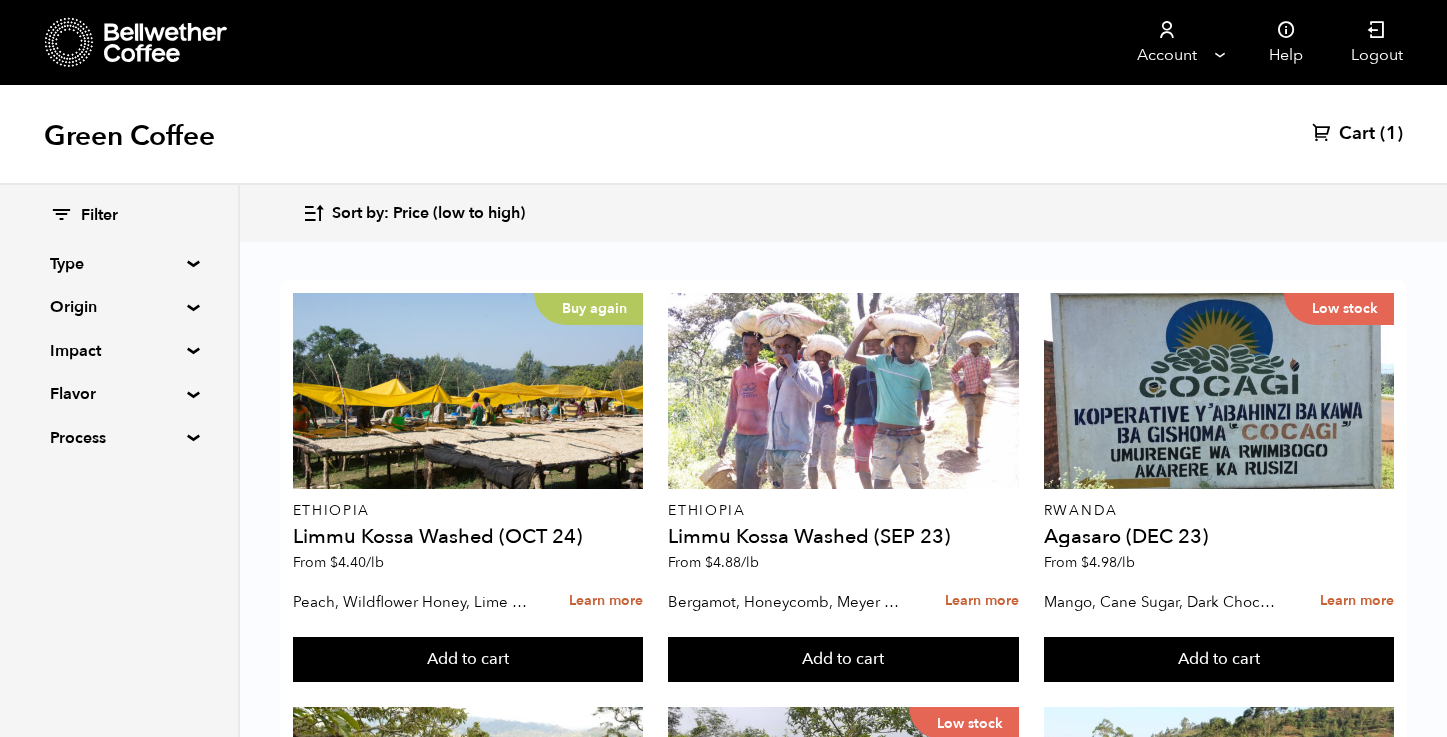 scroll, scrollTop: 126, scrollLeft: 0, axis: vertical 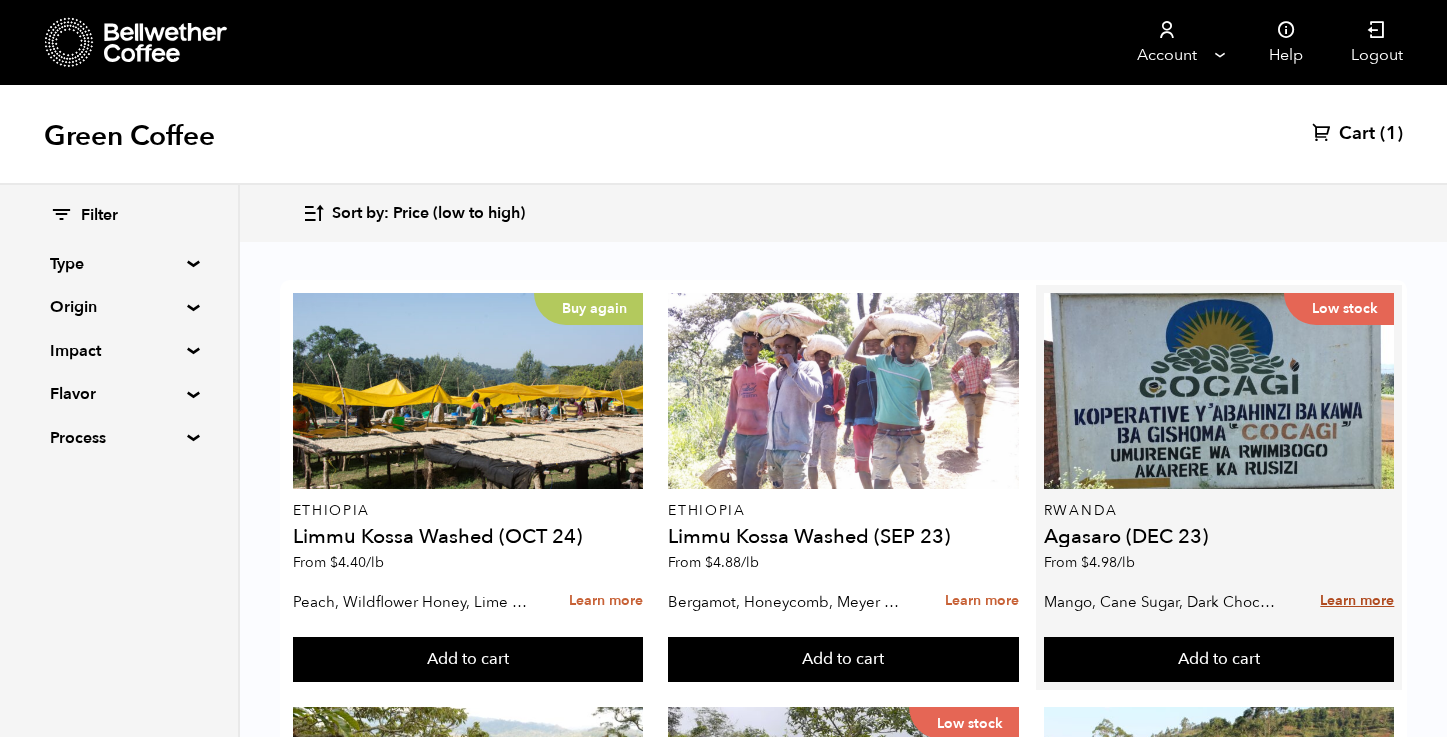 click on "Learn more" at bounding box center [1357, 601] 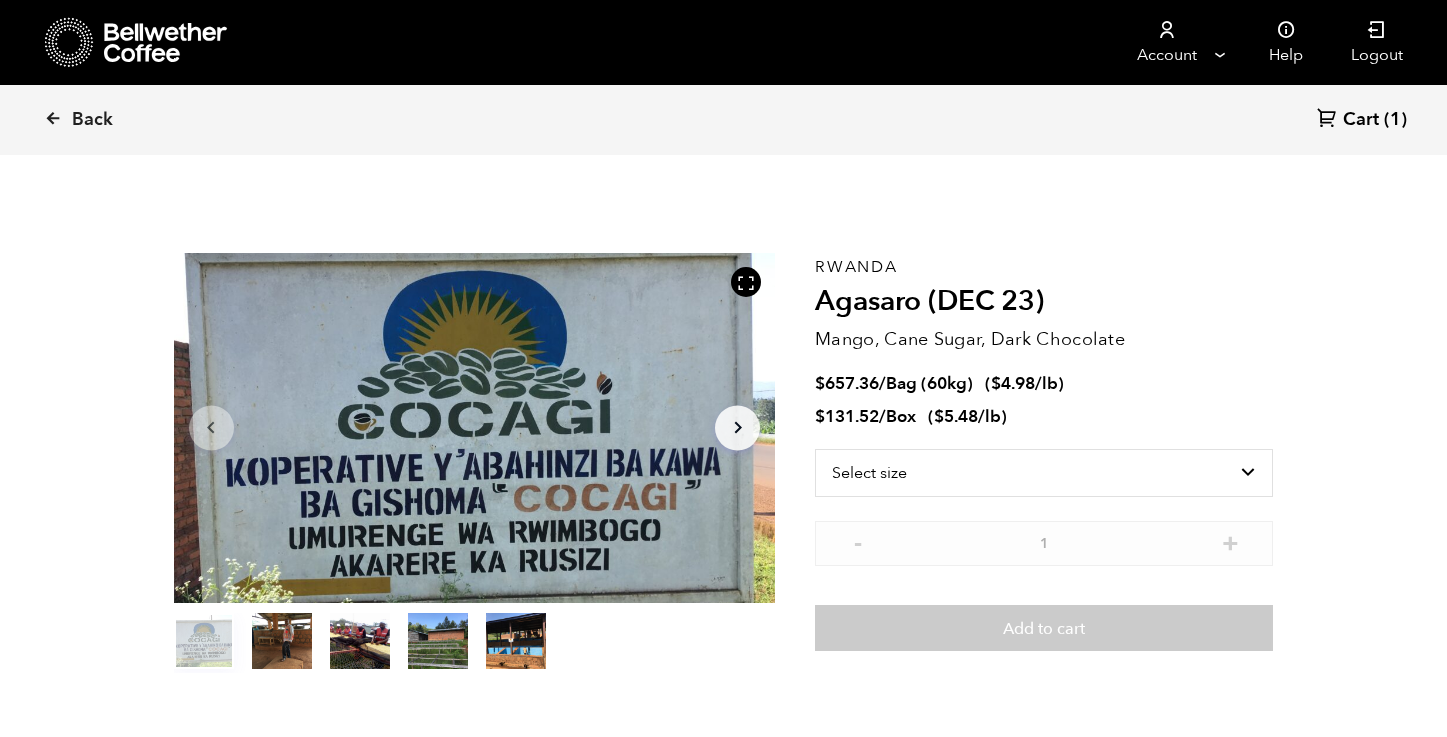 scroll, scrollTop: 0, scrollLeft: 0, axis: both 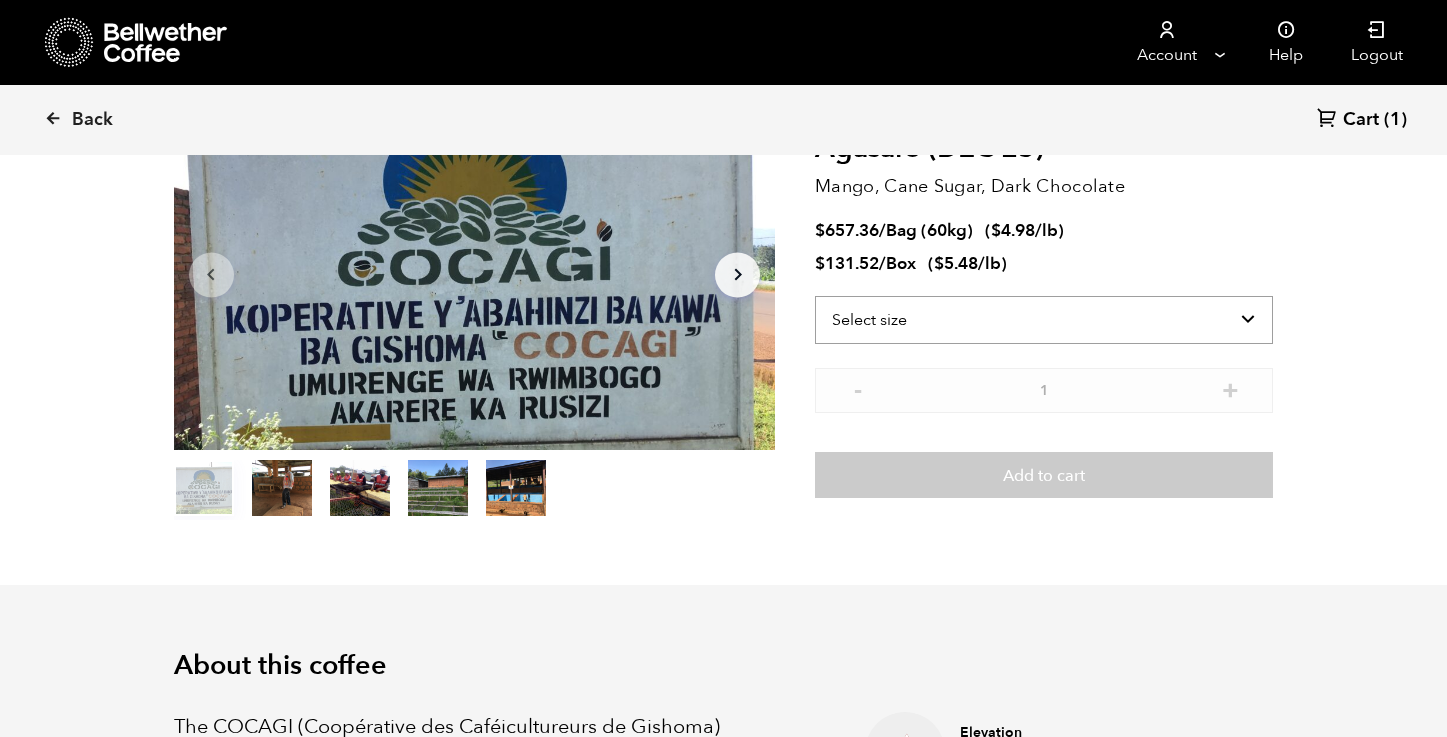 select on "bag-3" 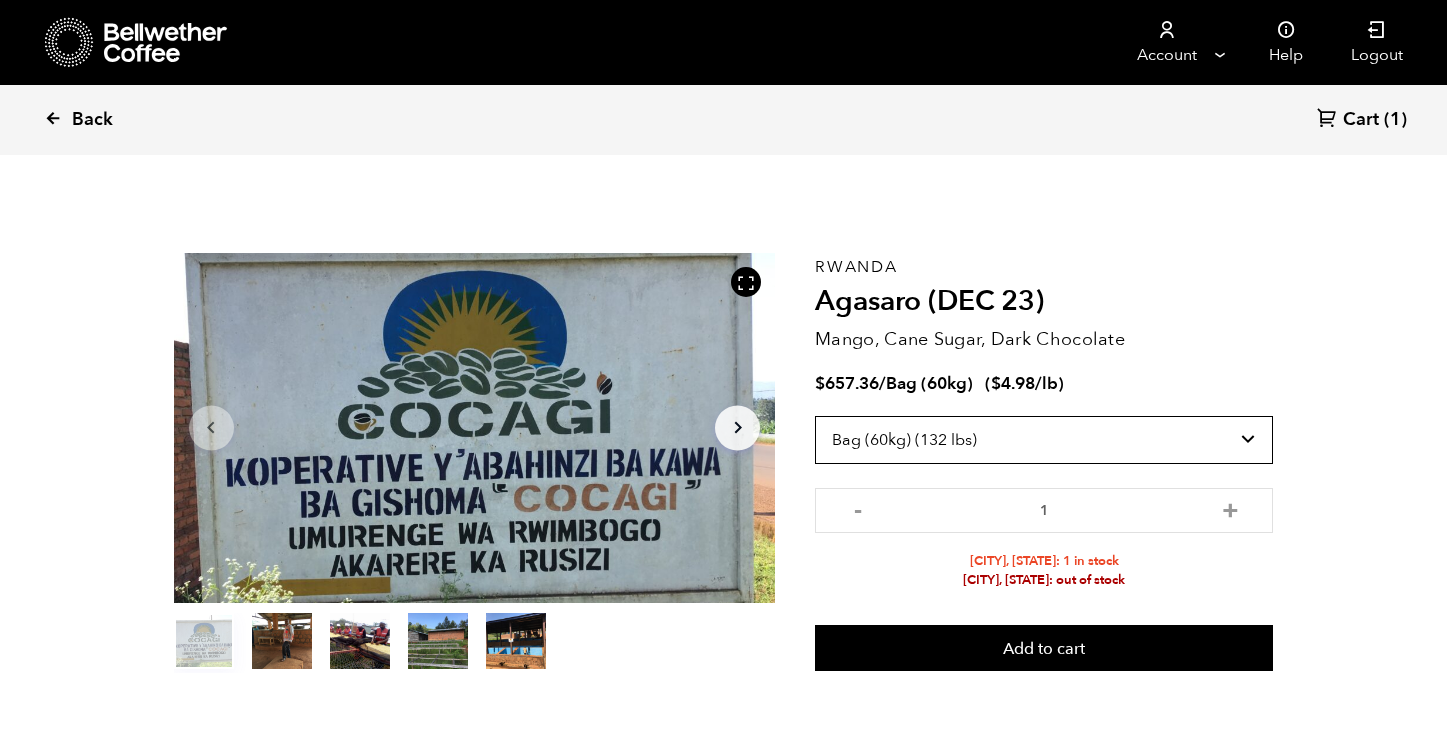 scroll, scrollTop: 0, scrollLeft: 0, axis: both 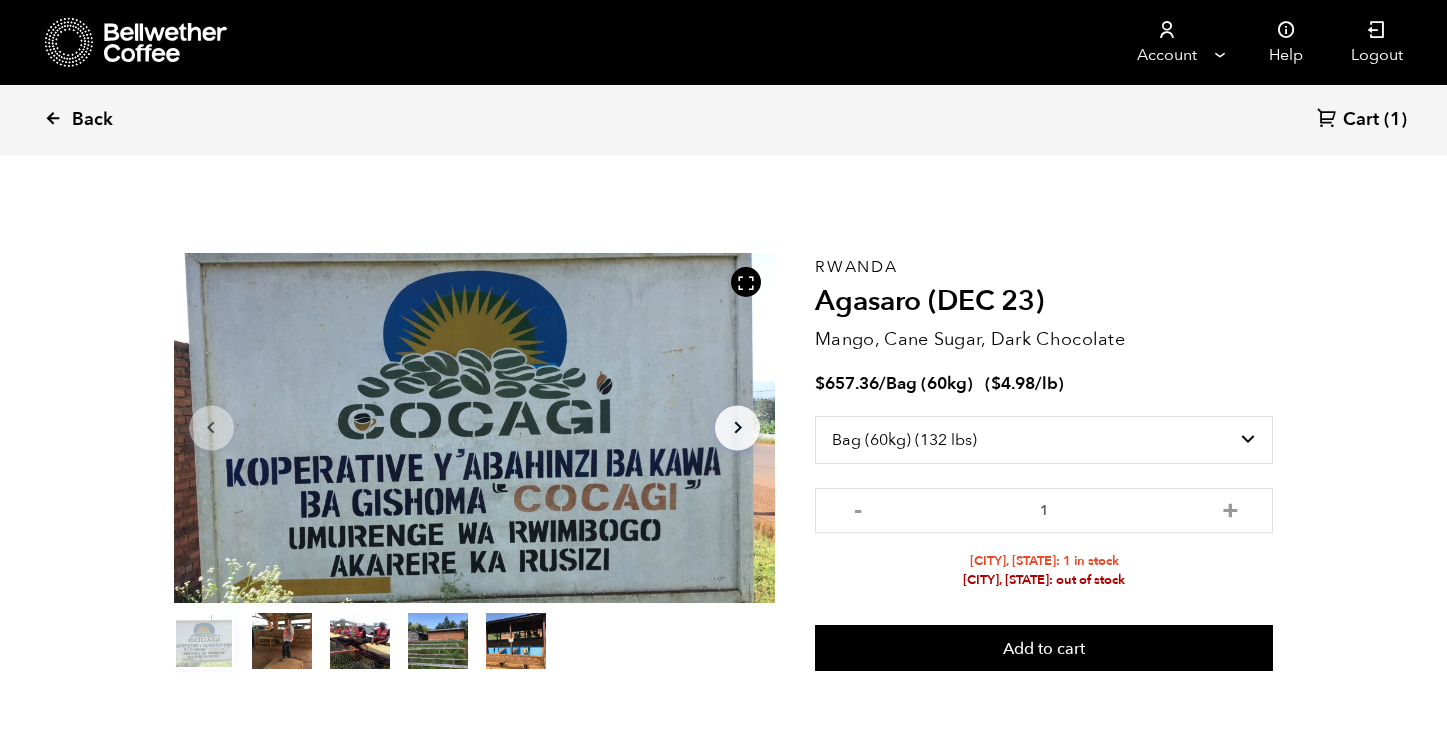 click on "Back" at bounding box center (92, 120) 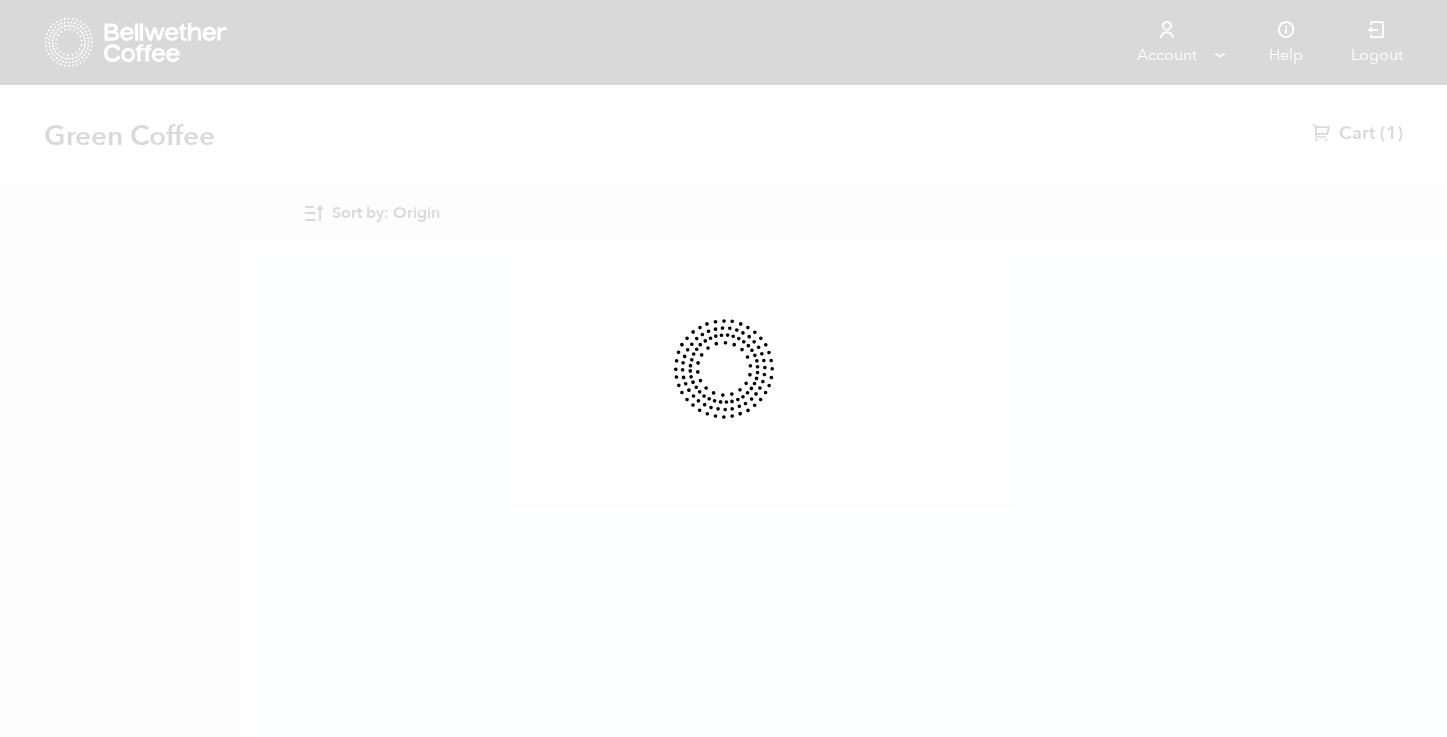 scroll, scrollTop: 0, scrollLeft: 0, axis: both 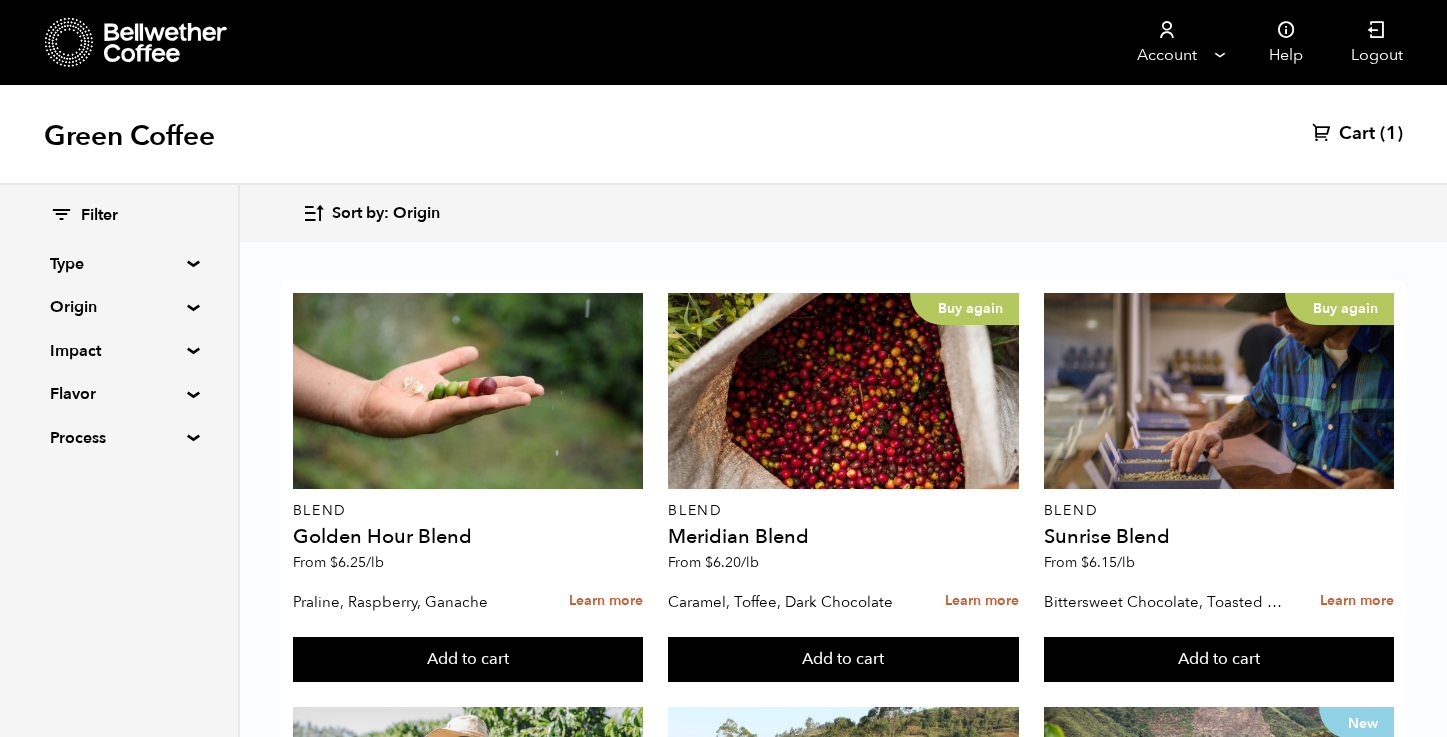 click on "Sort by: Origin" at bounding box center [386, 214] 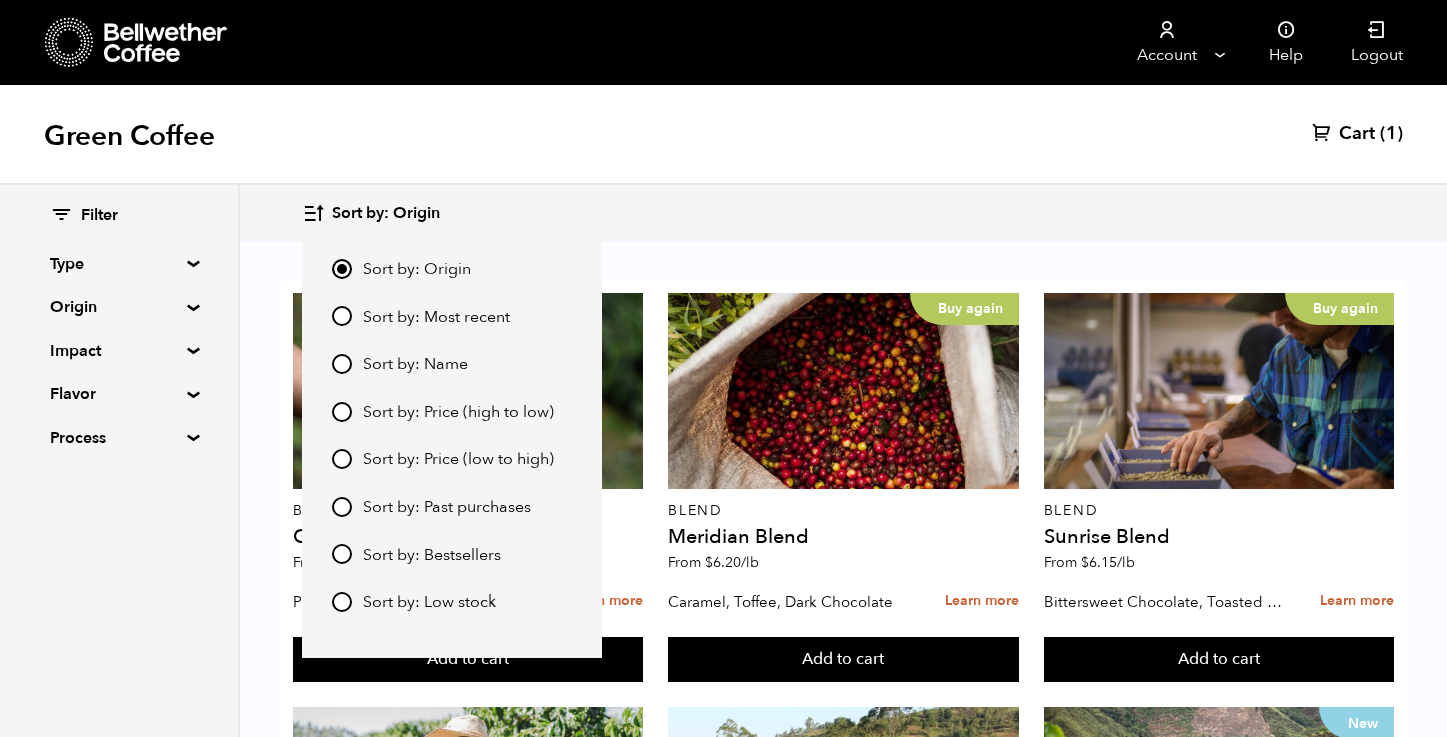 click on "Sort by: Price (low to high)" at bounding box center [458, 460] 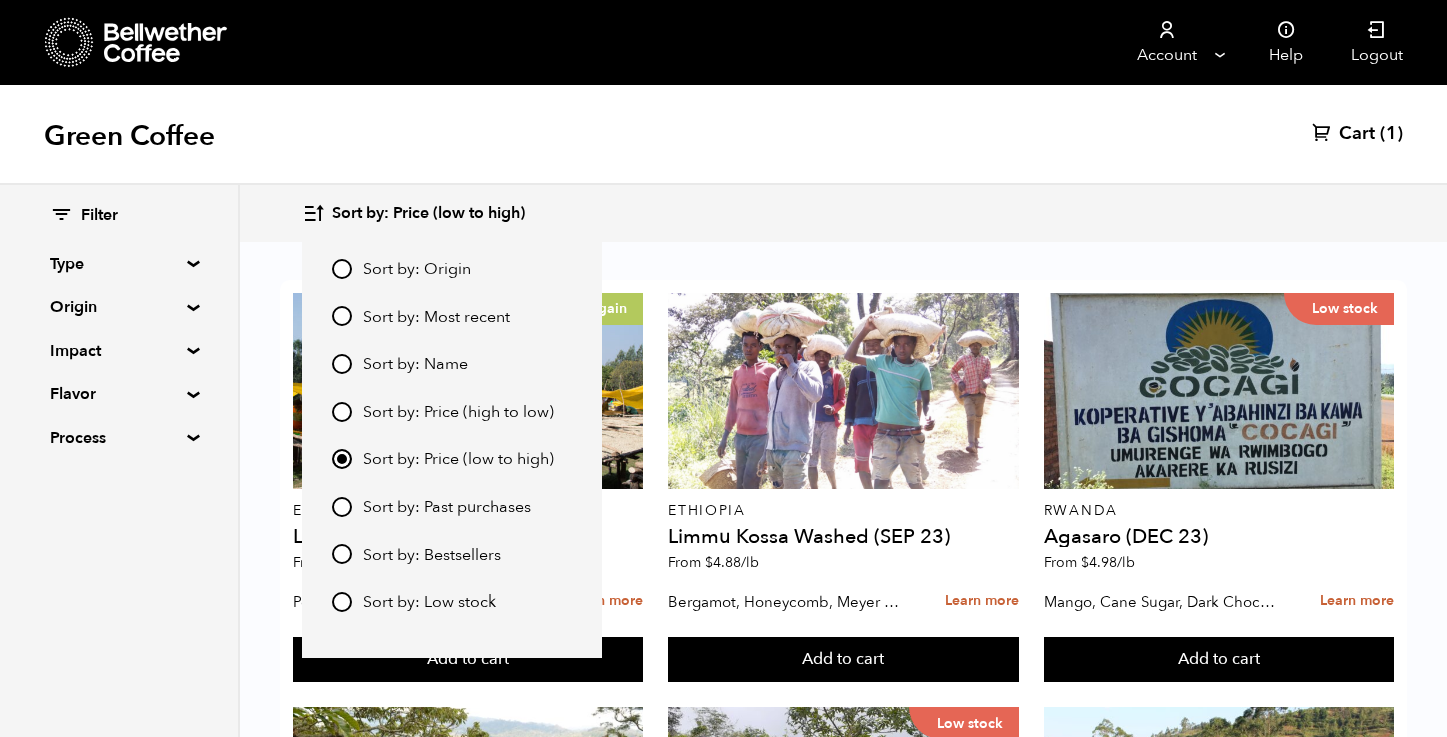 click on "Sort by: Price (low to high)
Sort by: Origin
Sort by: Most recent
Sort by: Name
Sort by: Price (high to low)
Sort by: Price (low to high)
Sort by: Past purchases
Sort by: Bestsellers
Sort by: Low stock" at bounding box center (843, 213) 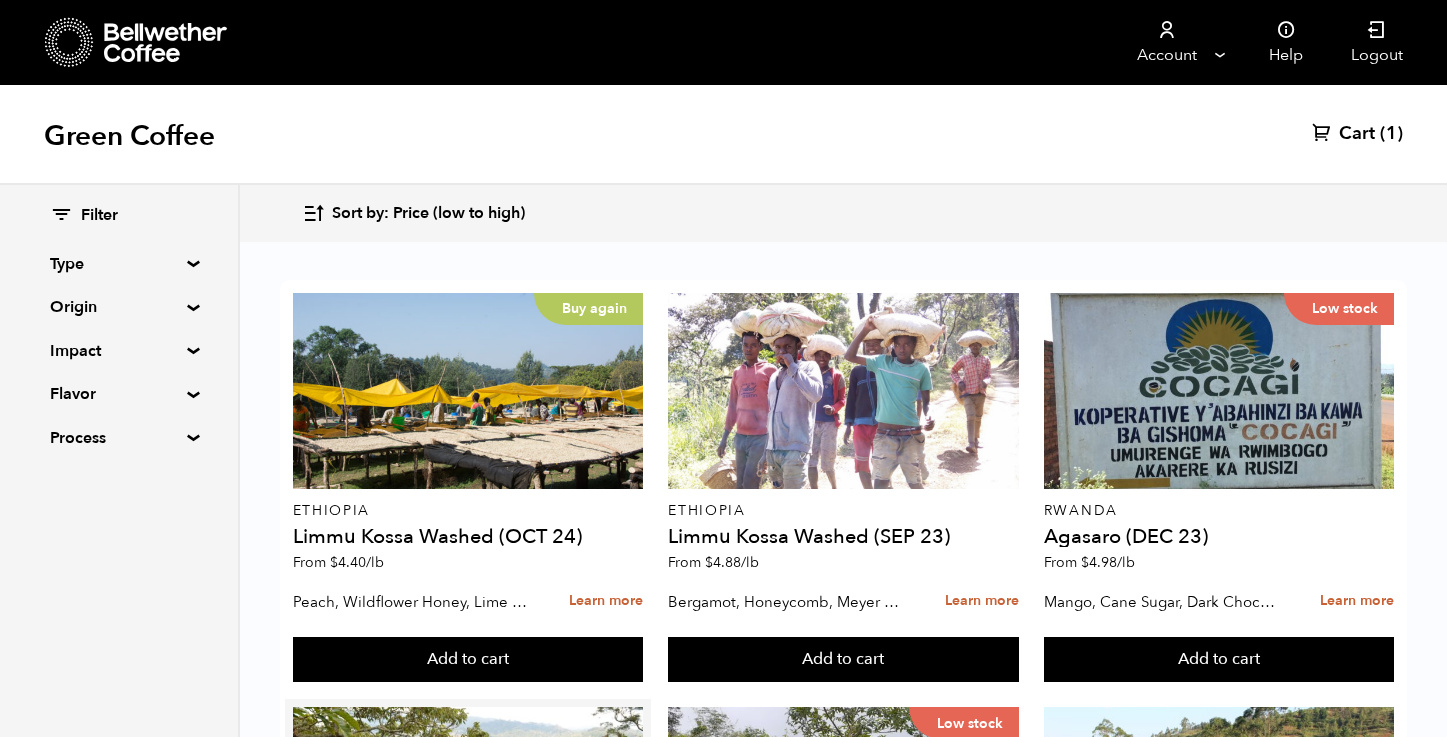 scroll, scrollTop: 404, scrollLeft: 0, axis: vertical 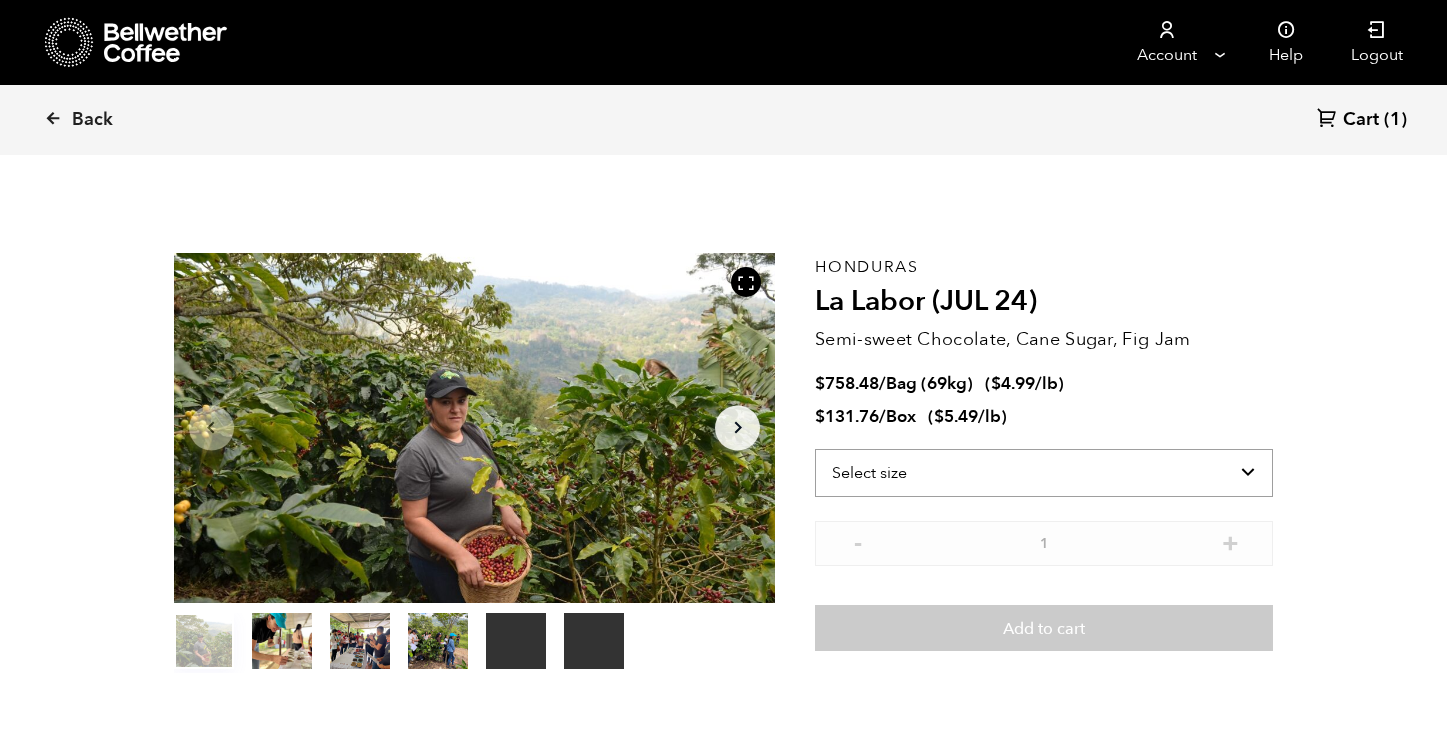 select on "bag-2" 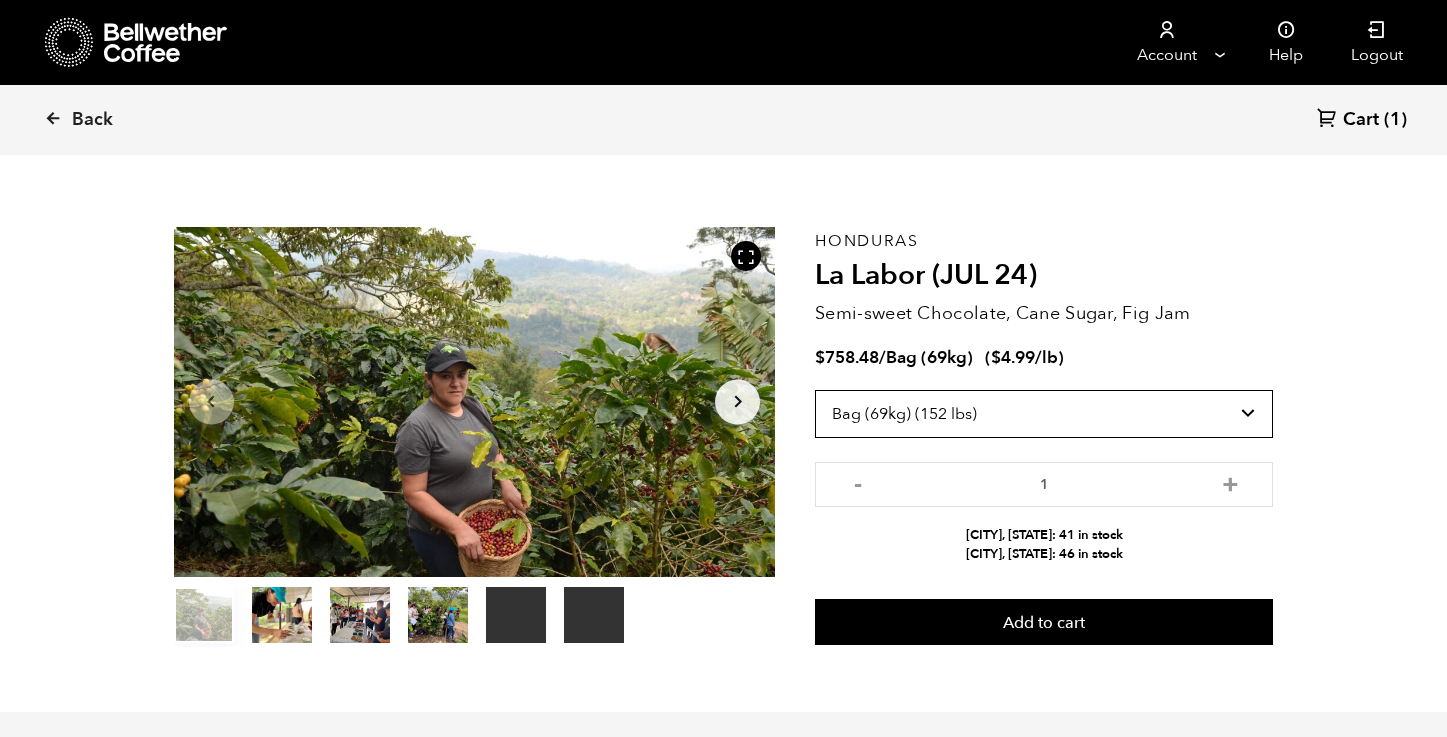 scroll, scrollTop: 31, scrollLeft: 0, axis: vertical 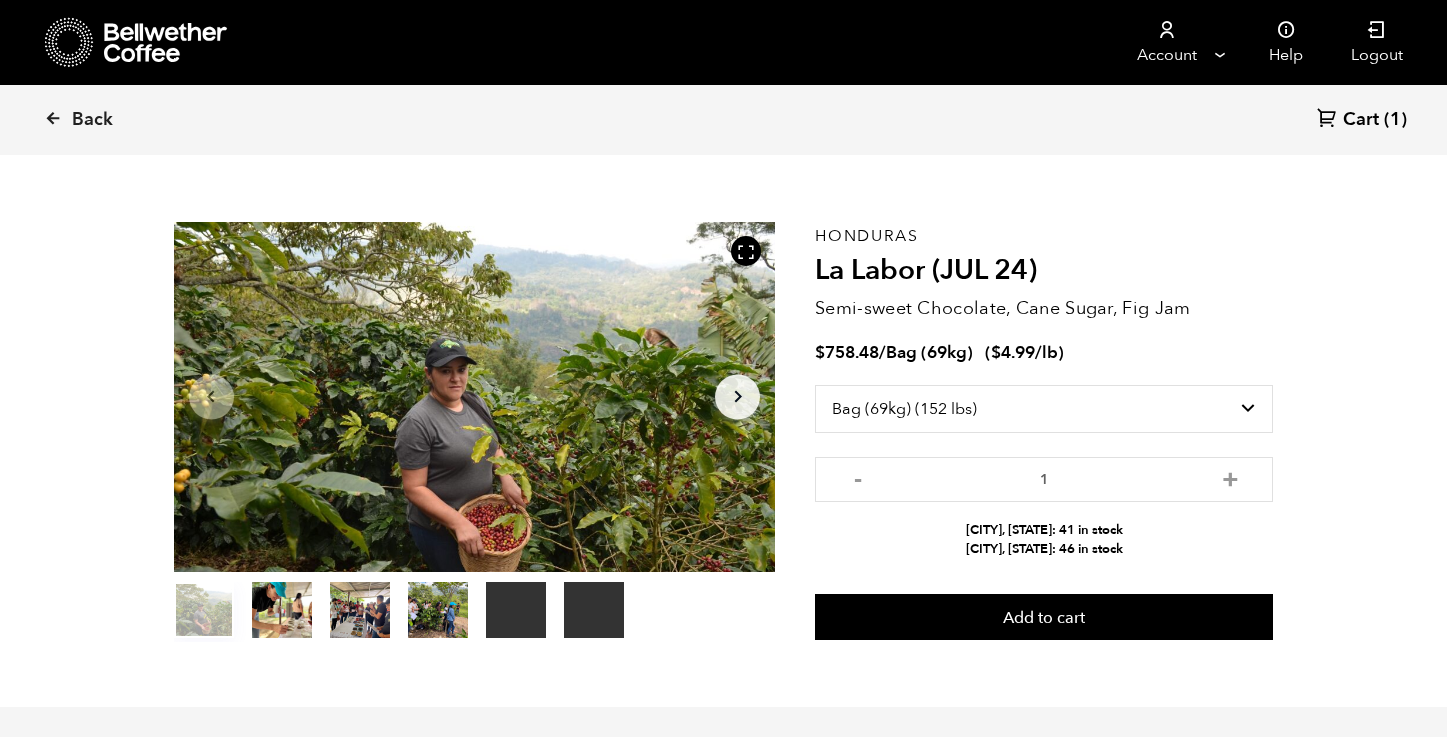 click on "item 1" at bounding box center [282, 614] 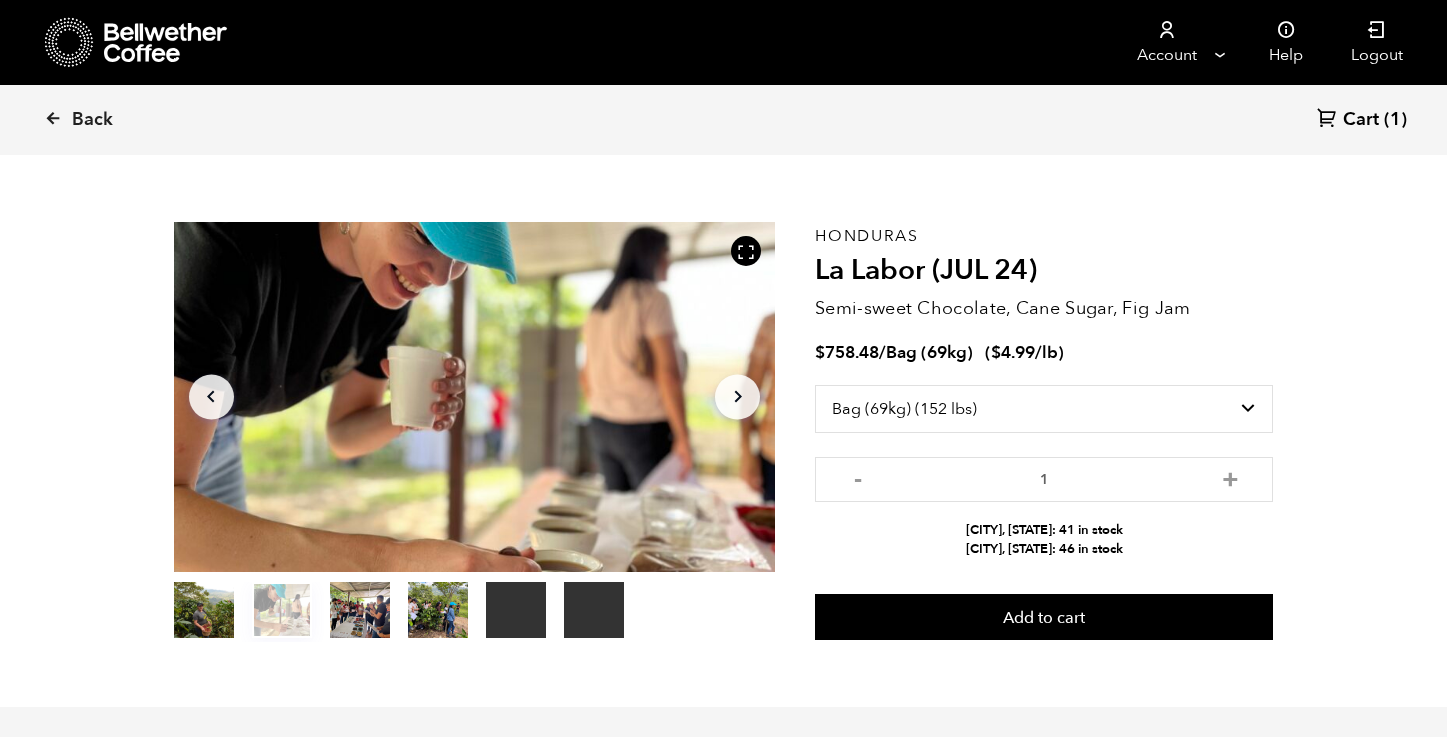click on "item 2" at bounding box center [360, 614] 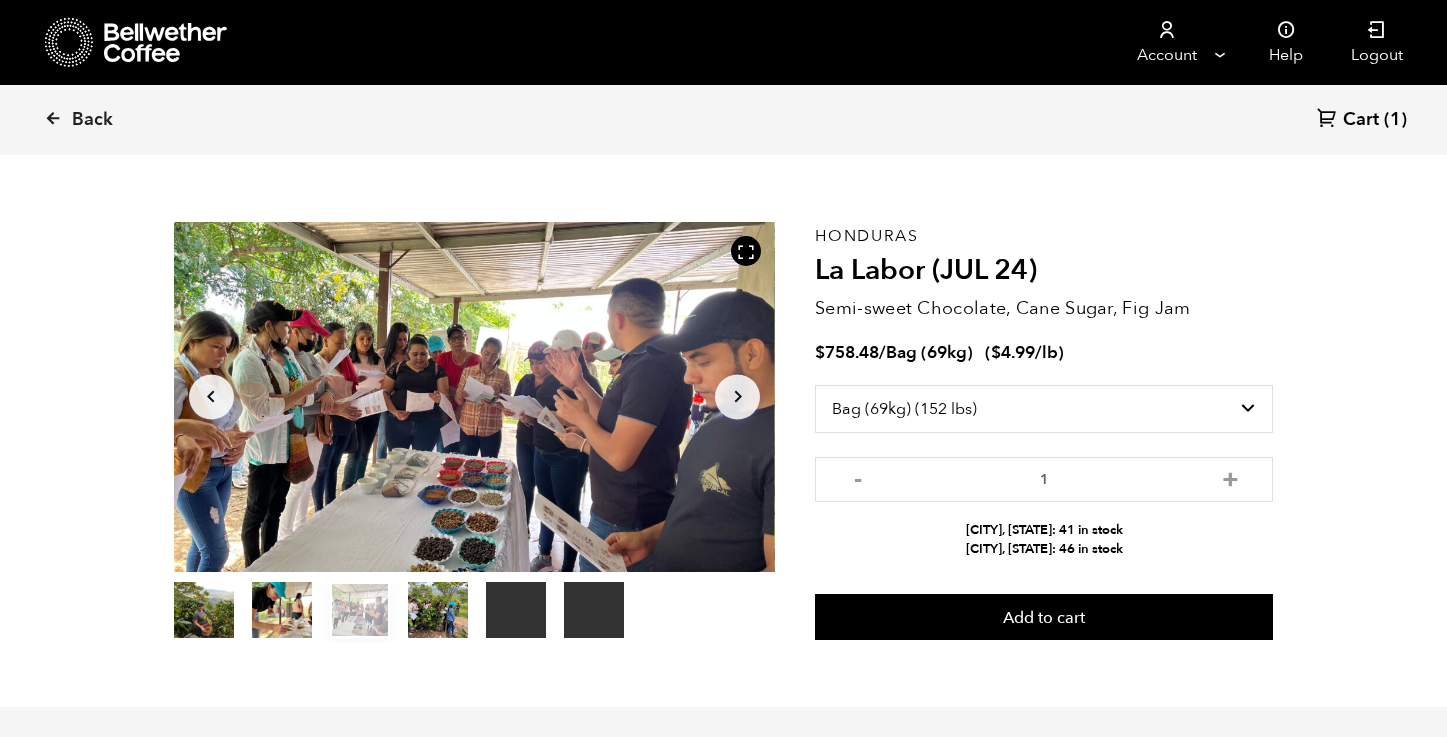 click on "item 3" at bounding box center [438, 614] 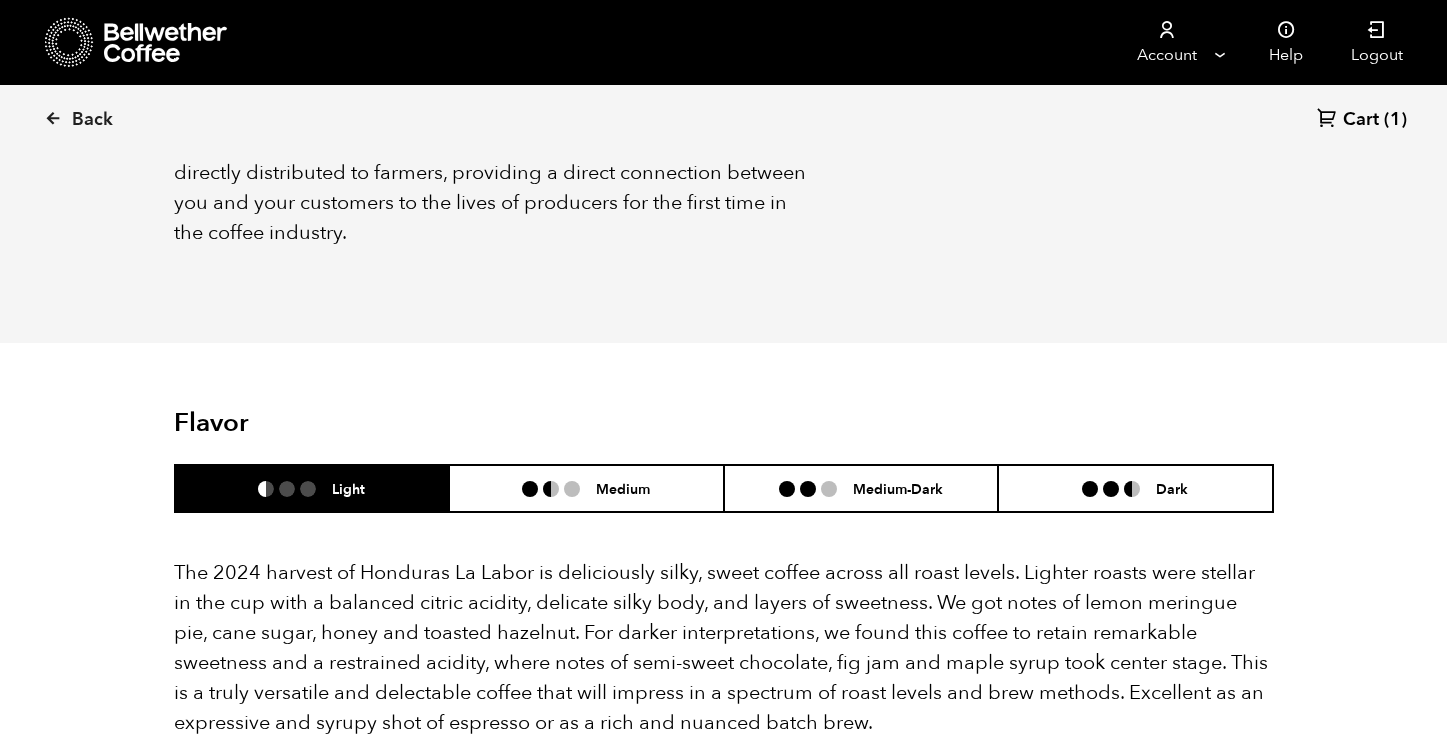 scroll, scrollTop: 1608, scrollLeft: 0, axis: vertical 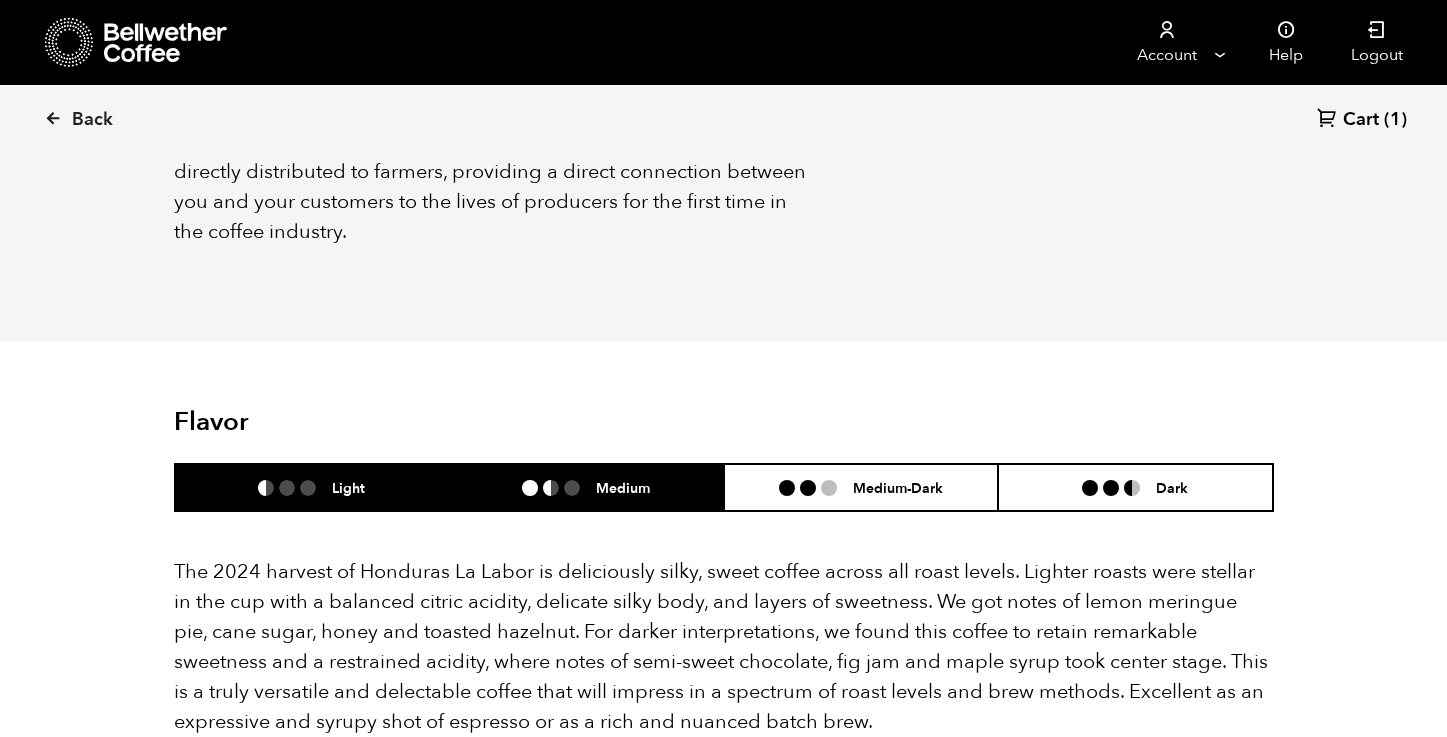 click on "Medium" at bounding box center (586, 487) 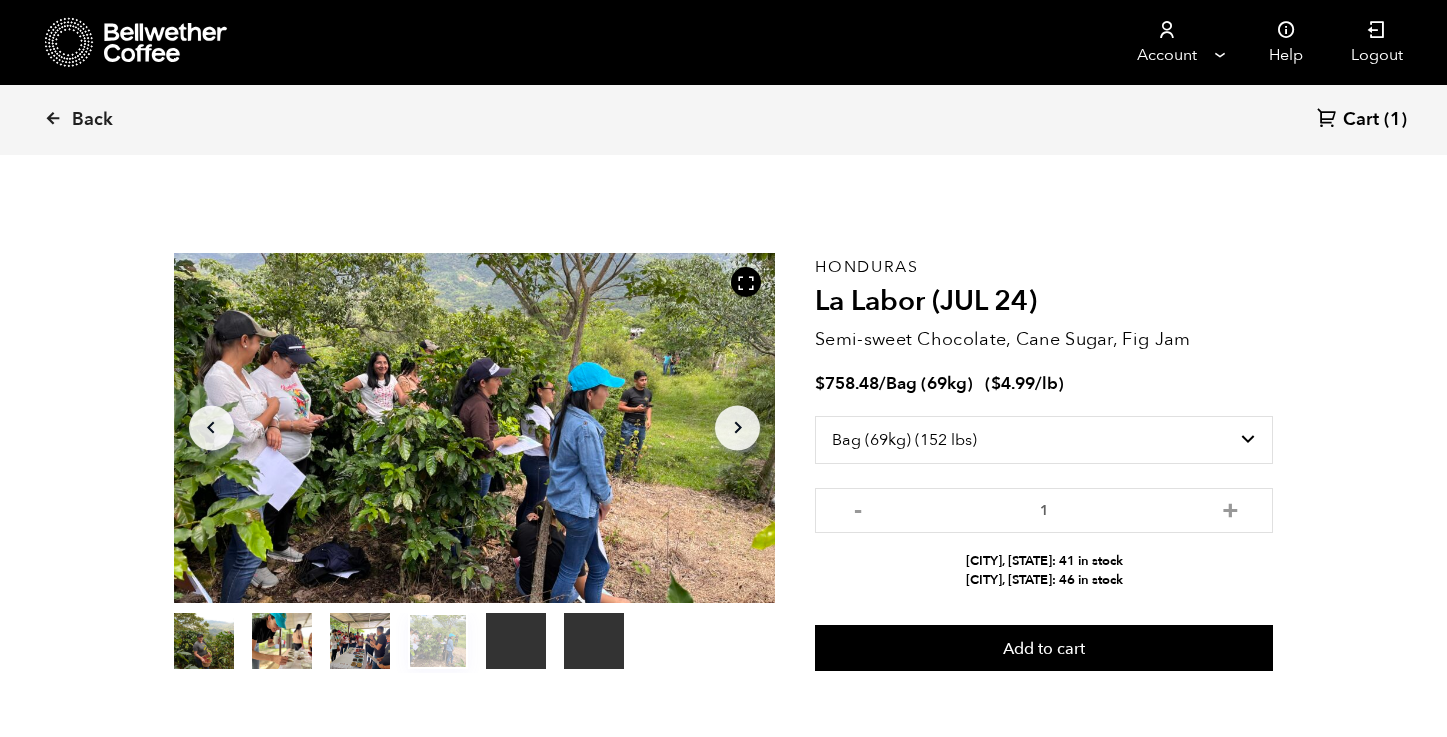 scroll, scrollTop: 0, scrollLeft: 0, axis: both 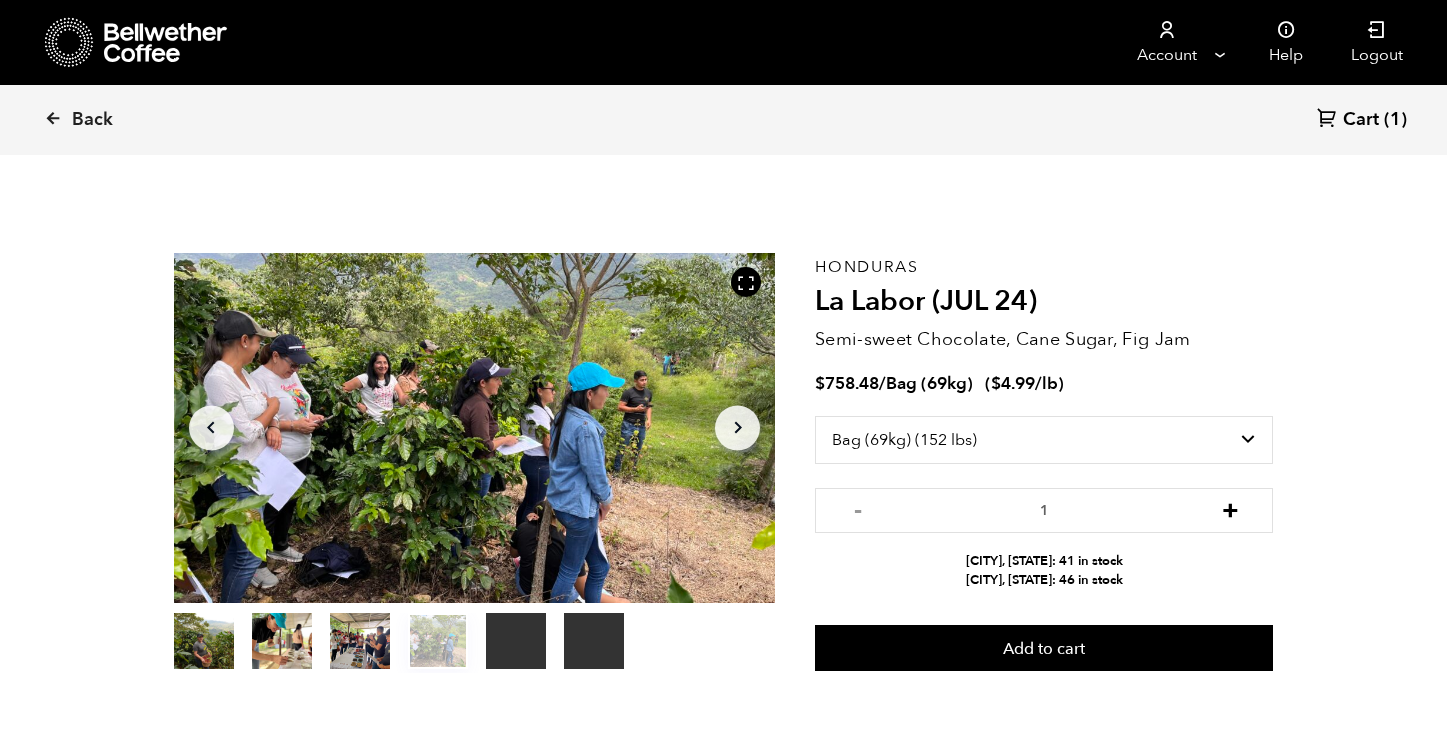 click on "+" at bounding box center [1230, 508] 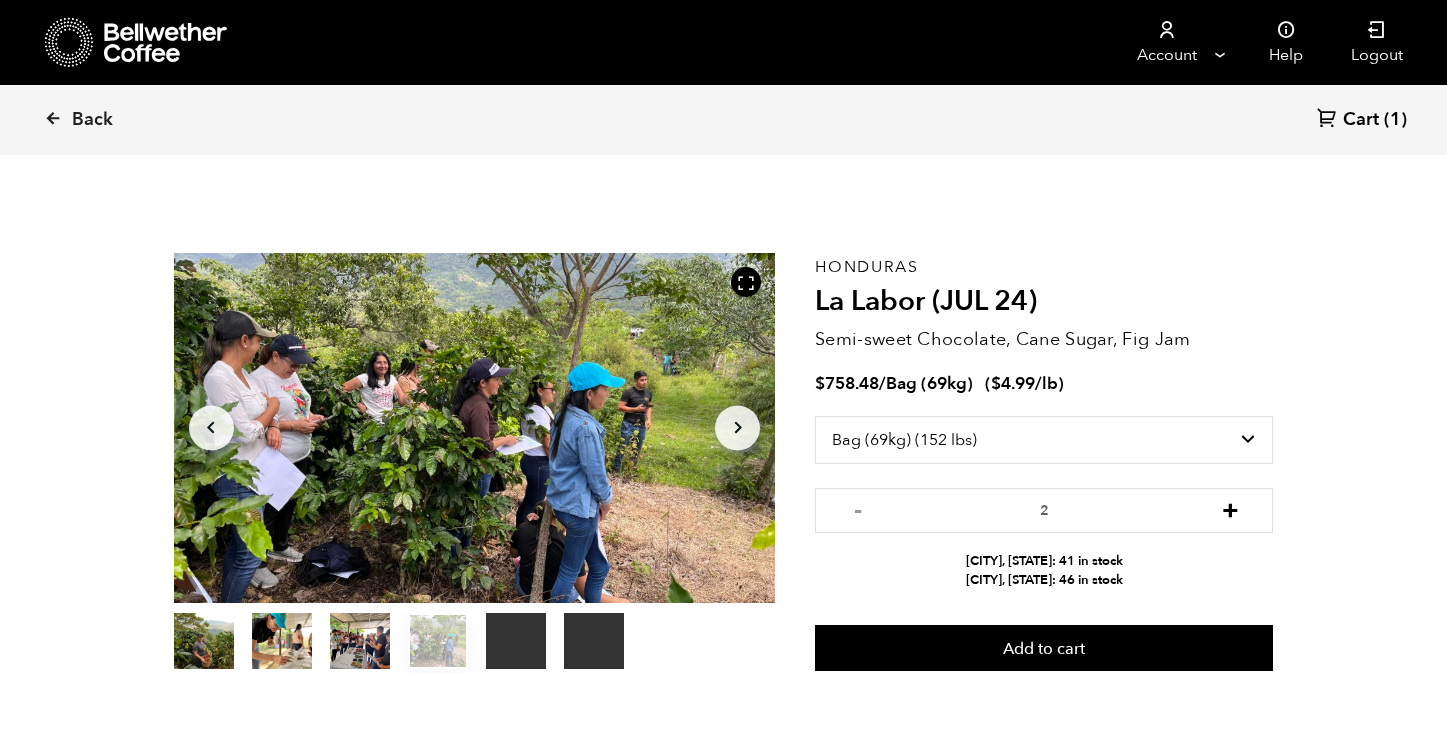 click on "+" at bounding box center [1230, 508] 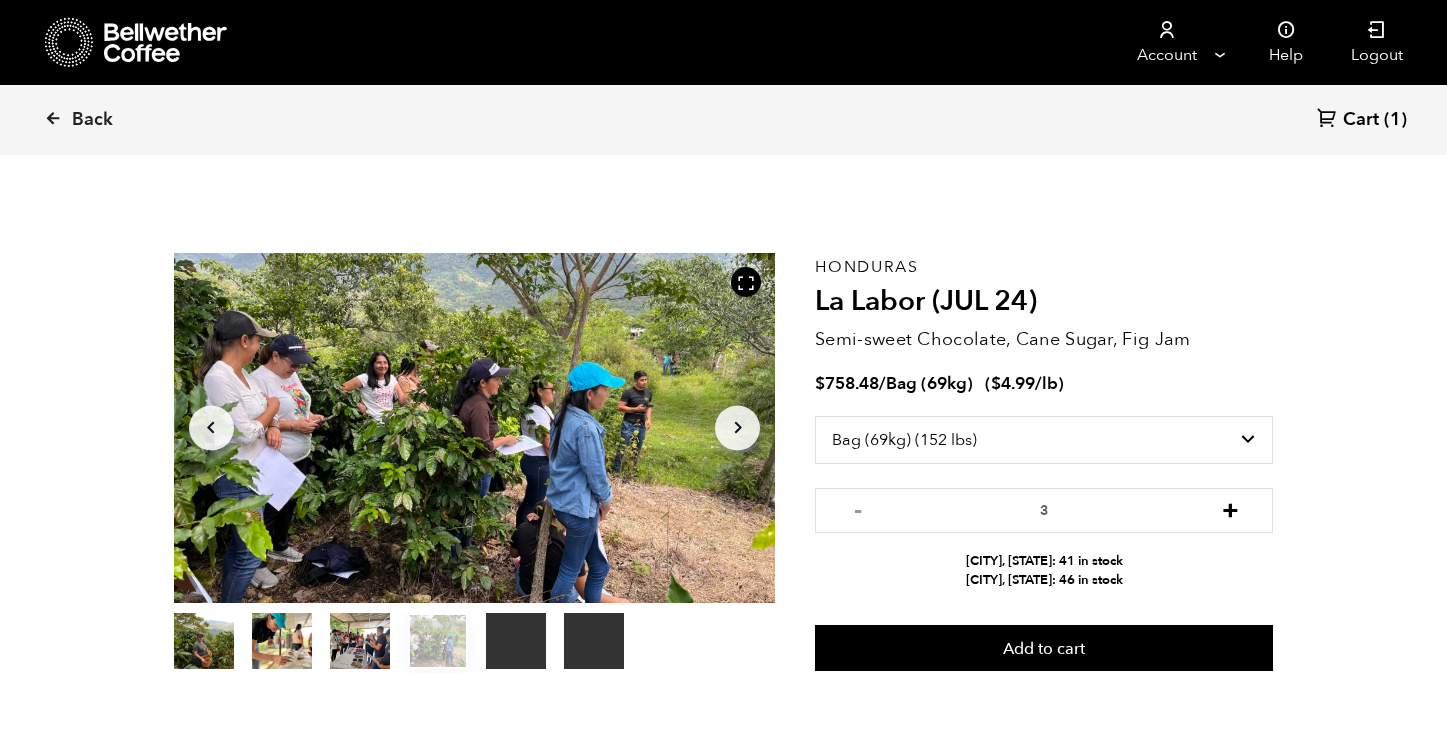 click on "+" at bounding box center [1230, 508] 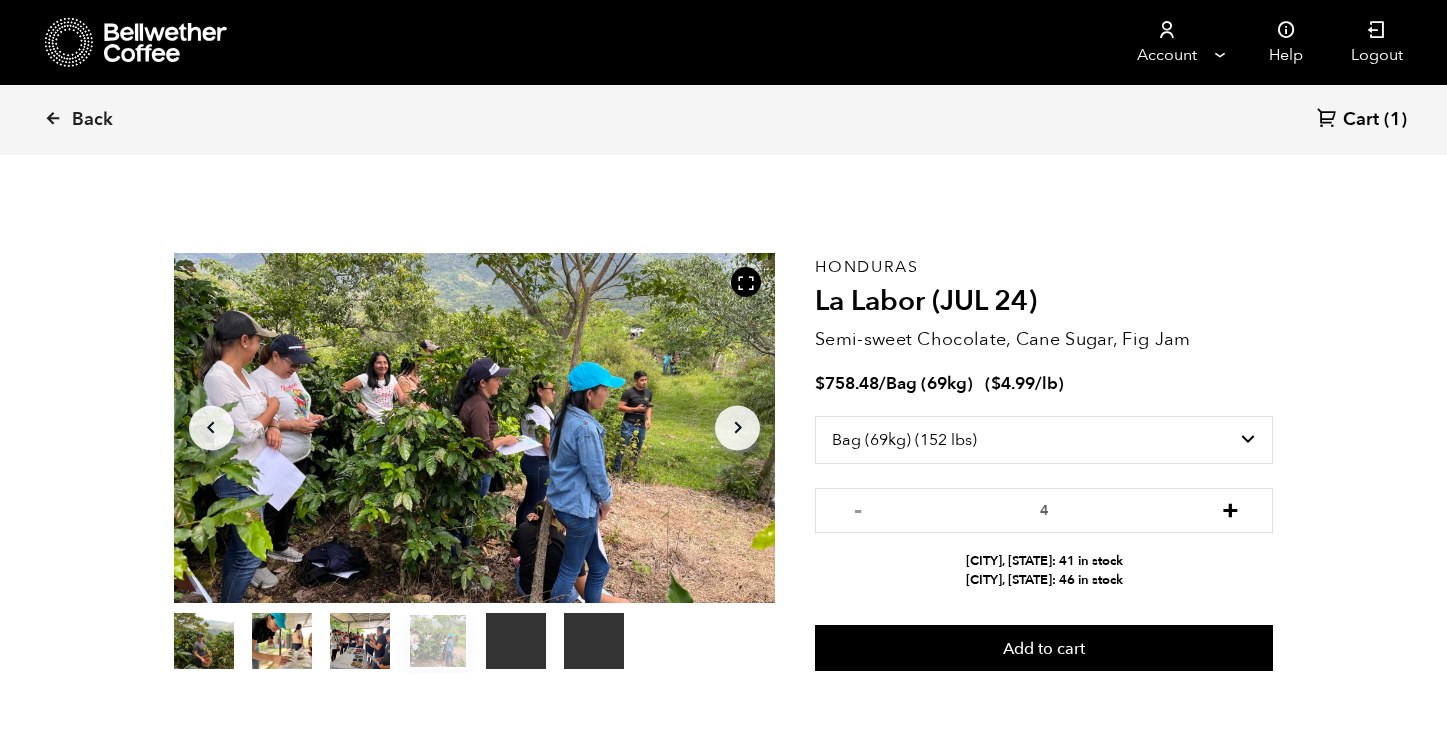 click on "+" at bounding box center [1230, 508] 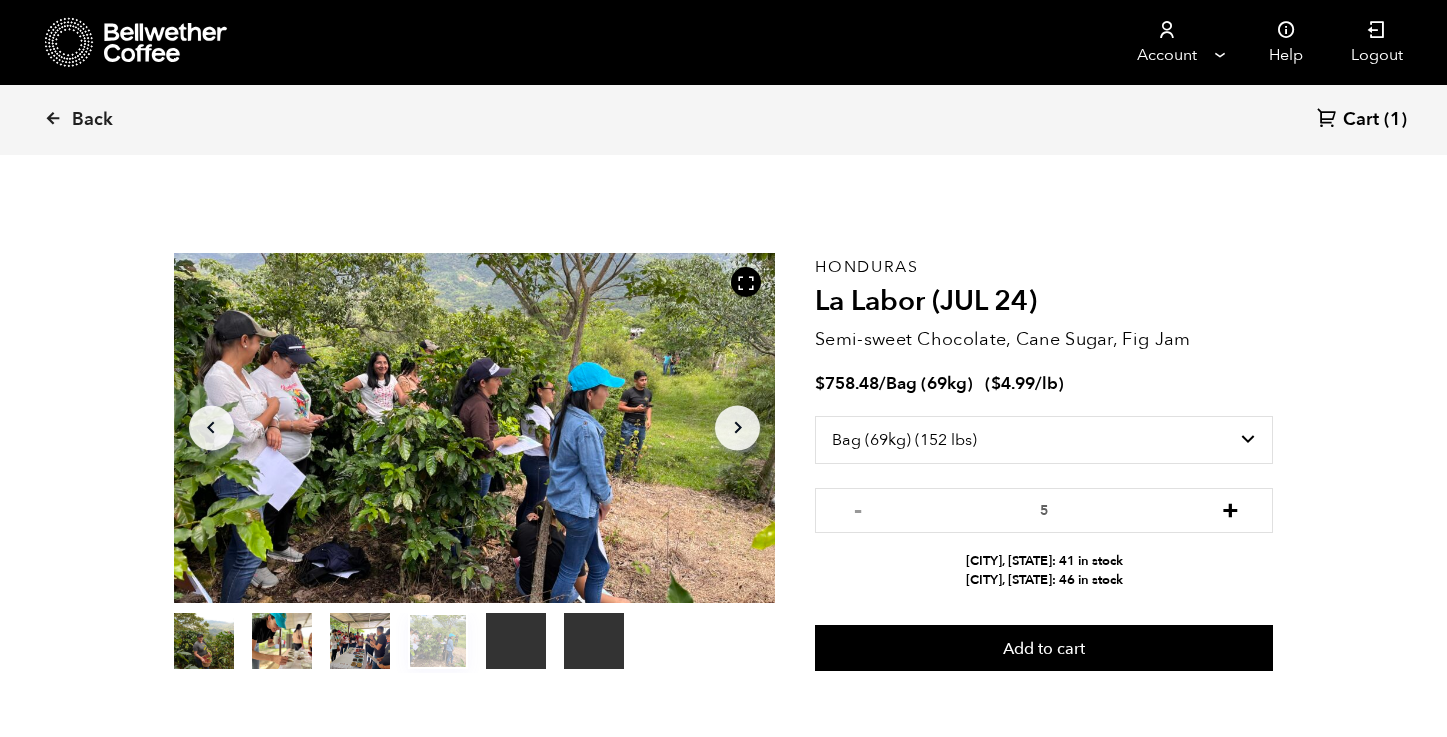 click on "+" at bounding box center [1230, 508] 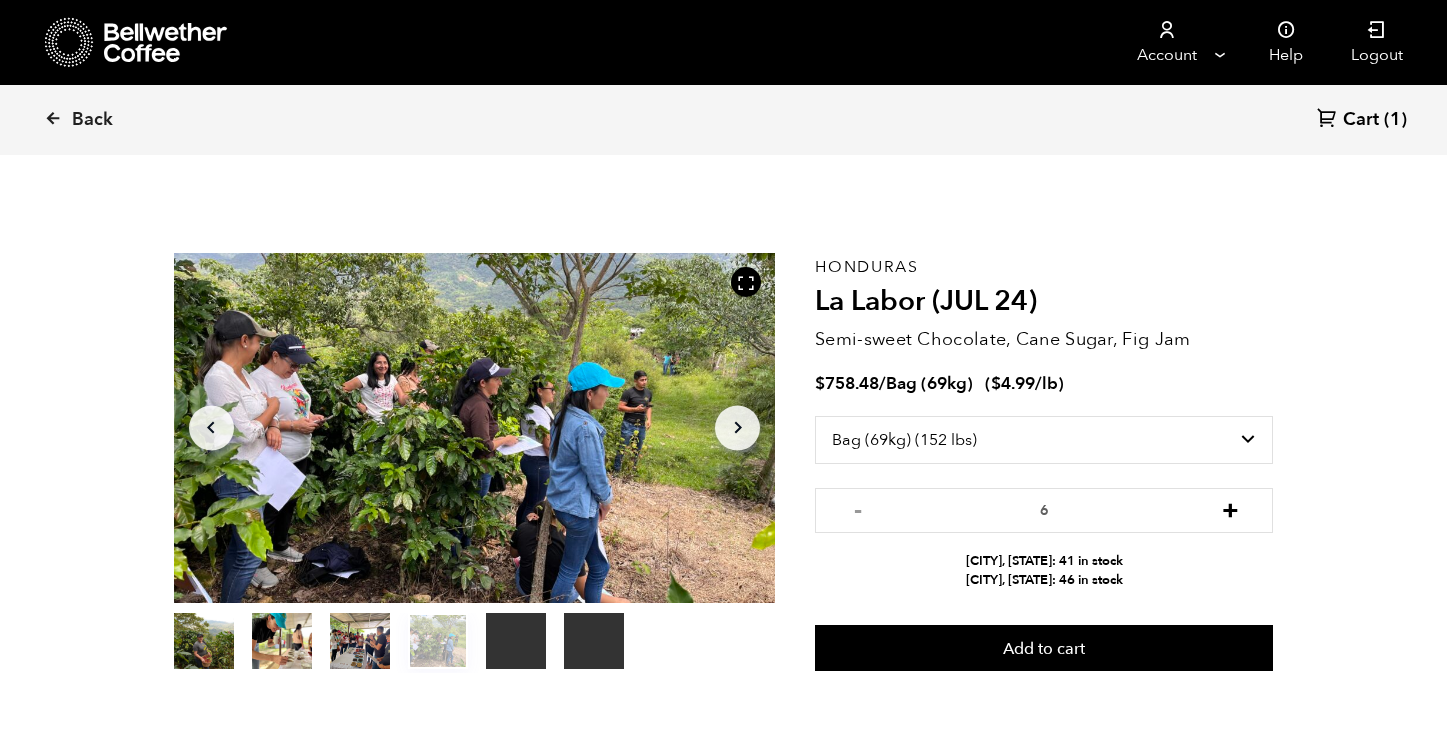 click on "+" at bounding box center [1230, 508] 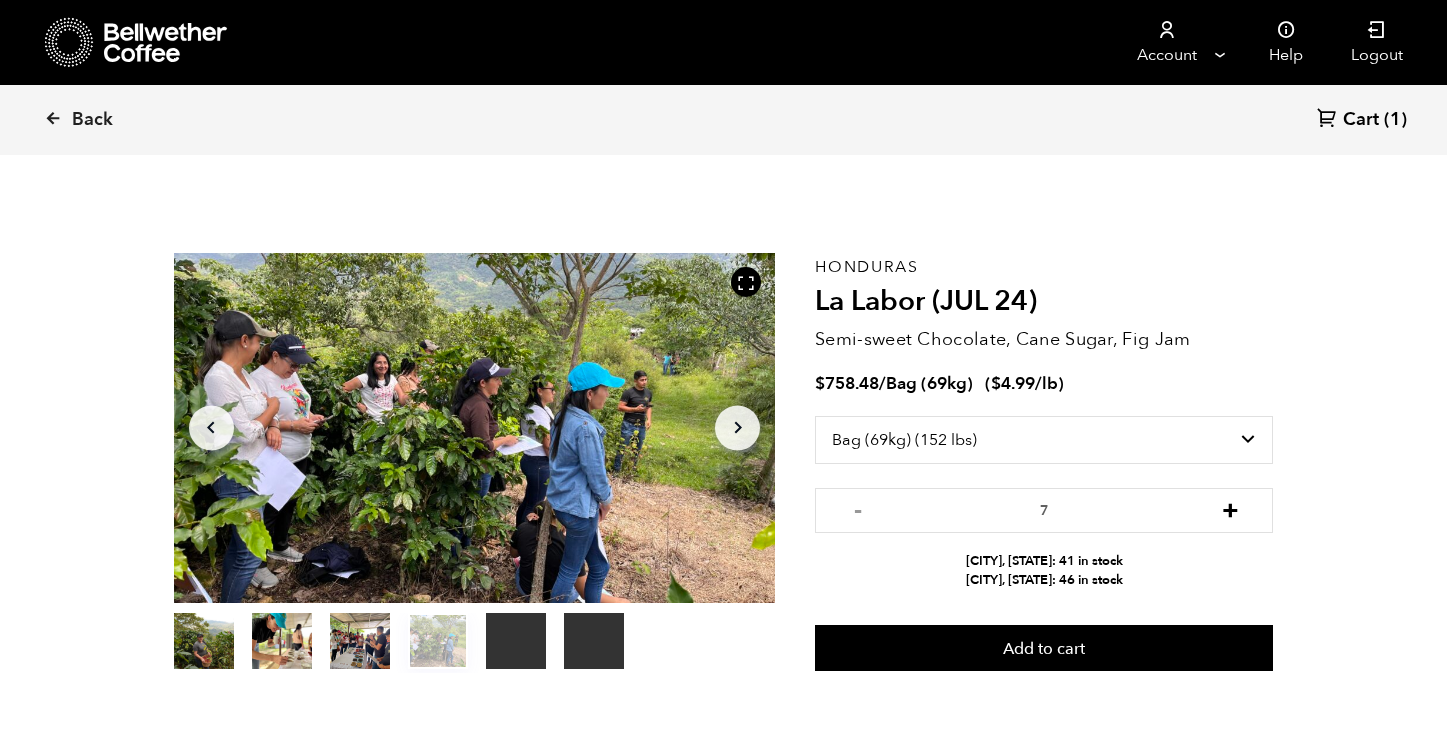click on "+" at bounding box center [1230, 508] 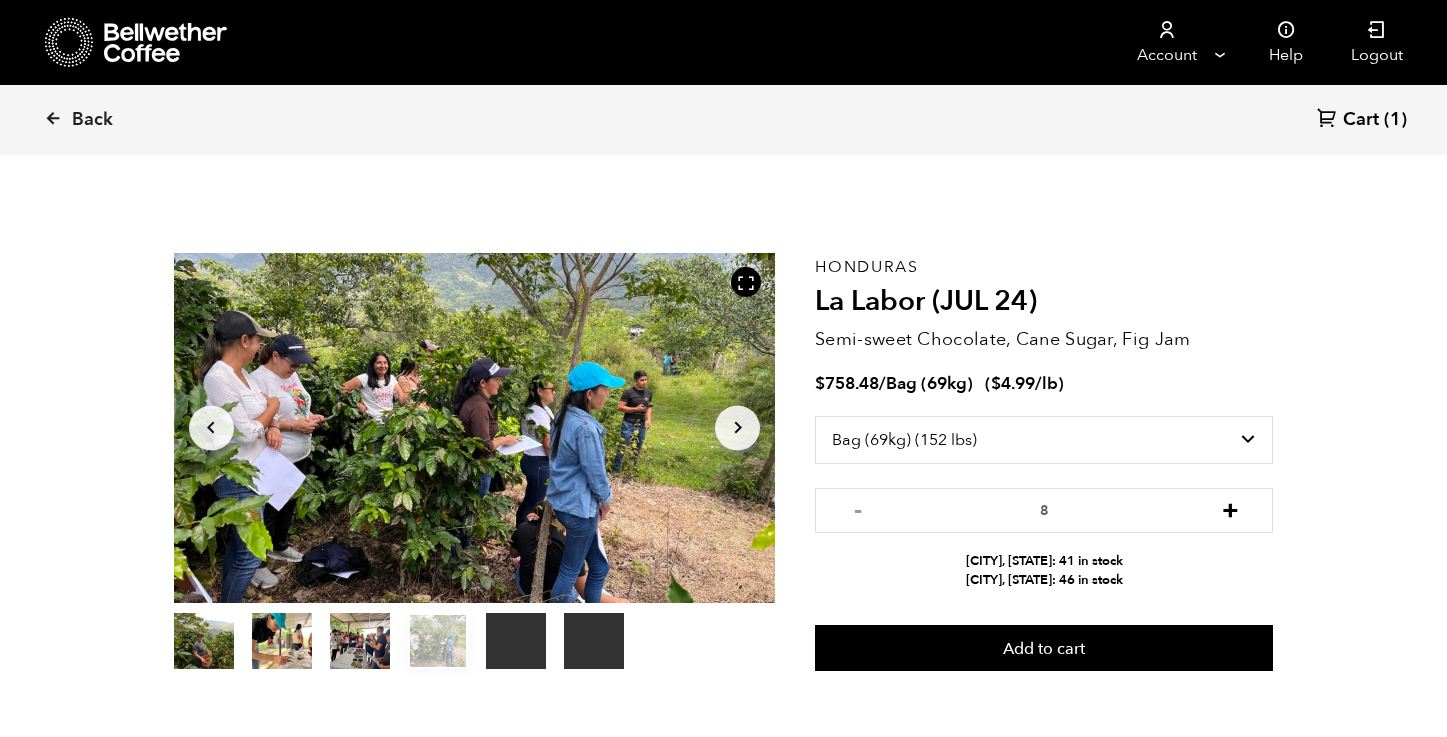 click on "+" at bounding box center [1230, 508] 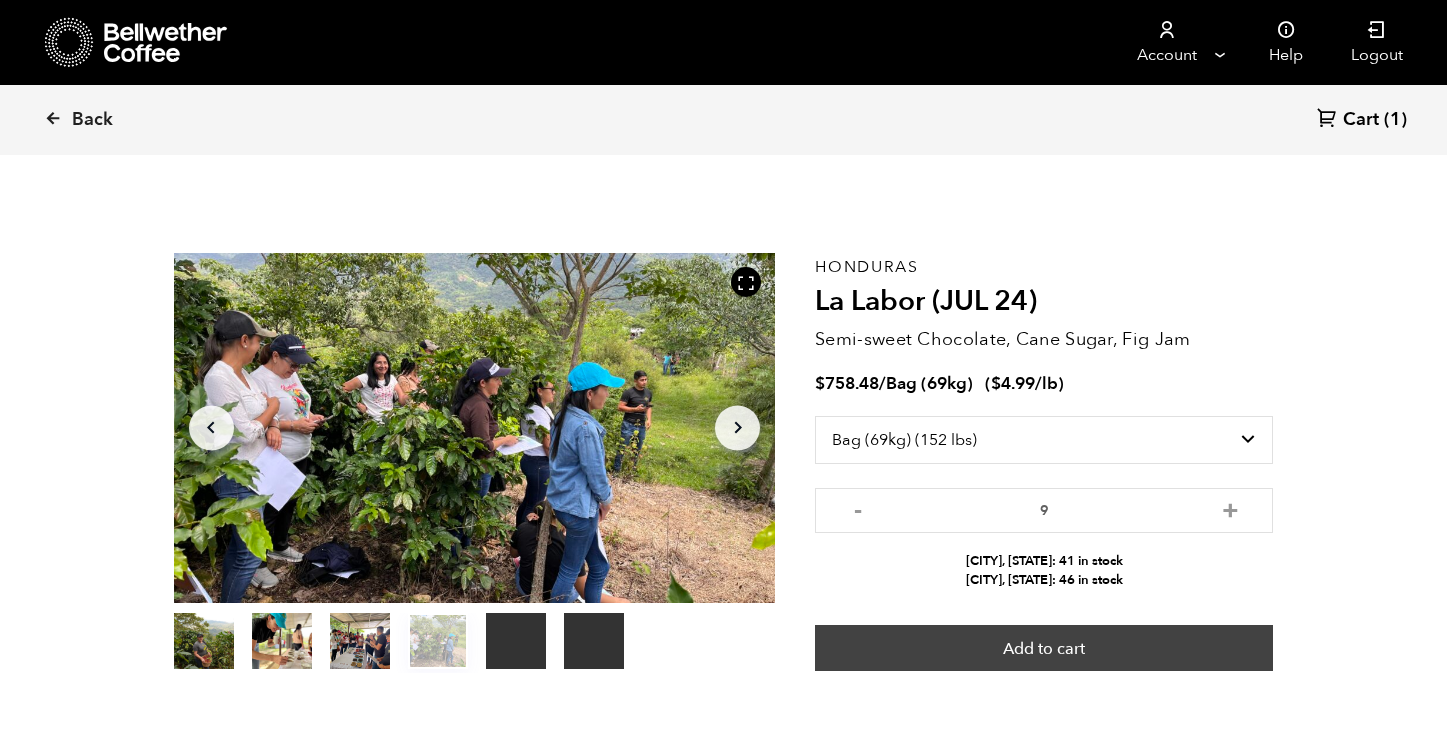 click on "Add to cart" at bounding box center (1044, 648) 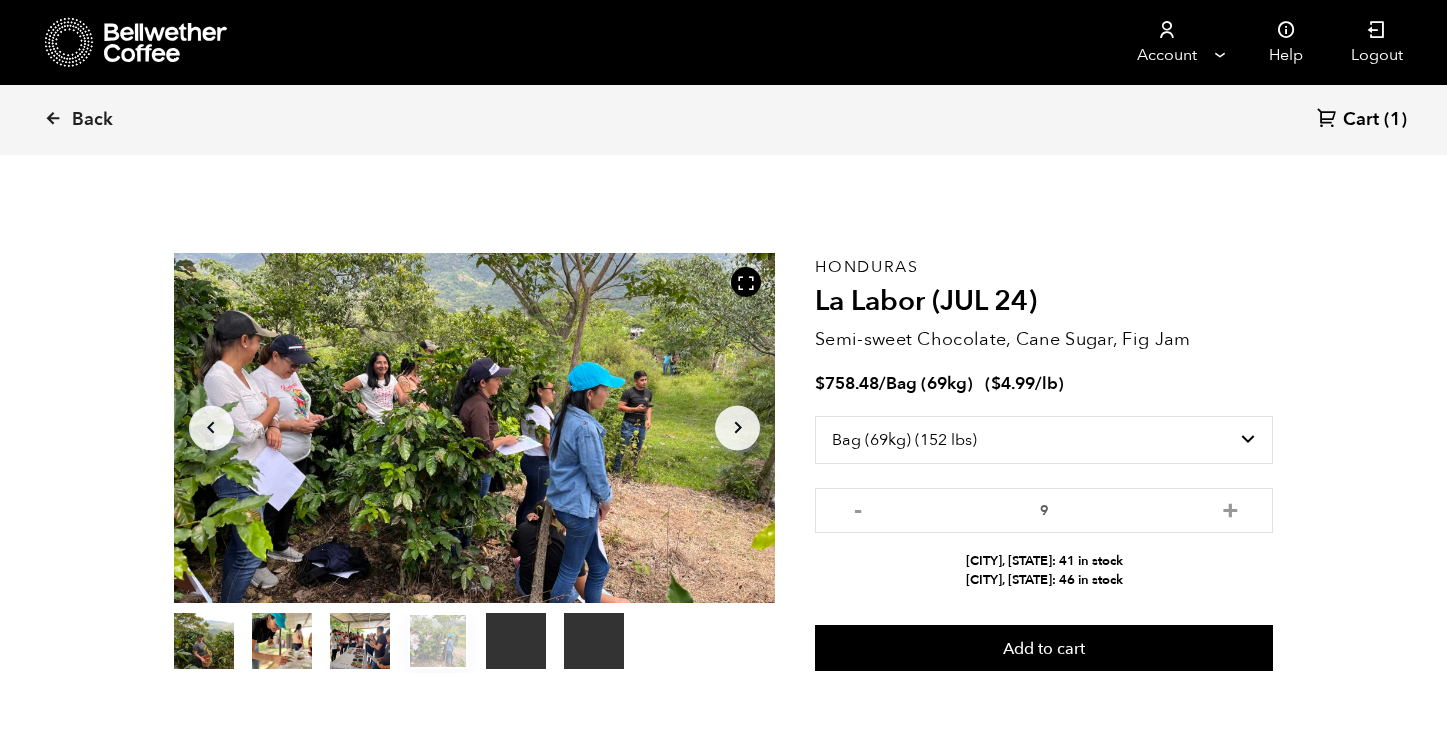 click on "Arrow Right" 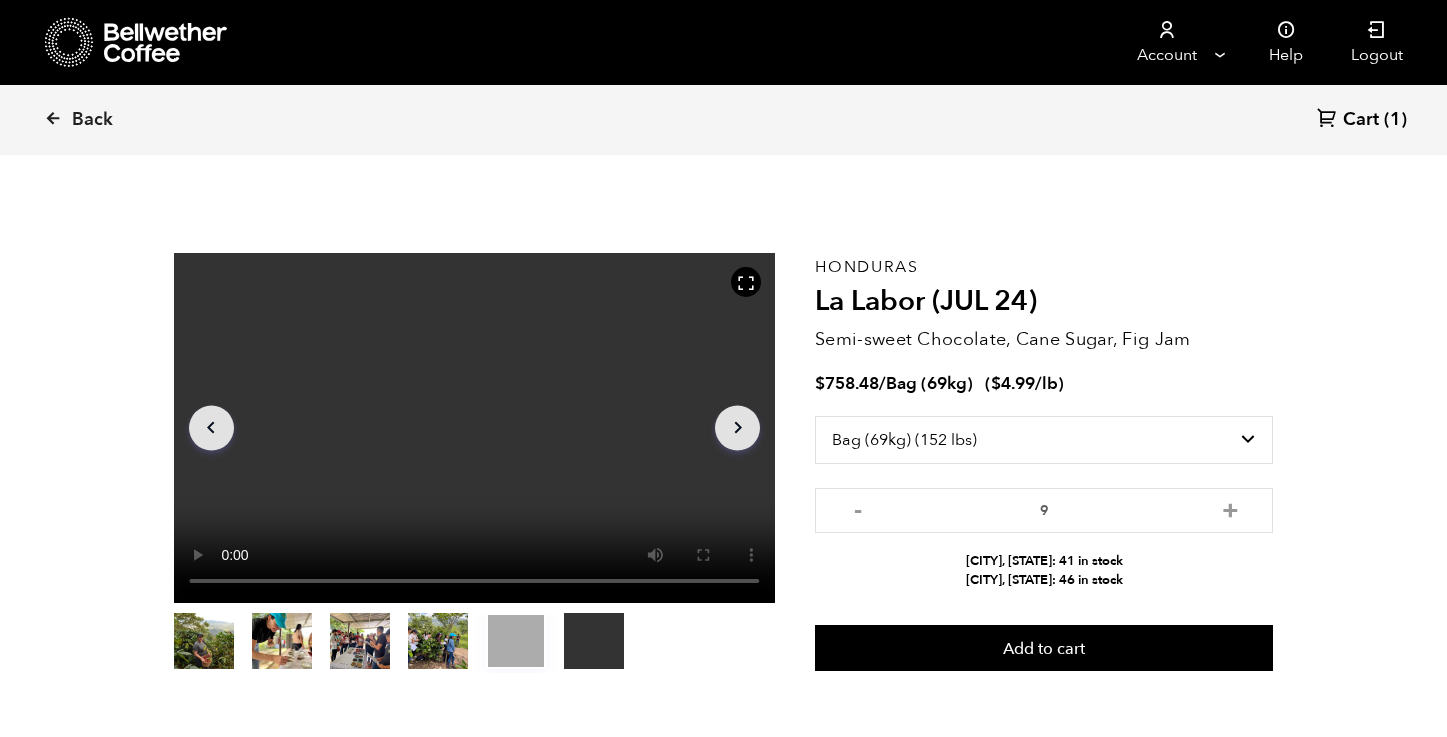 click on "Arrow Right" 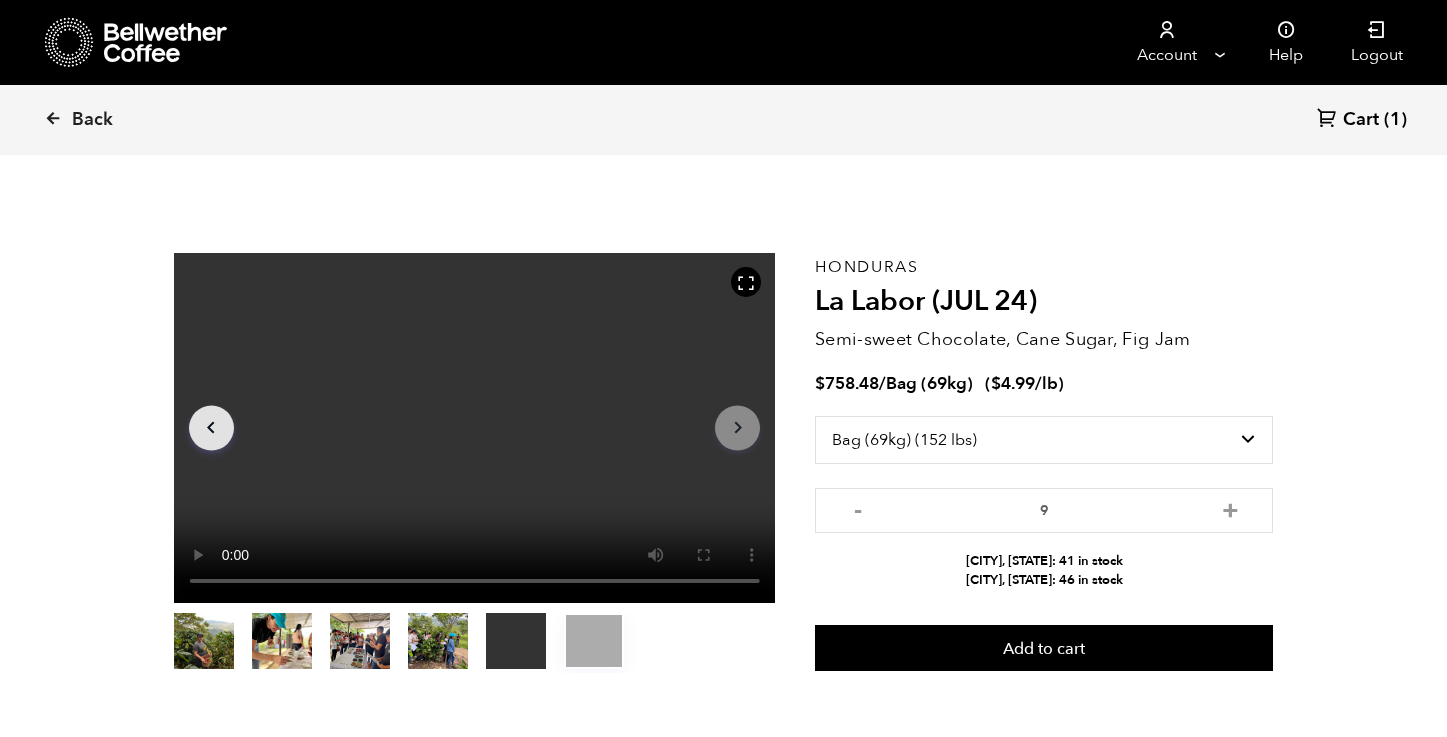 click on "Arrow Right" 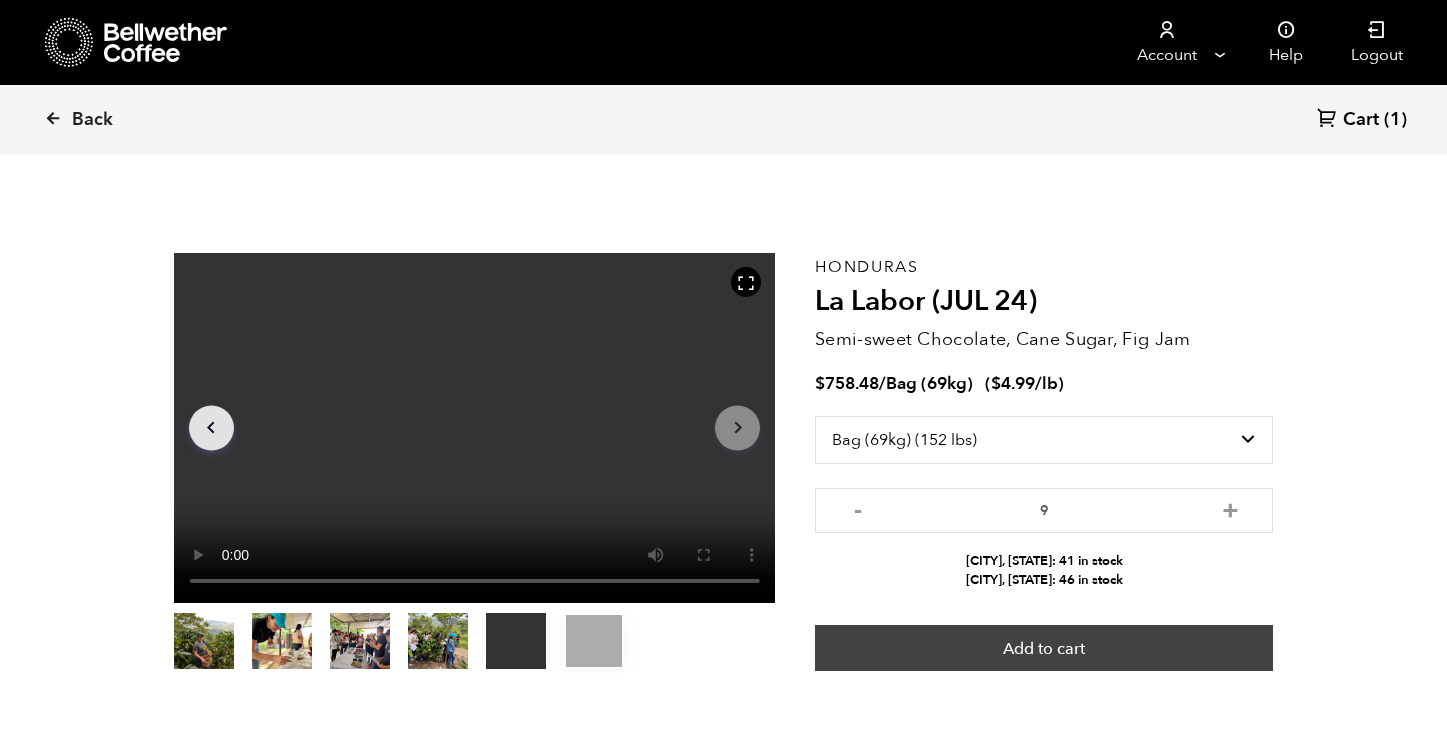 click on "Add to cart" at bounding box center [1044, 648] 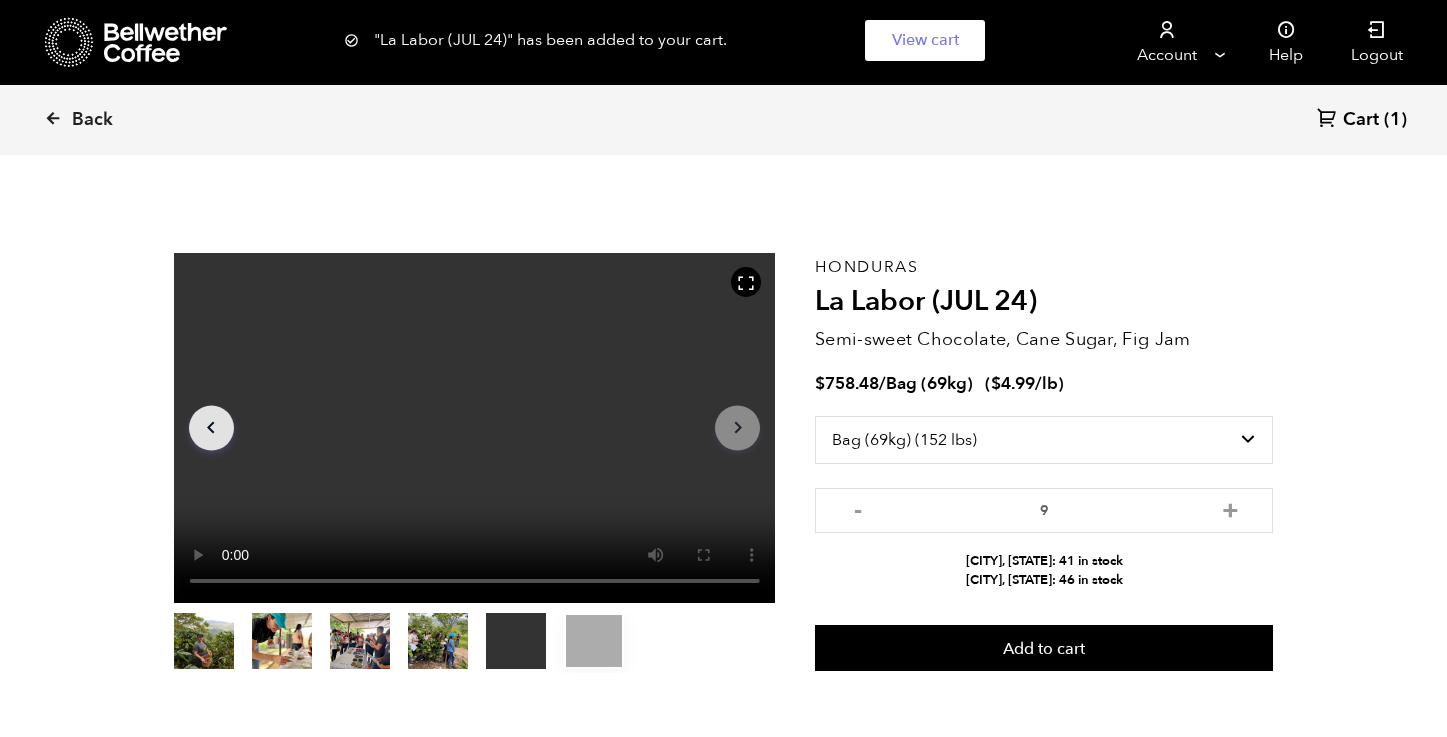click on "(1)" at bounding box center [1395, 120] 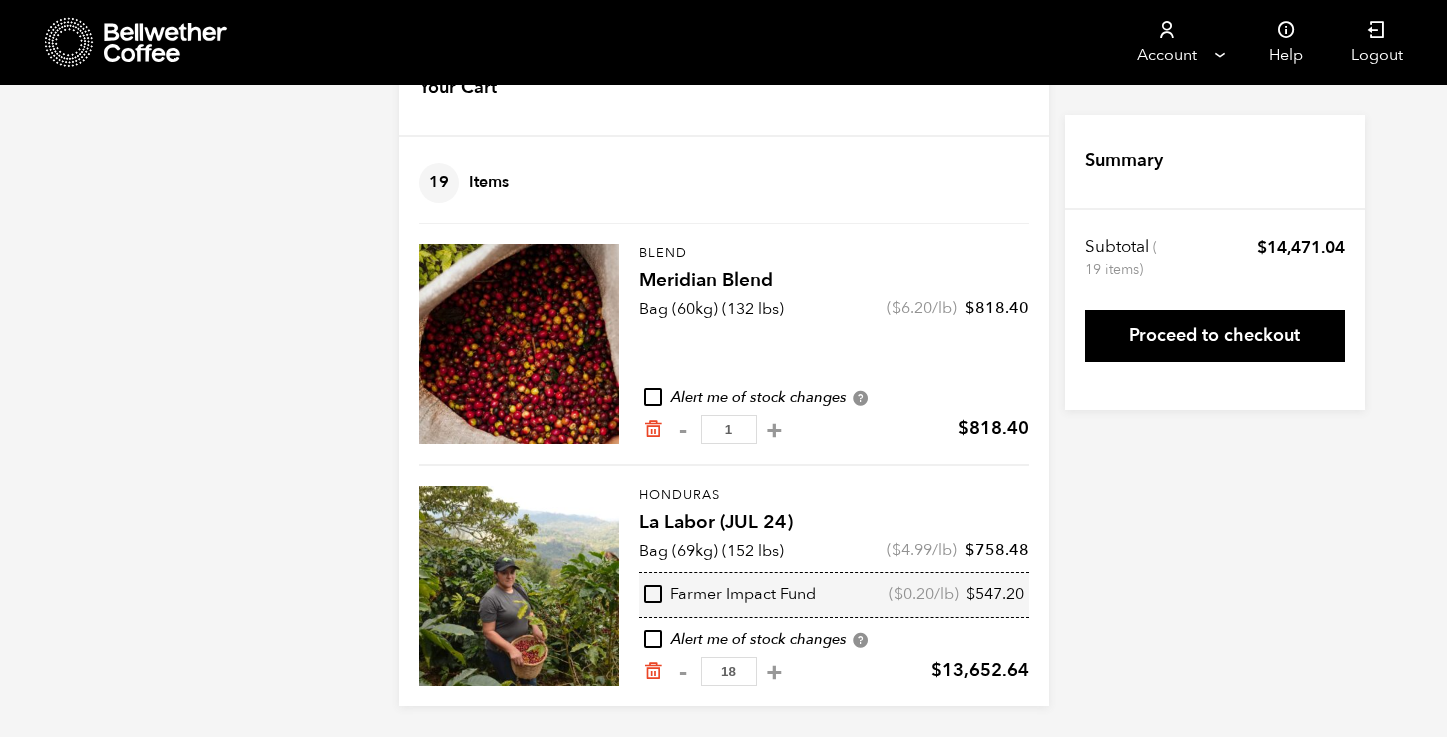 scroll, scrollTop: 73, scrollLeft: 0, axis: vertical 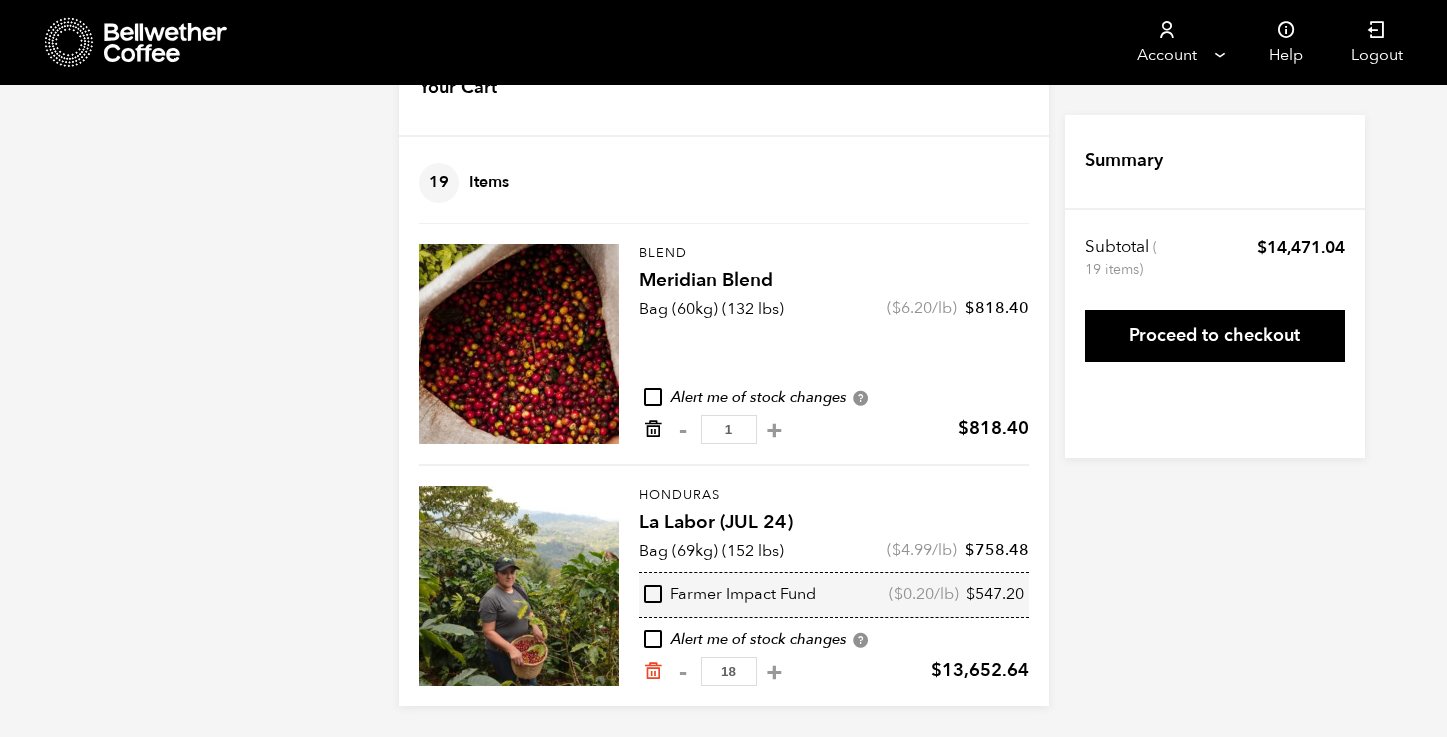 click at bounding box center (653, 429) 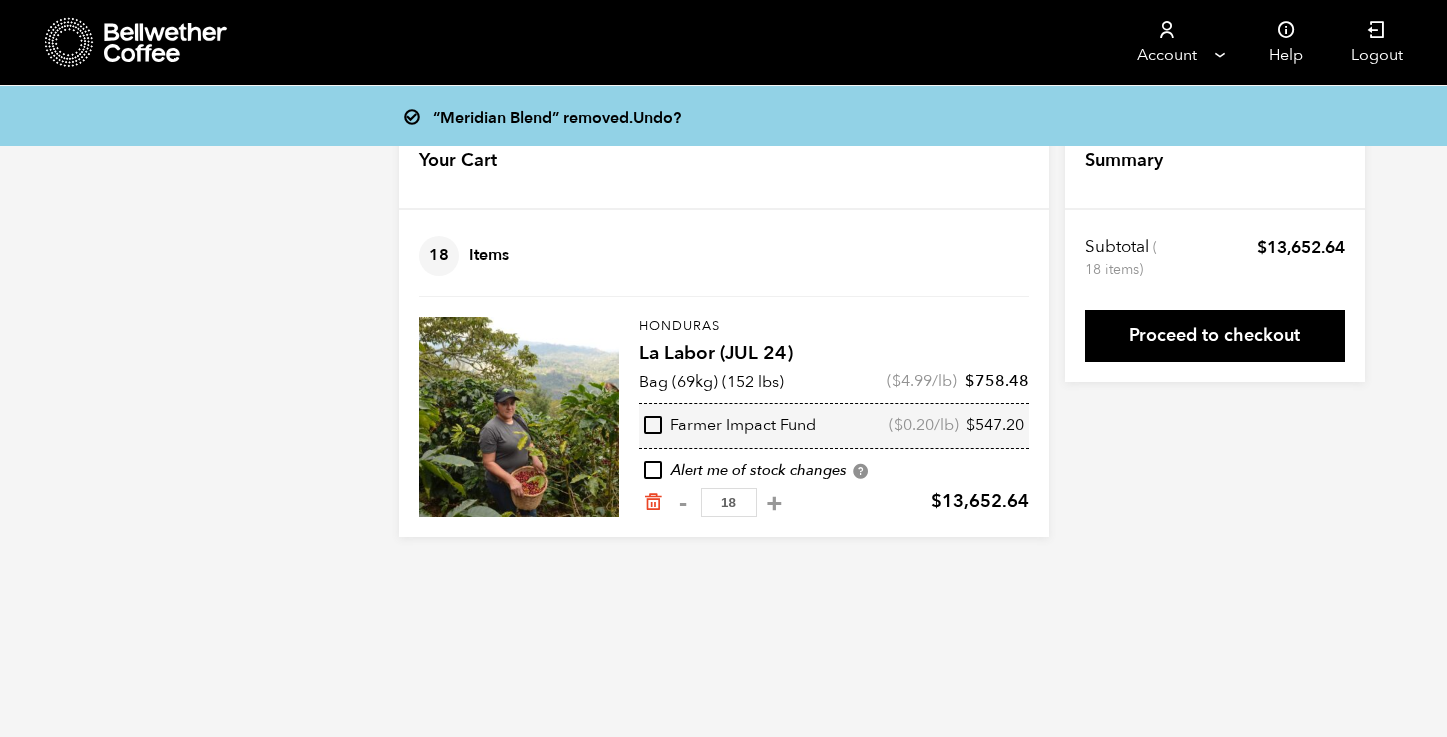 scroll, scrollTop: 0, scrollLeft: 0, axis: both 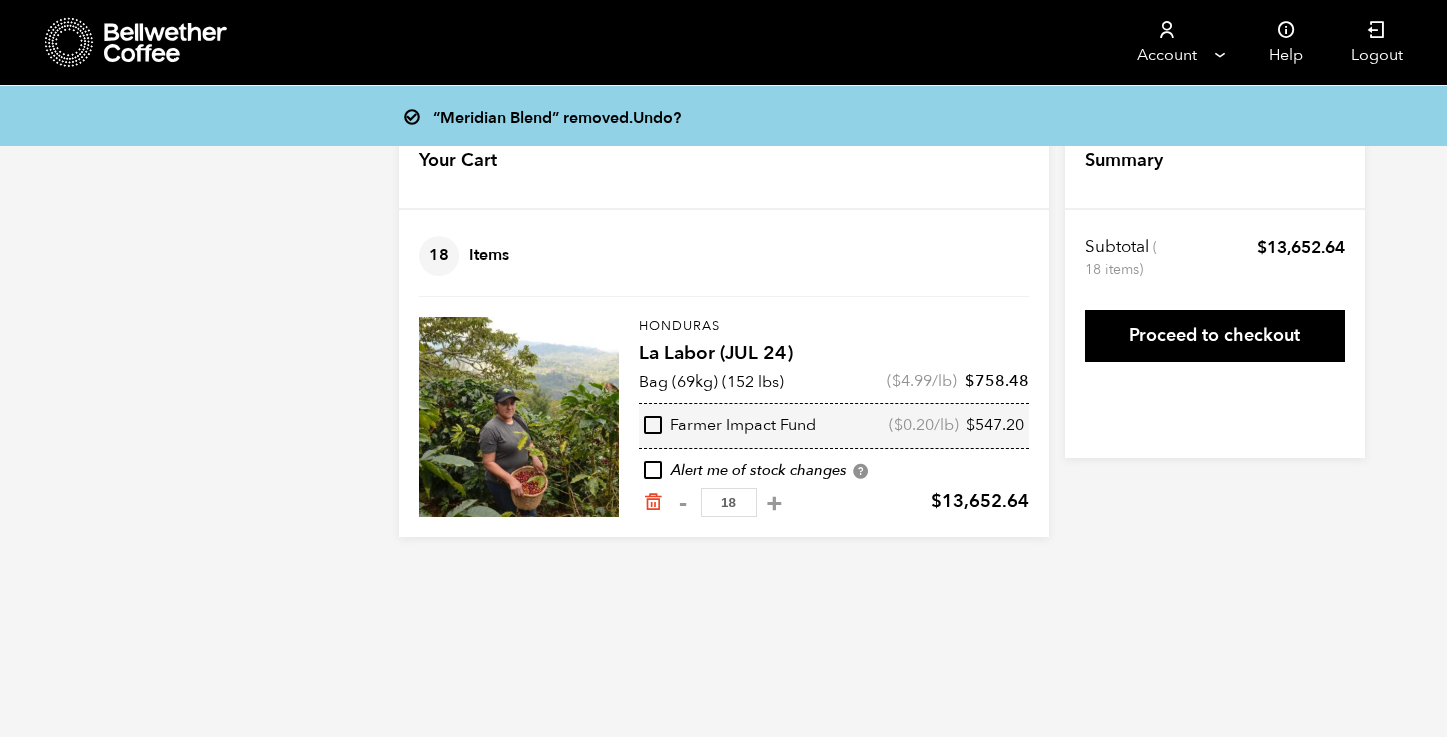 click on "18" at bounding box center (729, 502) 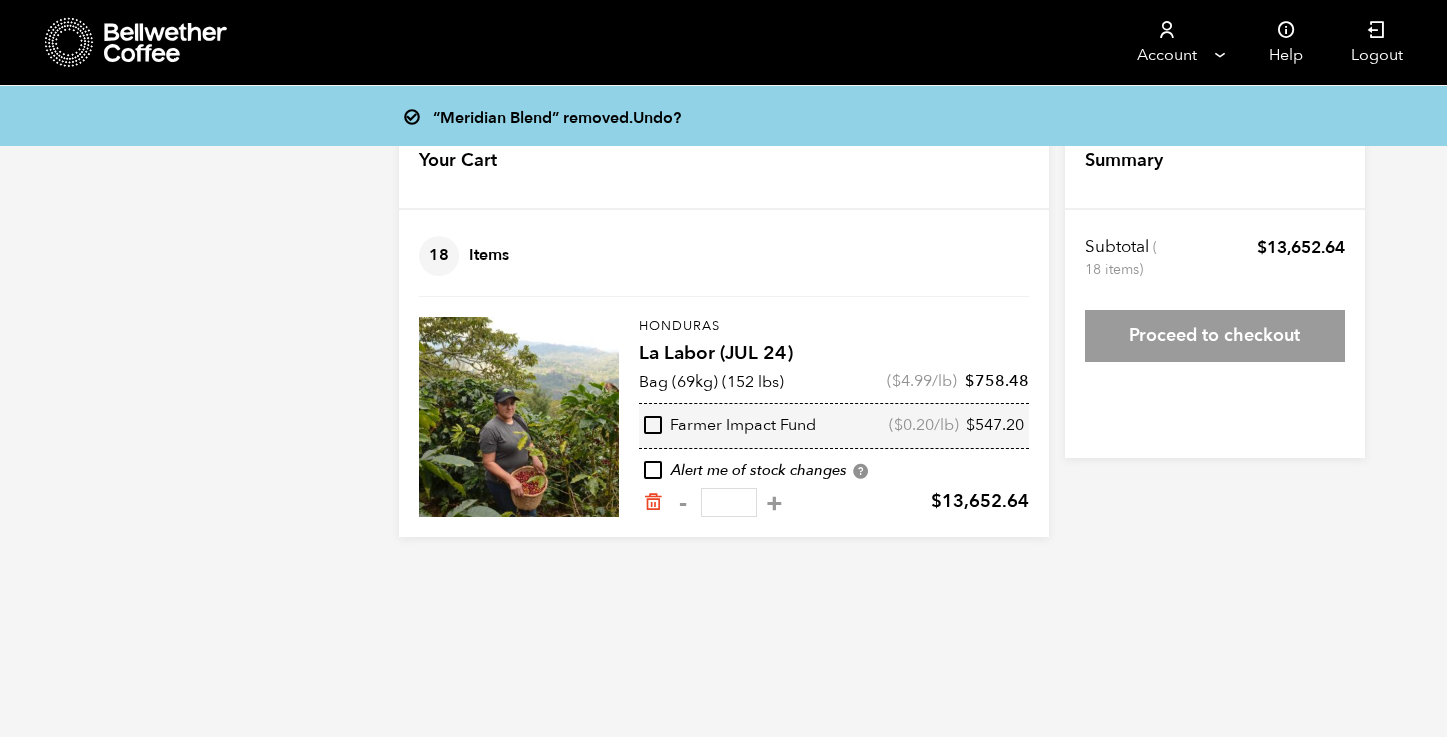 type on "9" 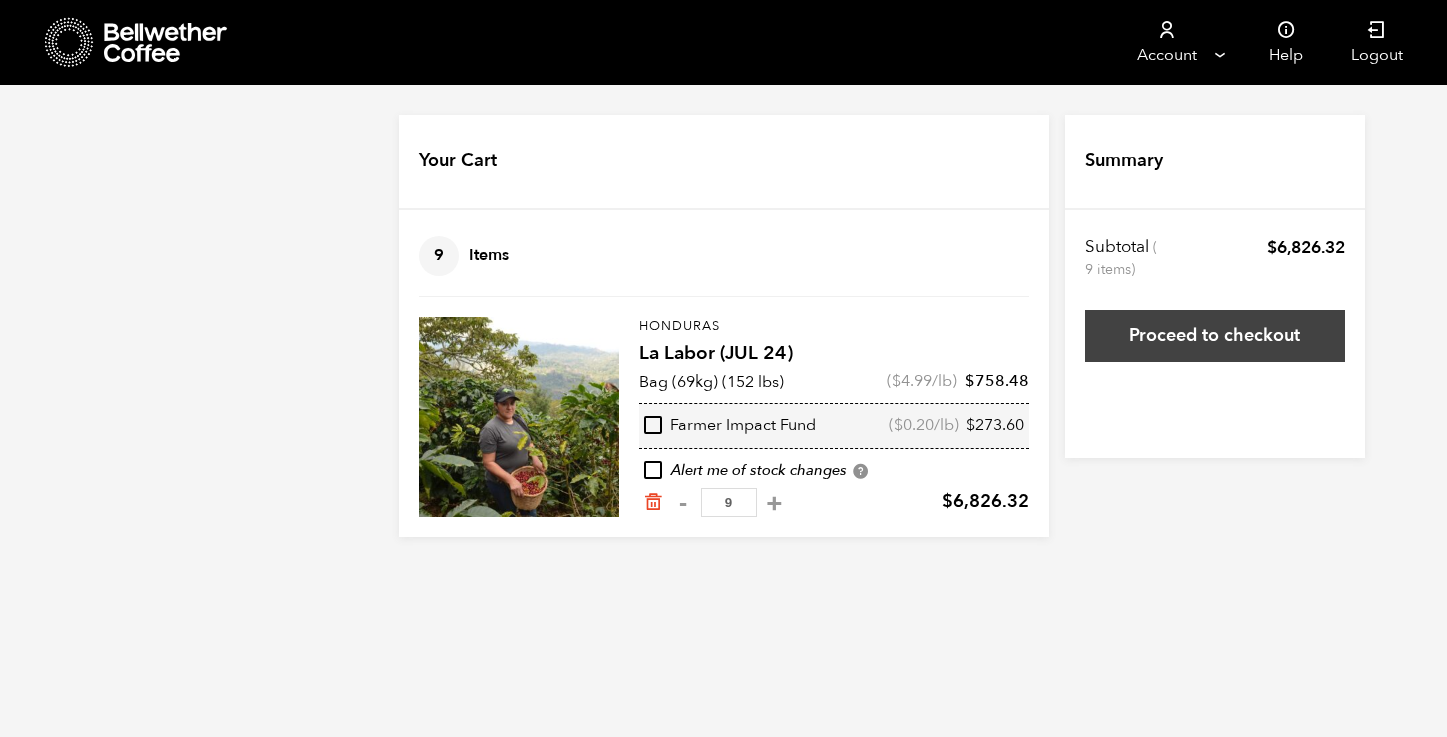 click on "Proceed to checkout" at bounding box center (1215, 336) 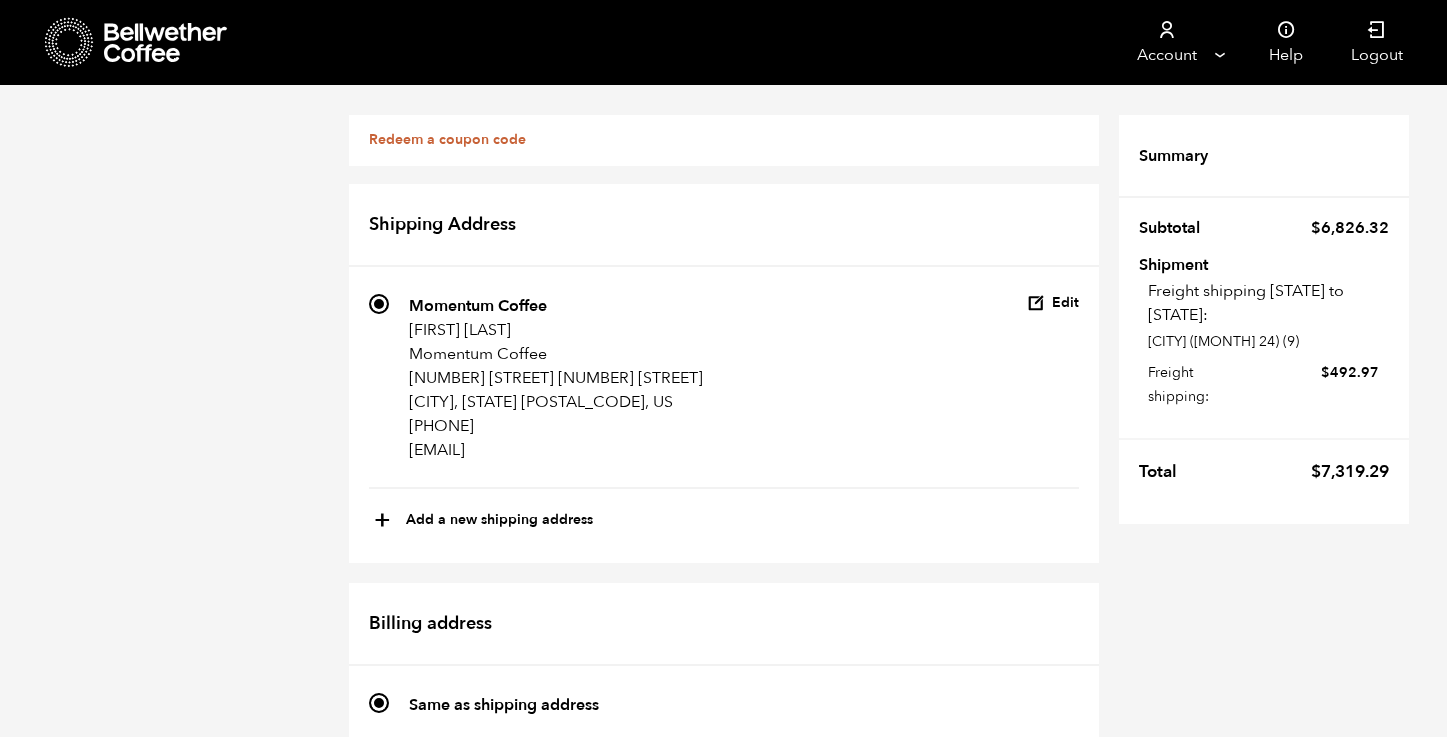 scroll, scrollTop: 0, scrollLeft: 0, axis: both 